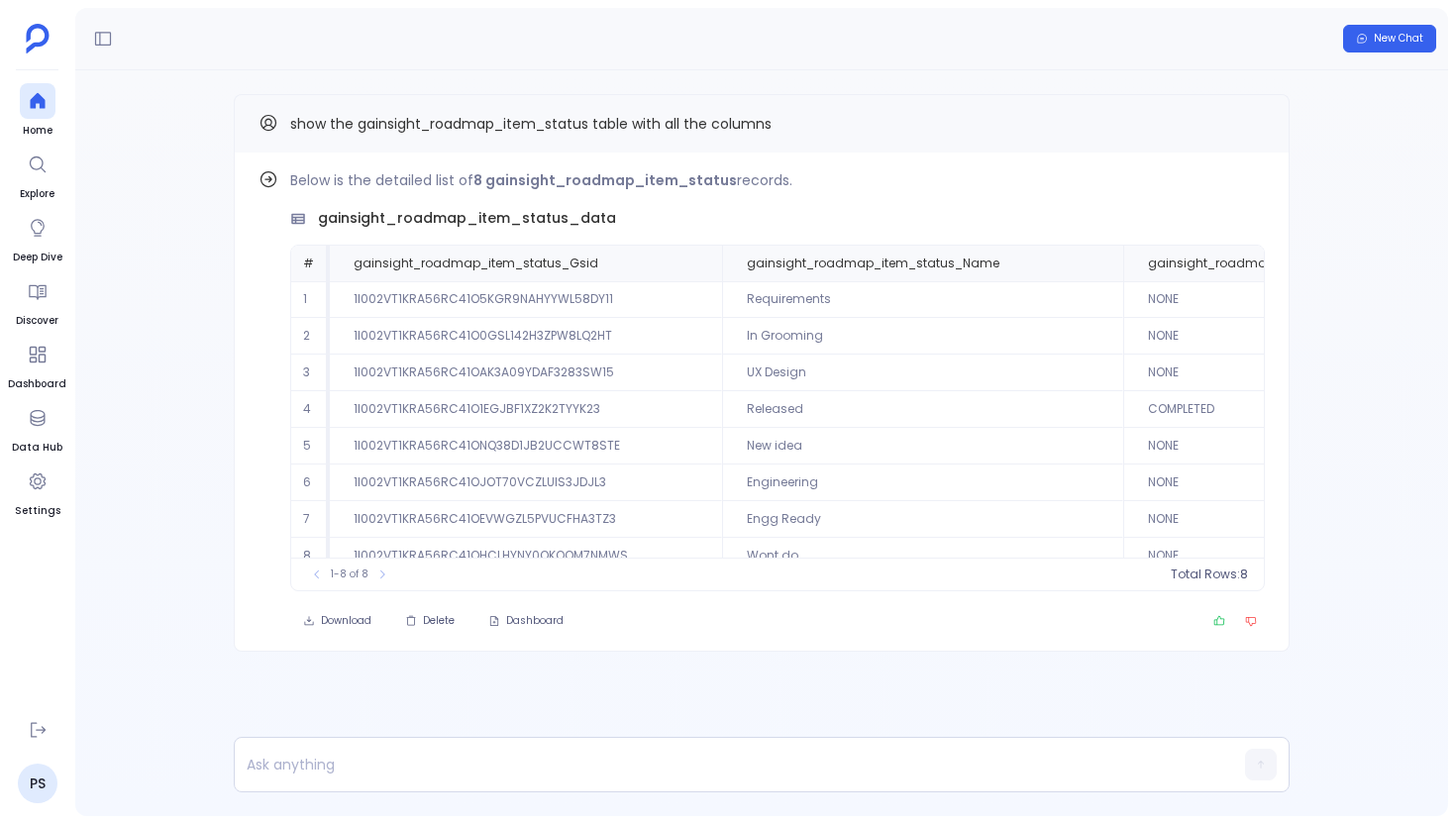 scroll, scrollTop: 0, scrollLeft: 0, axis: both 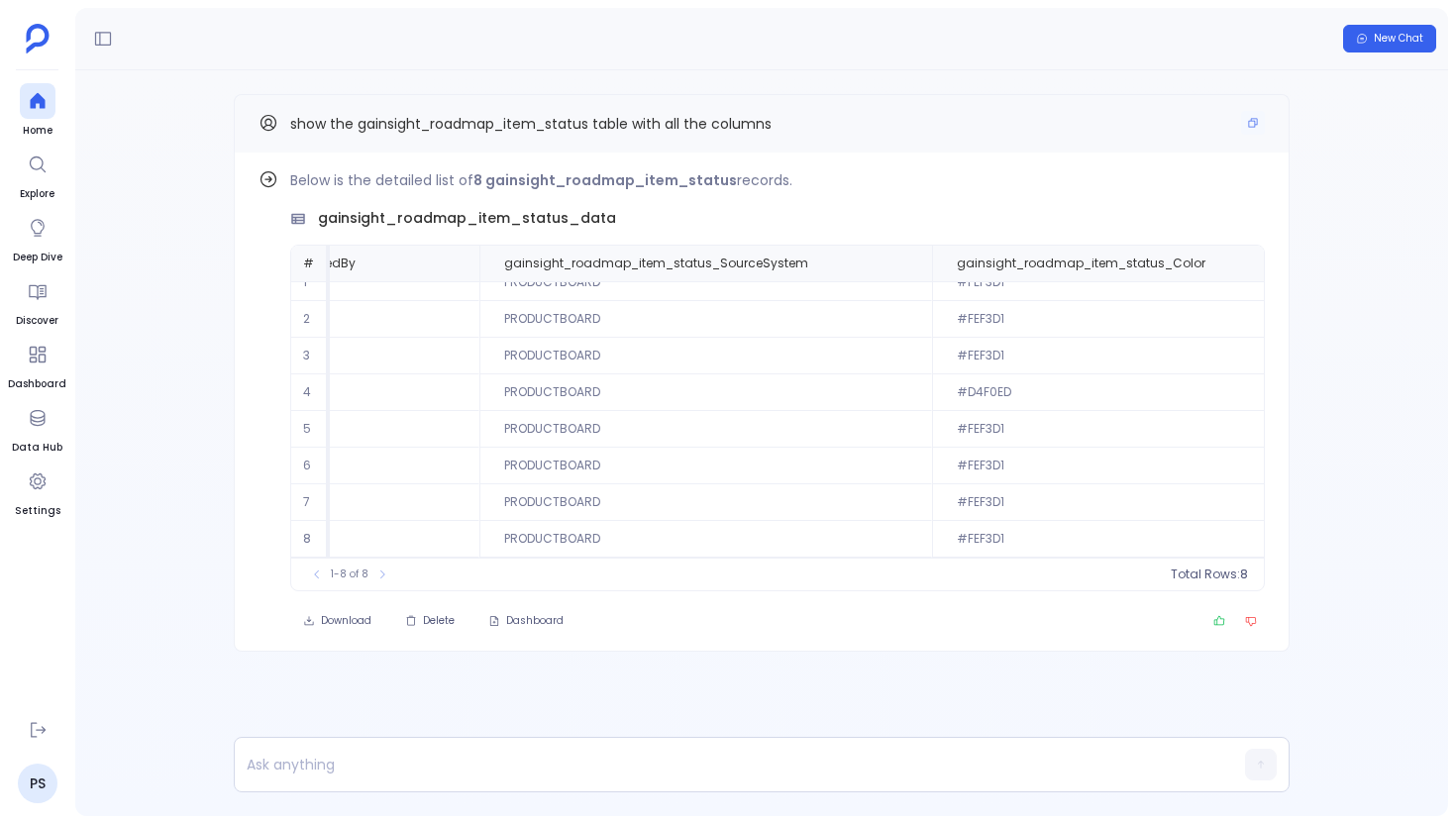 click on "show the gainsight_roadmap_item_status
table with all the columns" at bounding box center (531, 124) 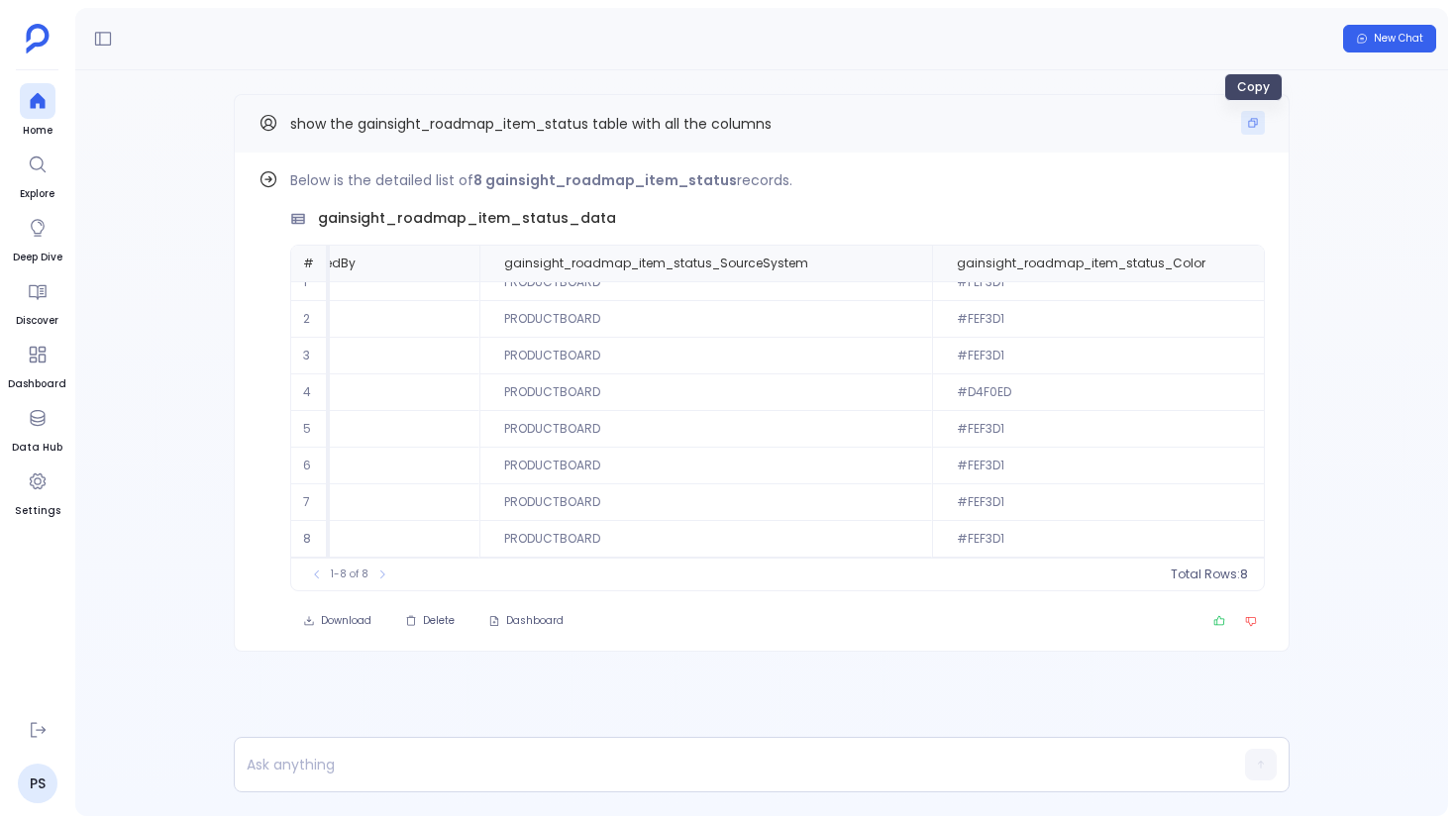 click 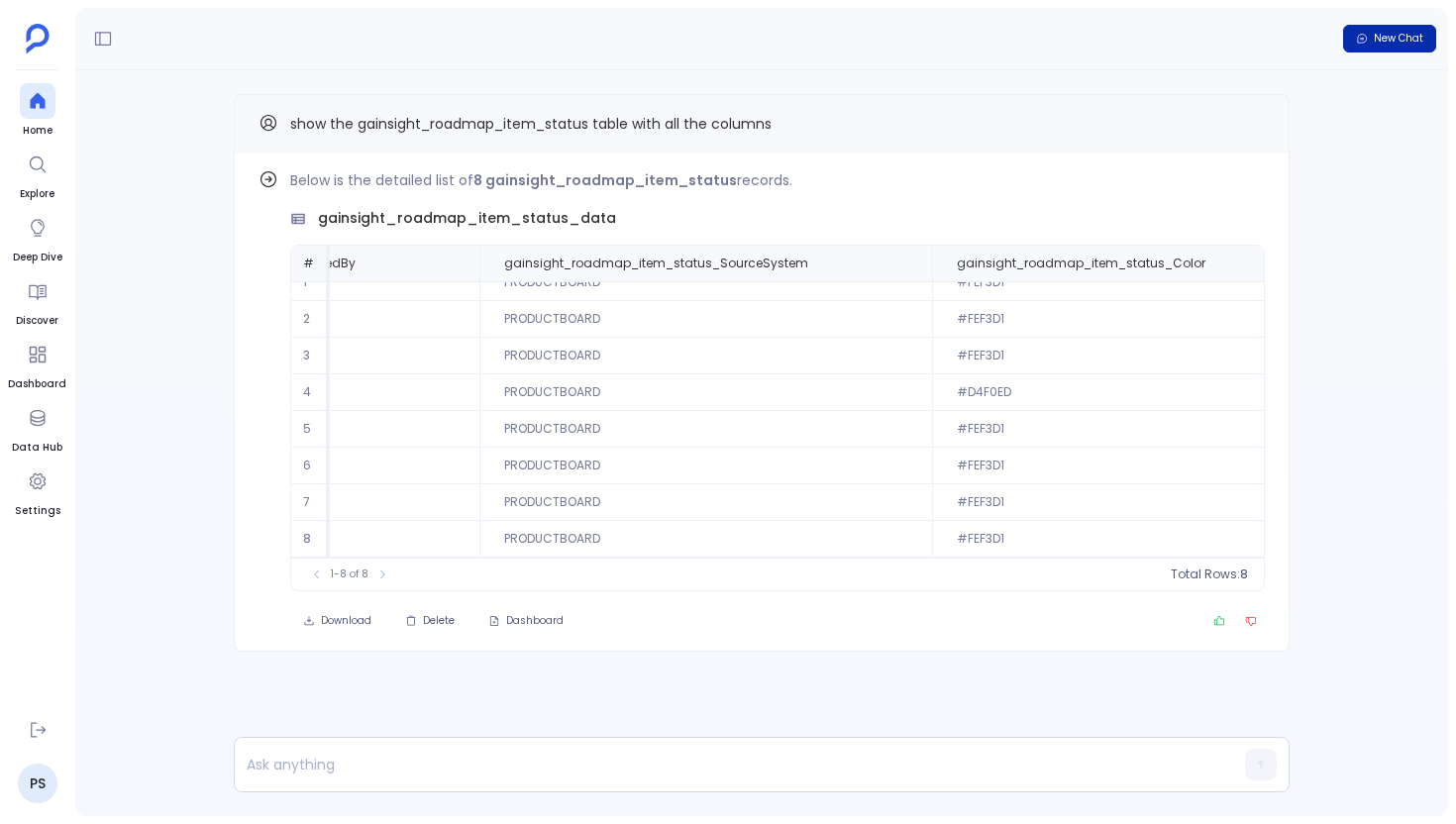 click on "New Chat" at bounding box center (1399, 39) 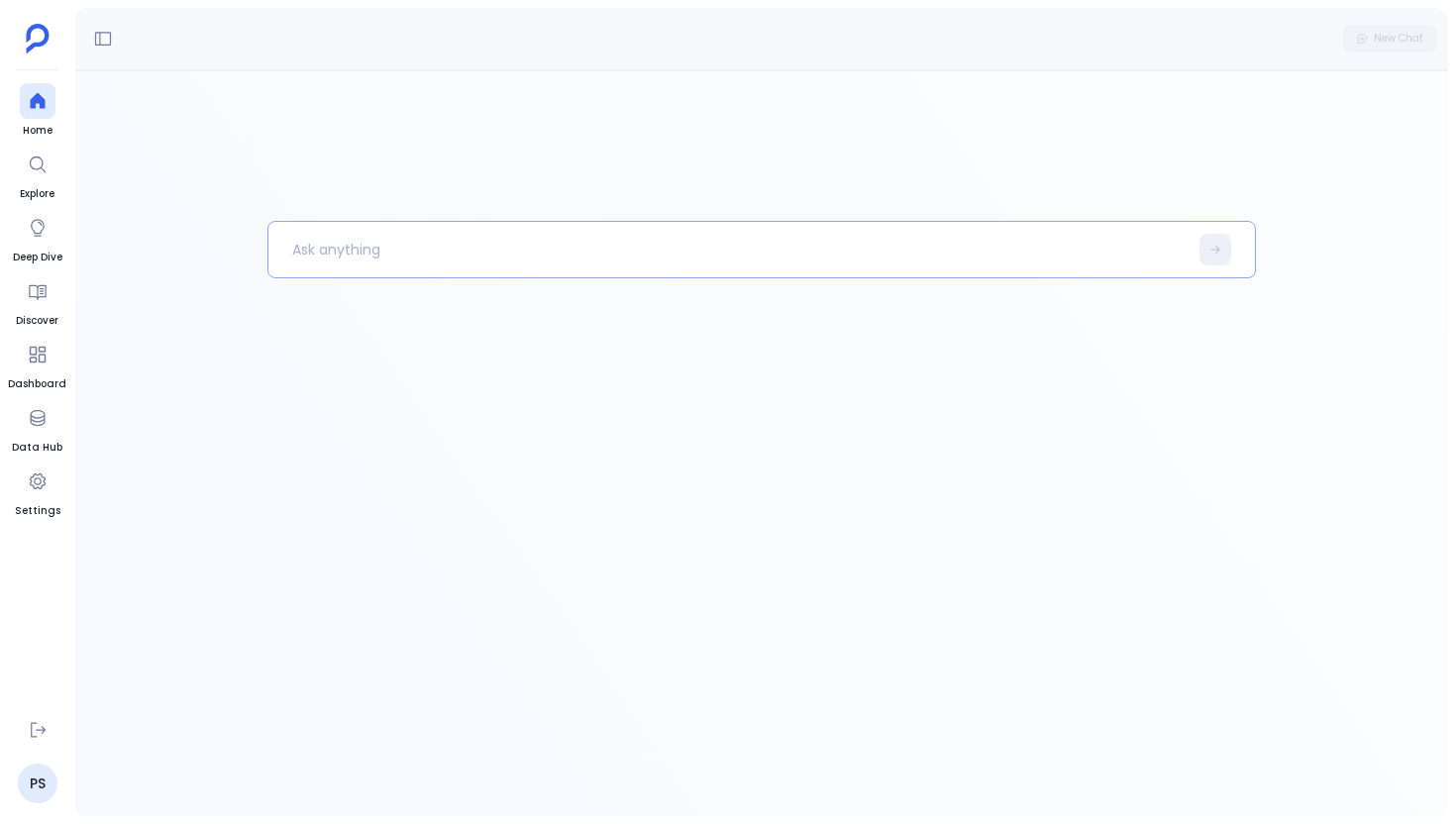 click at bounding box center [728, 250] 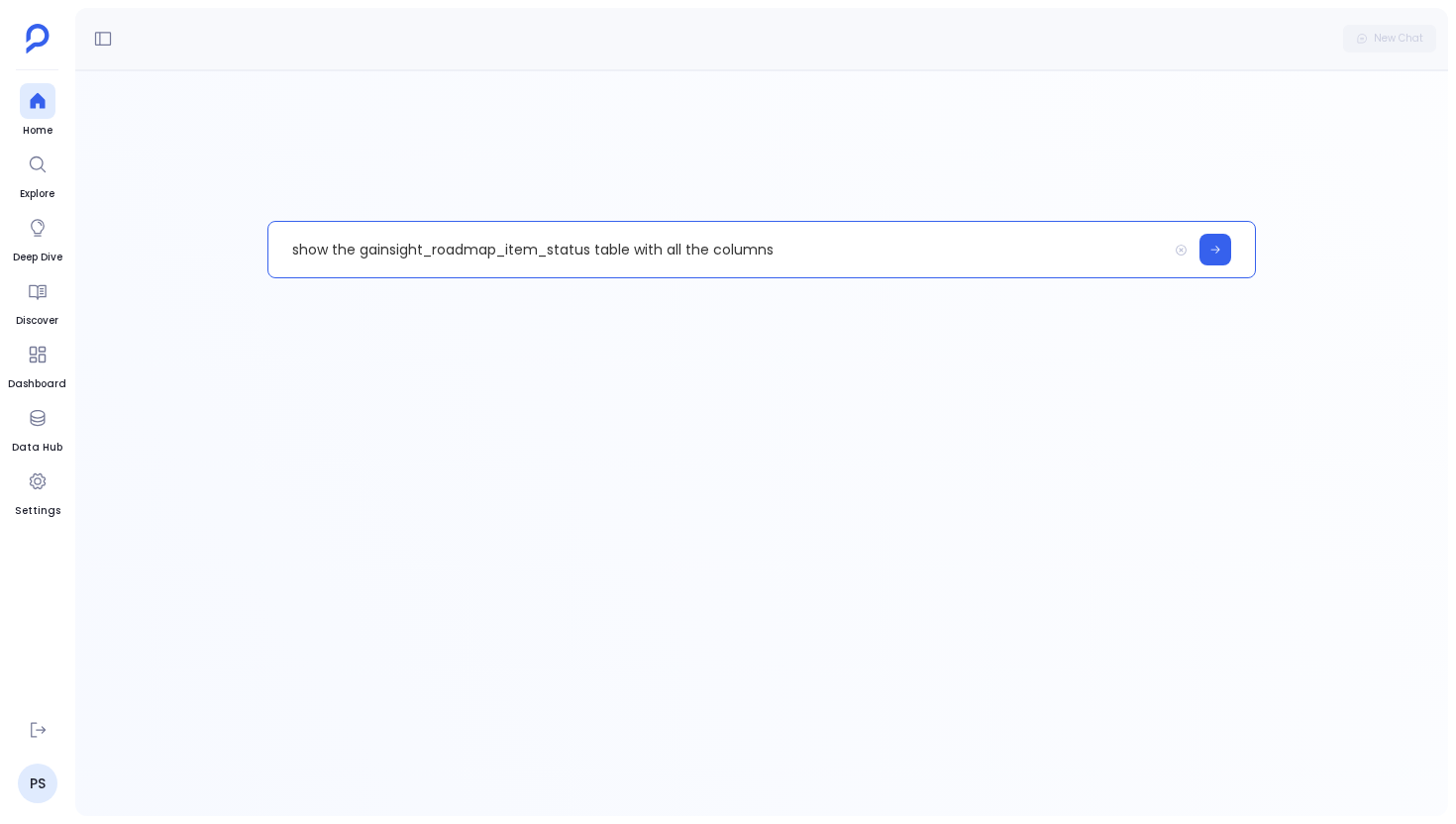click on "show the gainsight_roadmap_item_status  table with all the columns" at bounding box center [717, 250] 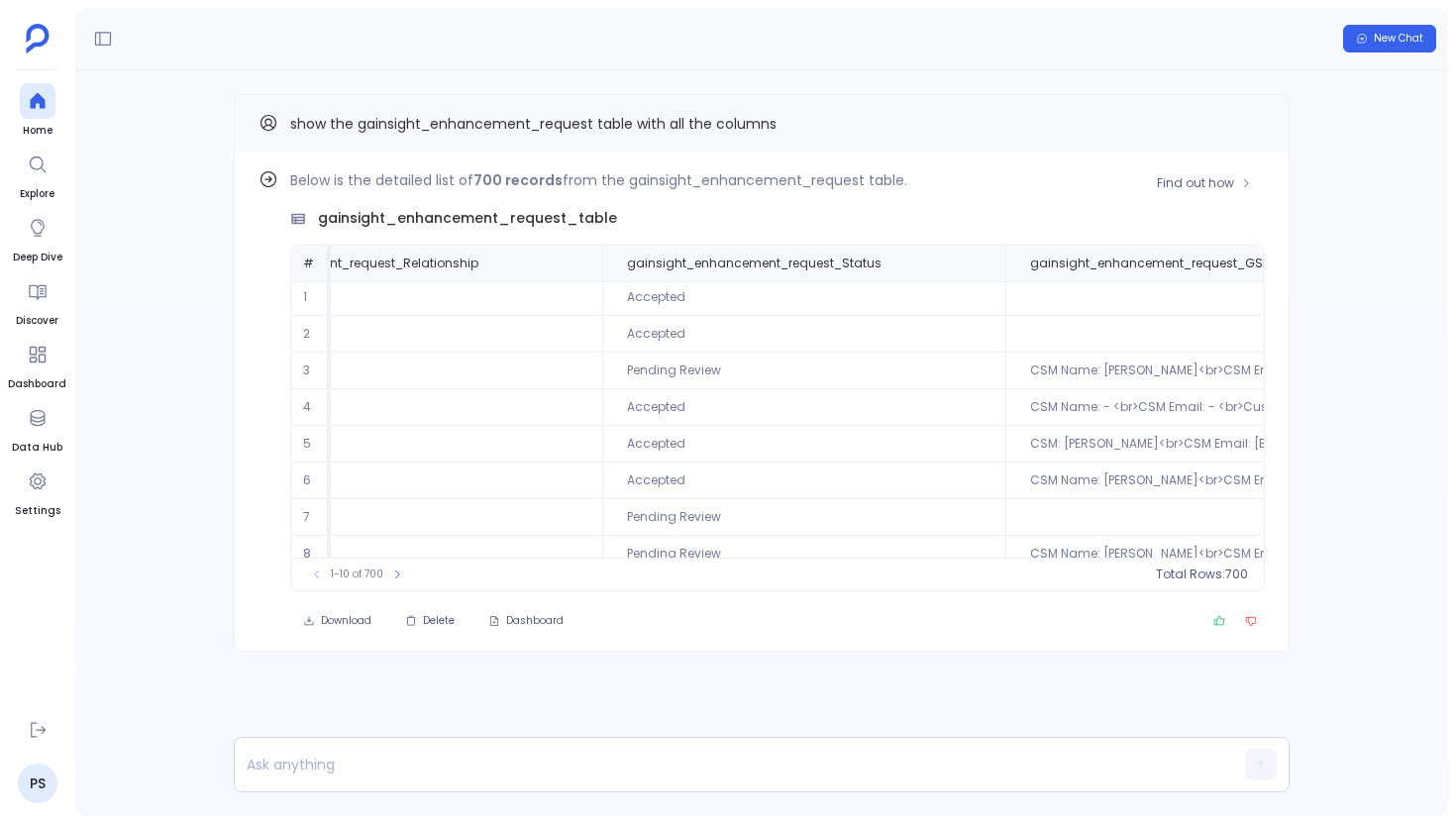 scroll, scrollTop: 2, scrollLeft: 13272, axis: both 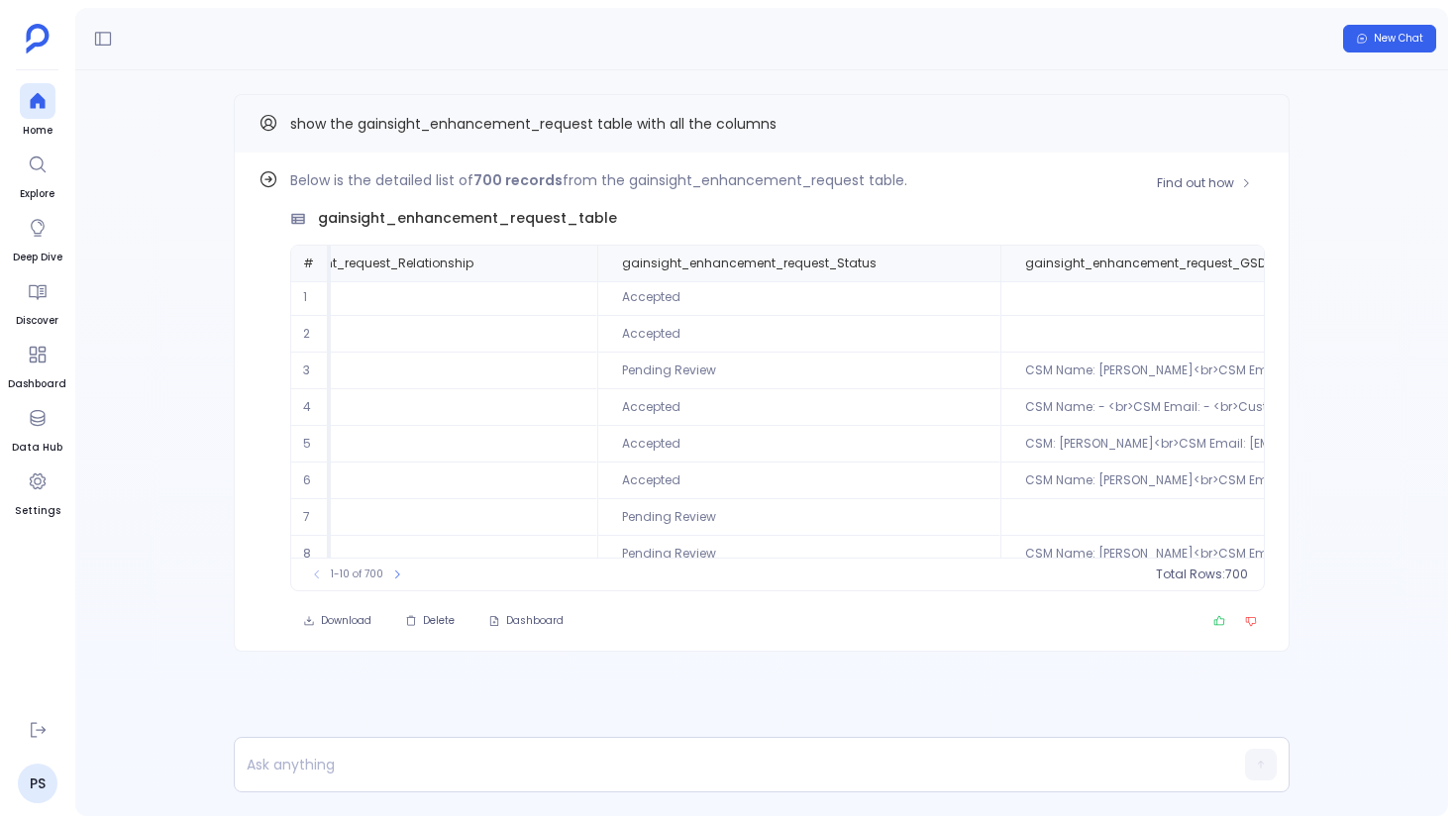 click on "Accepted" at bounding box center (798, 407) 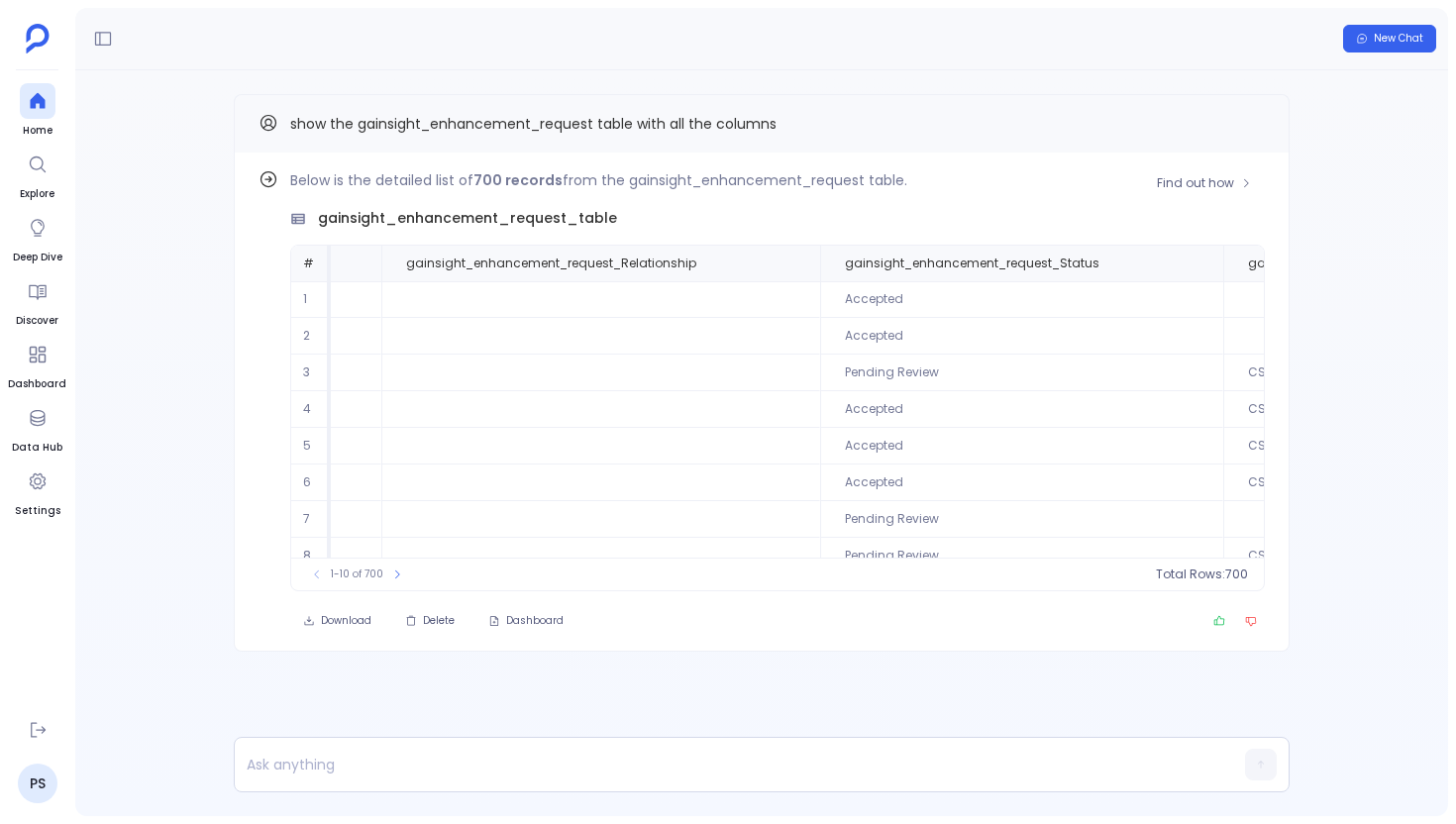 scroll, scrollTop: 95, scrollLeft: 13050, axis: both 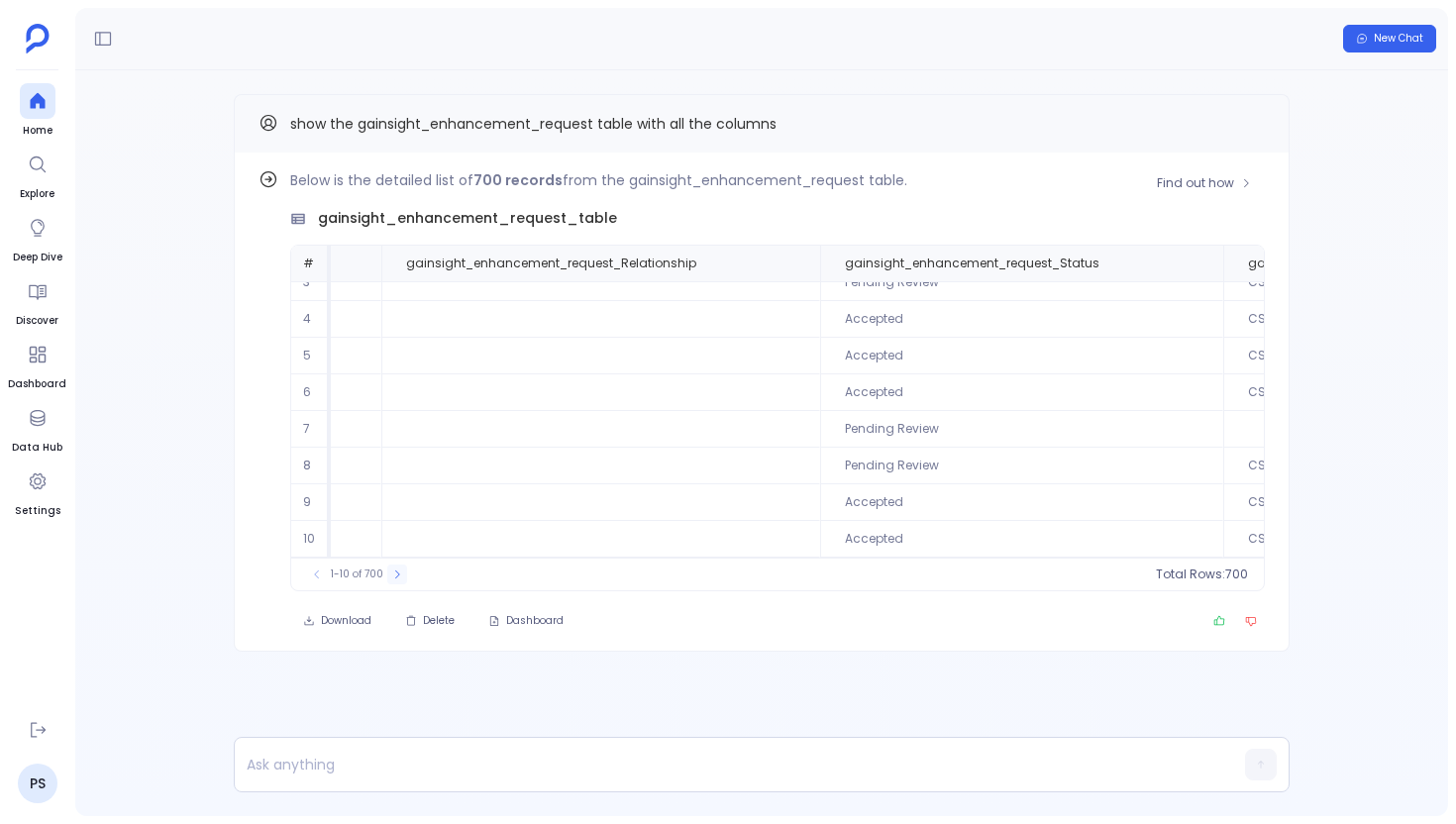 click at bounding box center [397, 574] 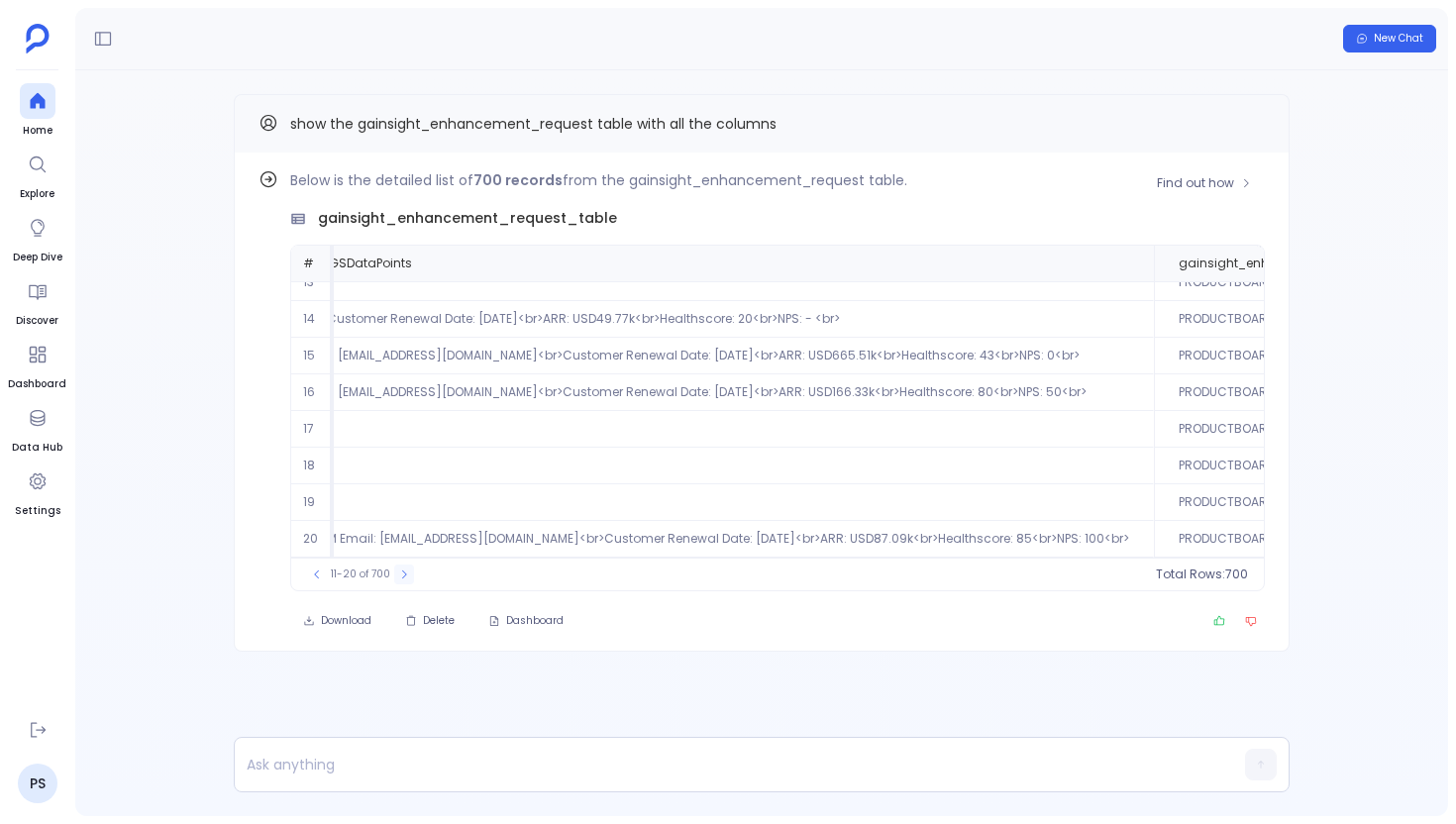 click on "11-20 of 700" at bounding box center (361, 574) 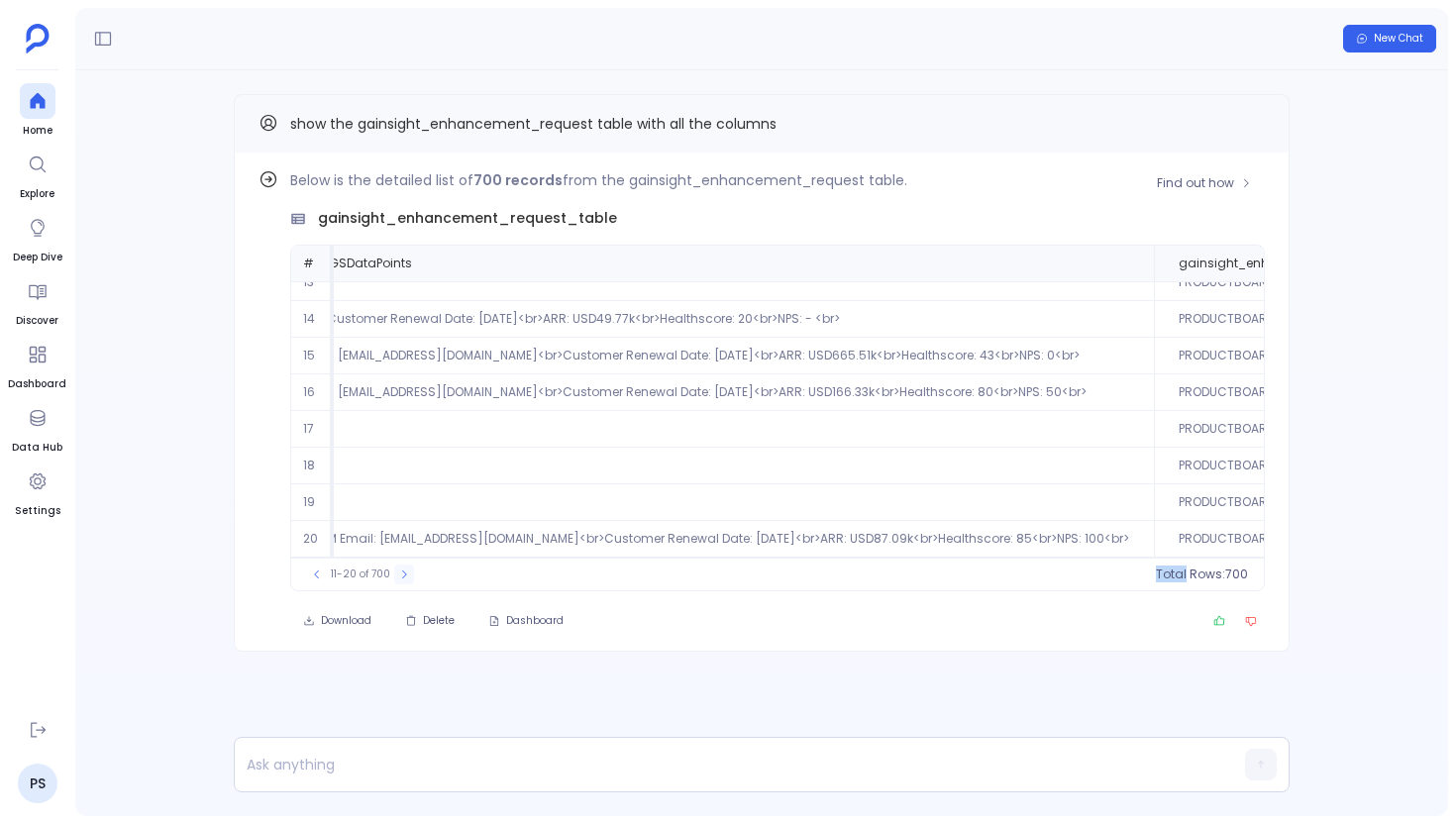 click on "11-20 of 700" at bounding box center [361, 574] 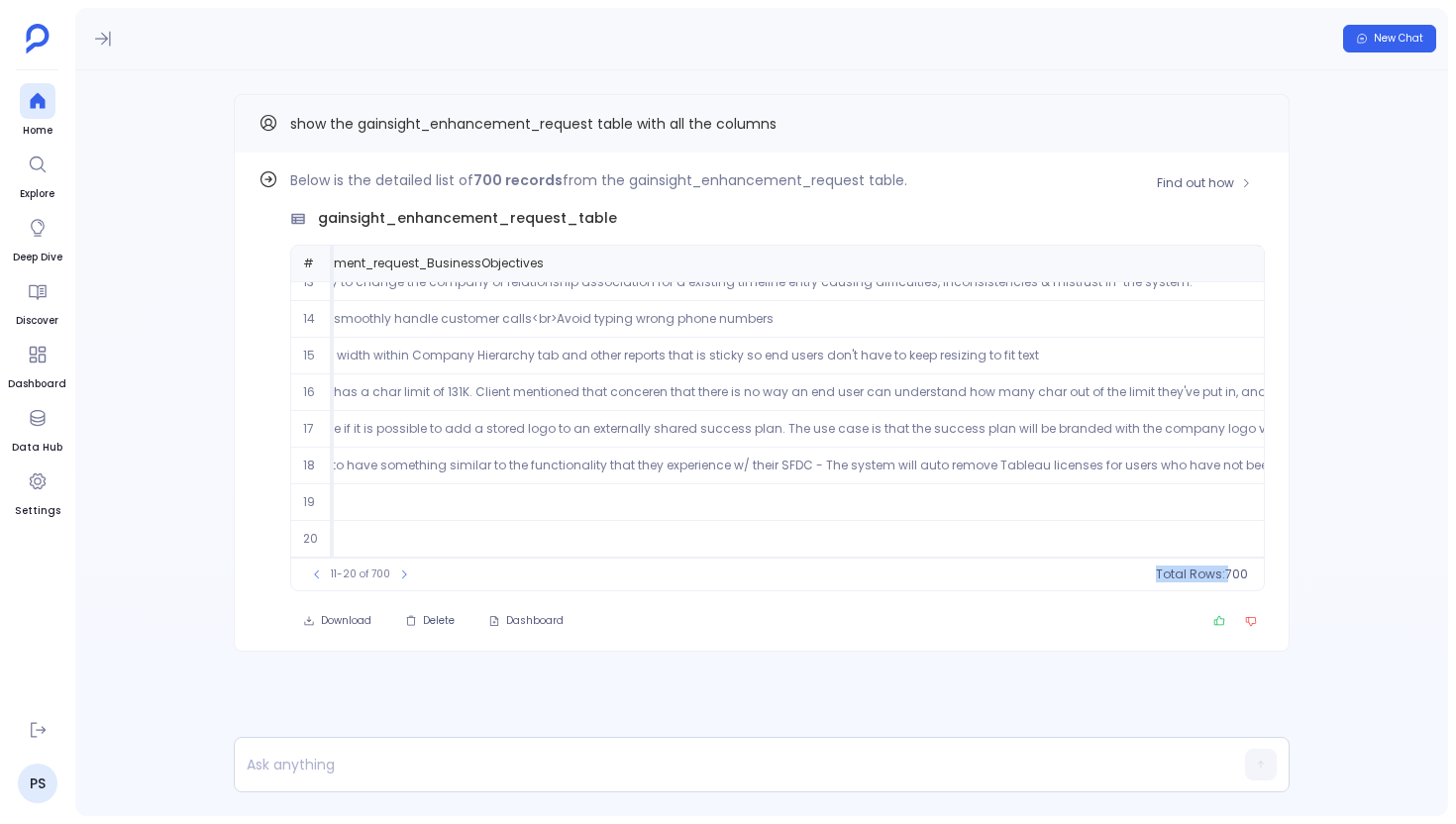 scroll, scrollTop: 95, scrollLeft: 0, axis: vertical 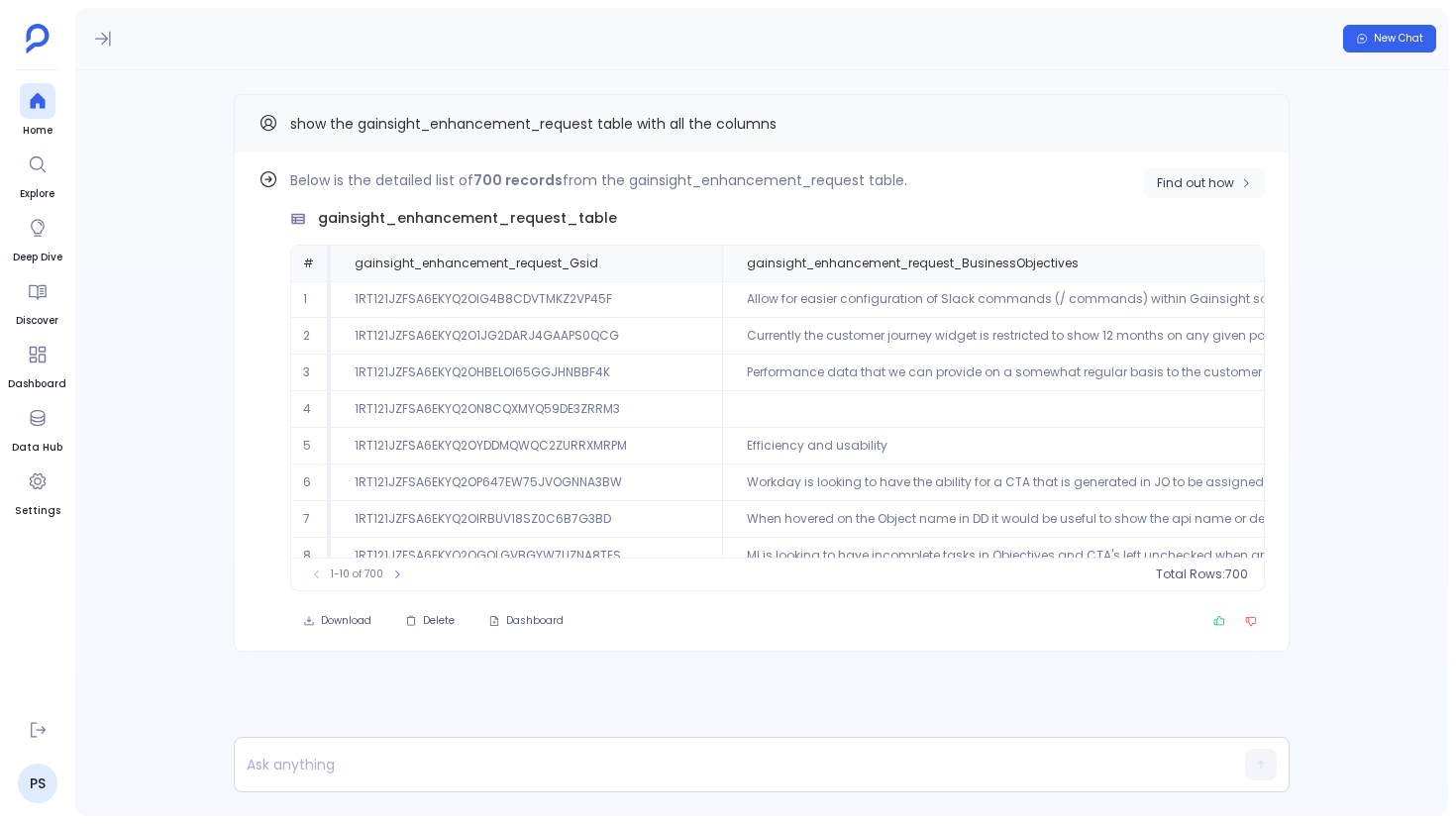 click on "Find out how" at bounding box center (1204, 183) 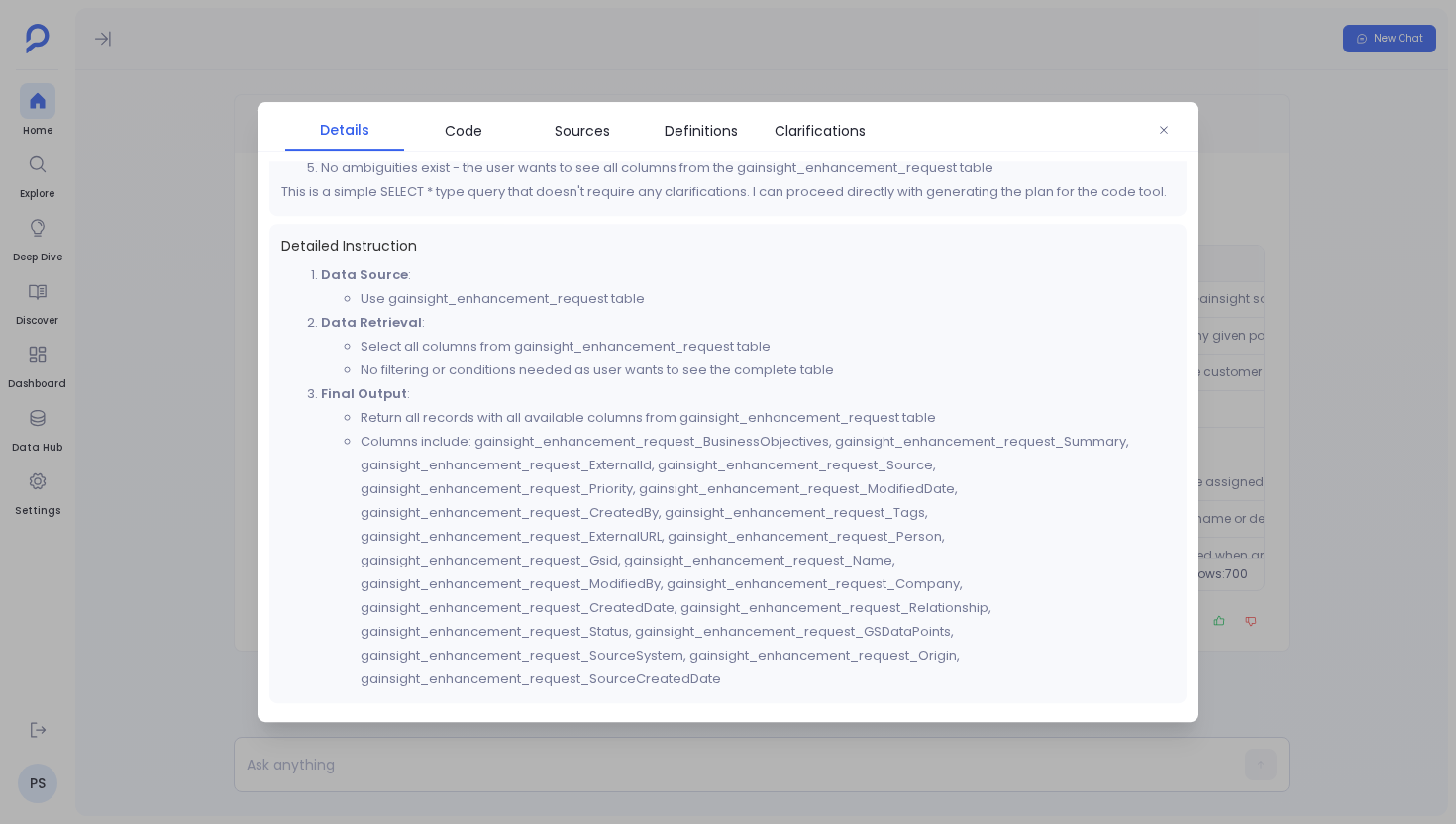 scroll, scrollTop: 215, scrollLeft: 0, axis: vertical 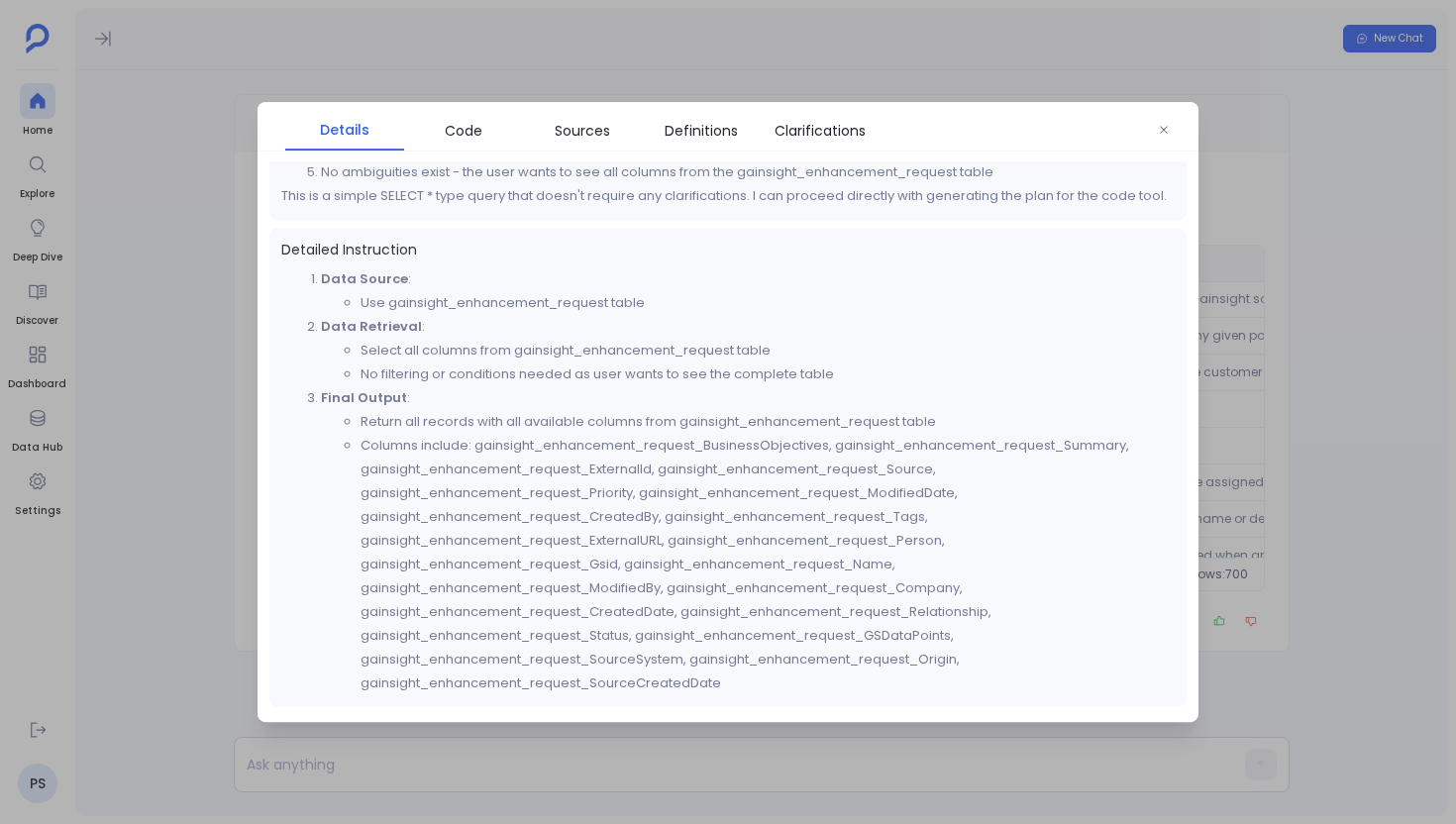 click at bounding box center [728, 412] 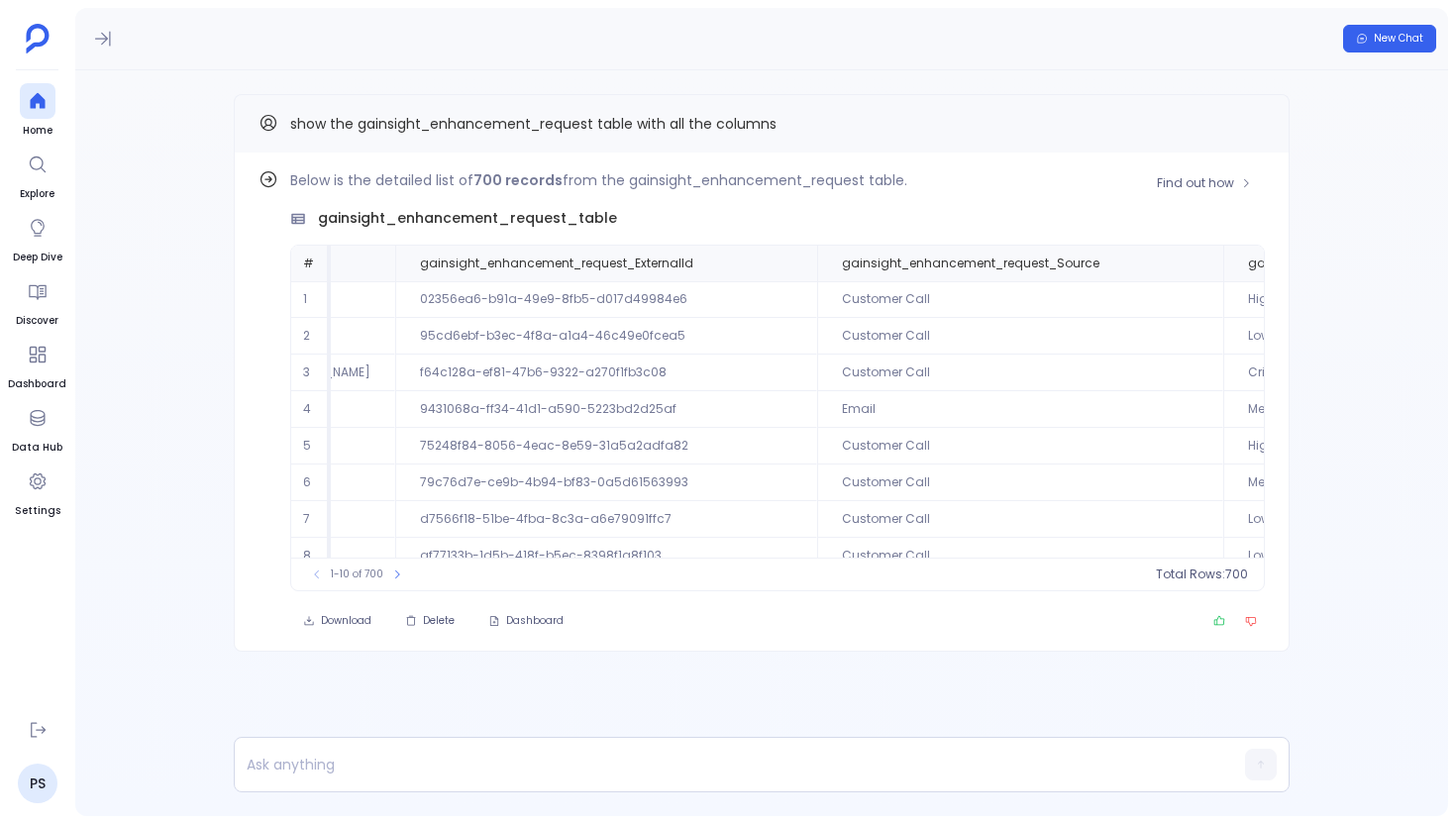 scroll, scrollTop: 0, scrollLeft: 8046, axis: horizontal 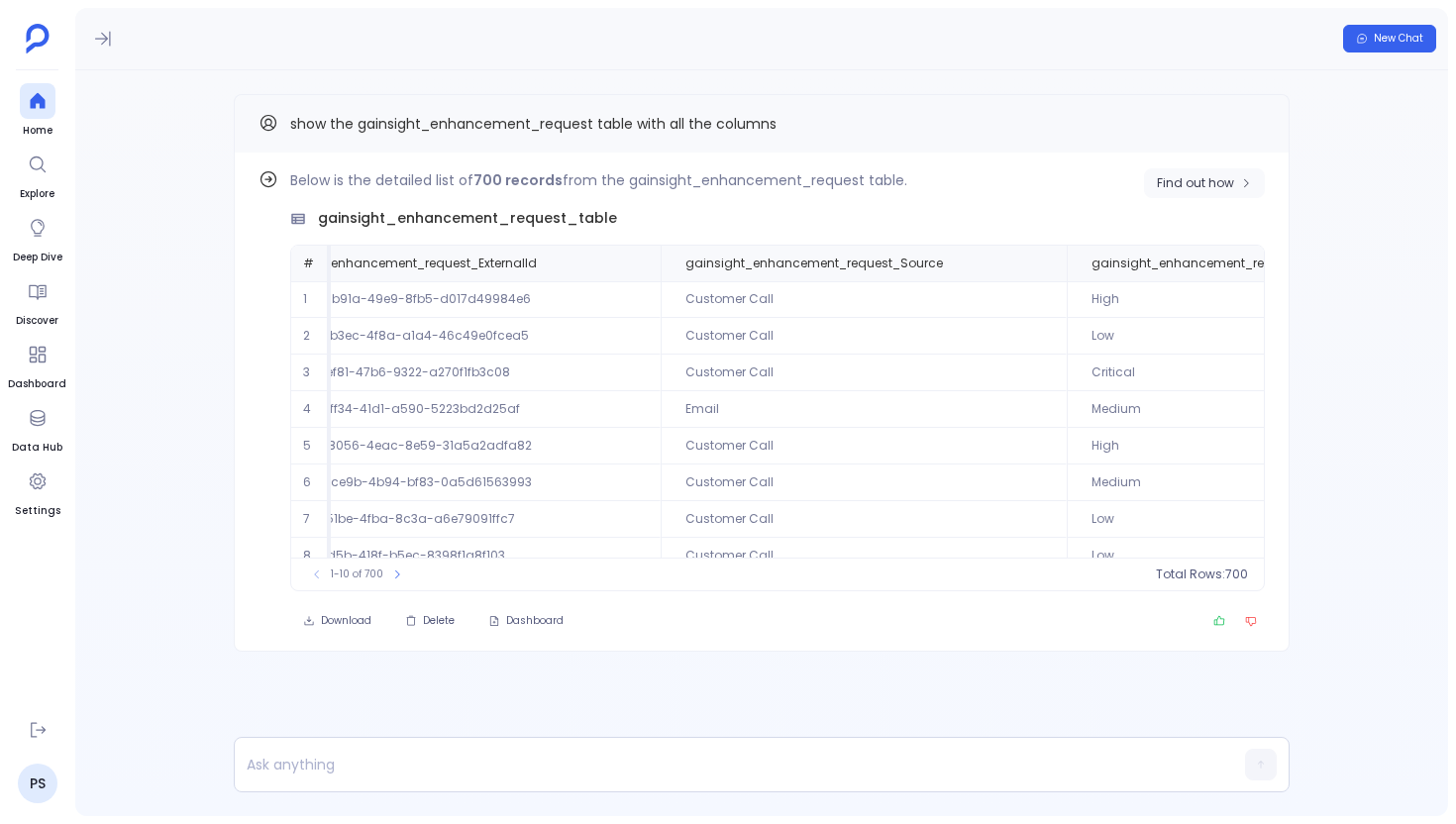 click on "Find out how" at bounding box center (1204, 183) 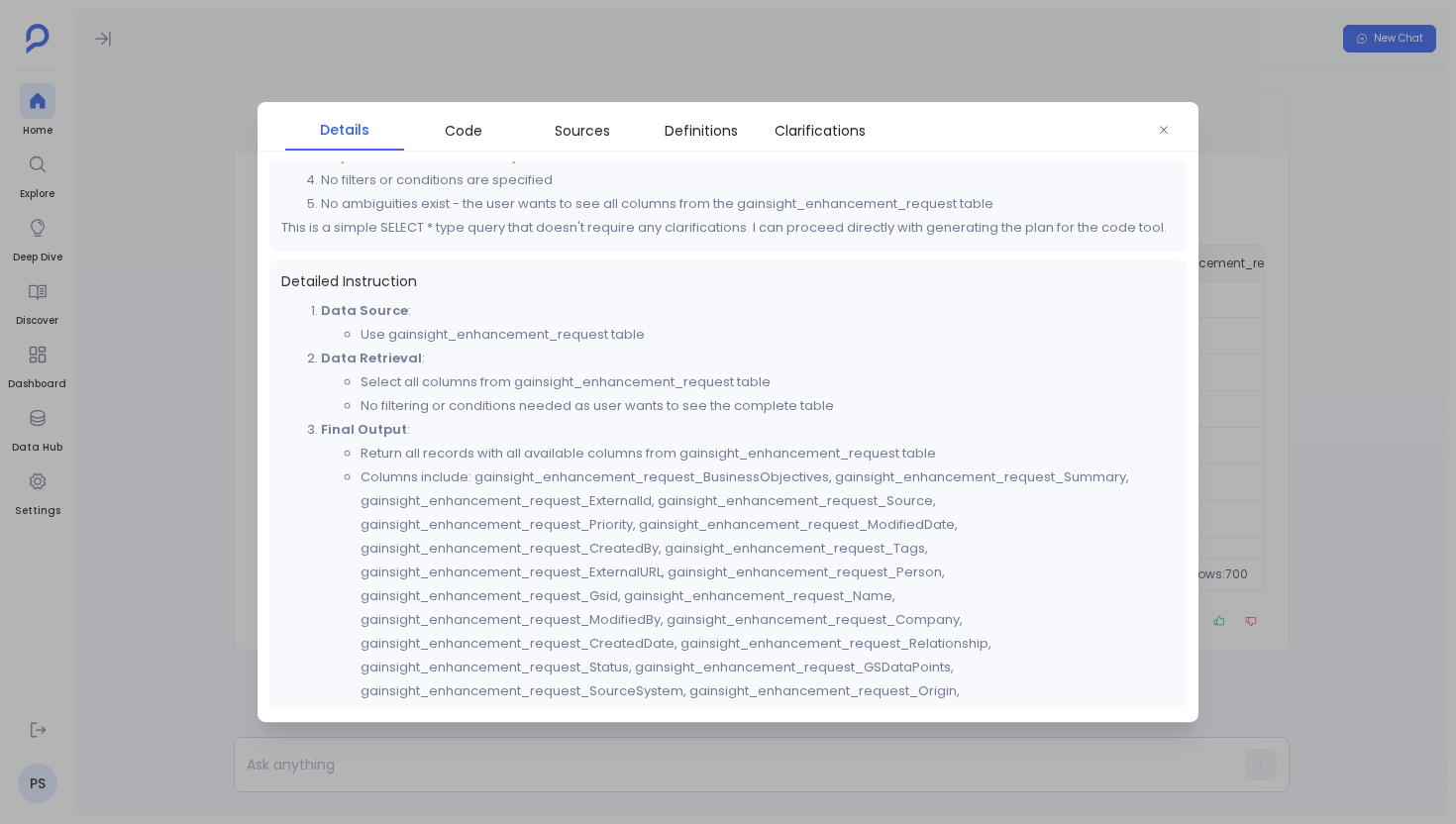 scroll, scrollTop: 230, scrollLeft: 0, axis: vertical 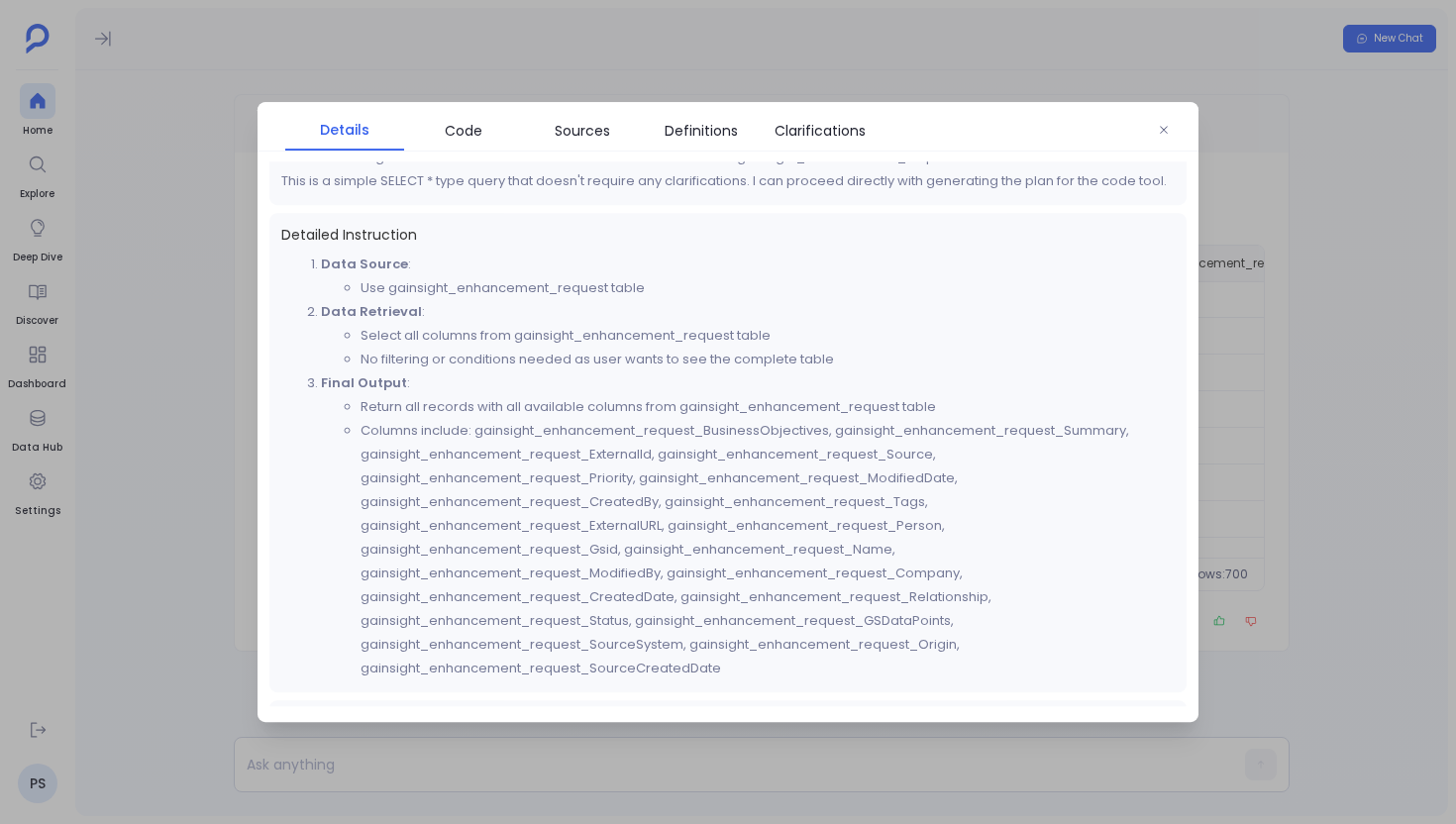 click at bounding box center [728, 412] 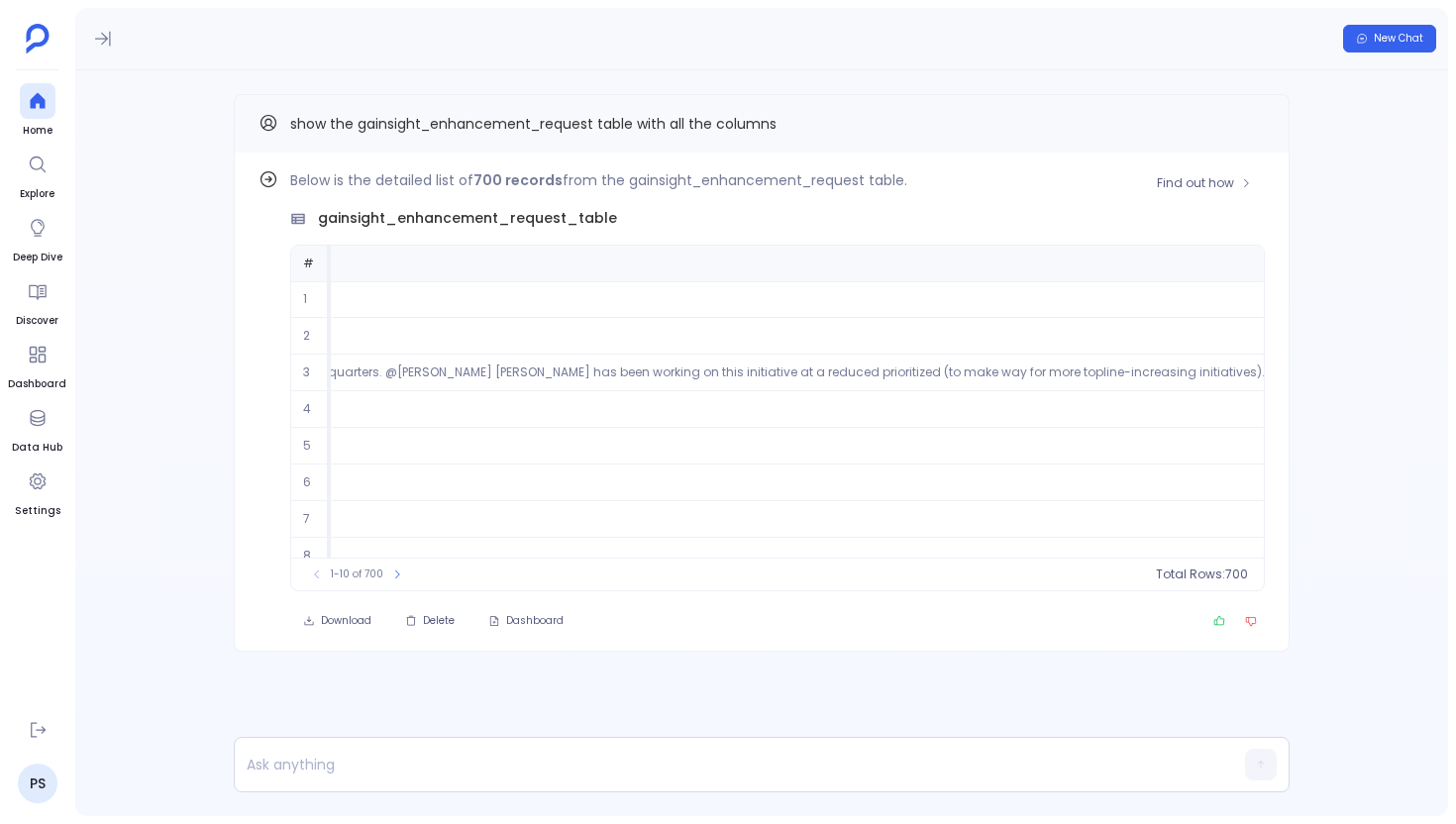 scroll, scrollTop: 0, scrollLeft: 5735, axis: horizontal 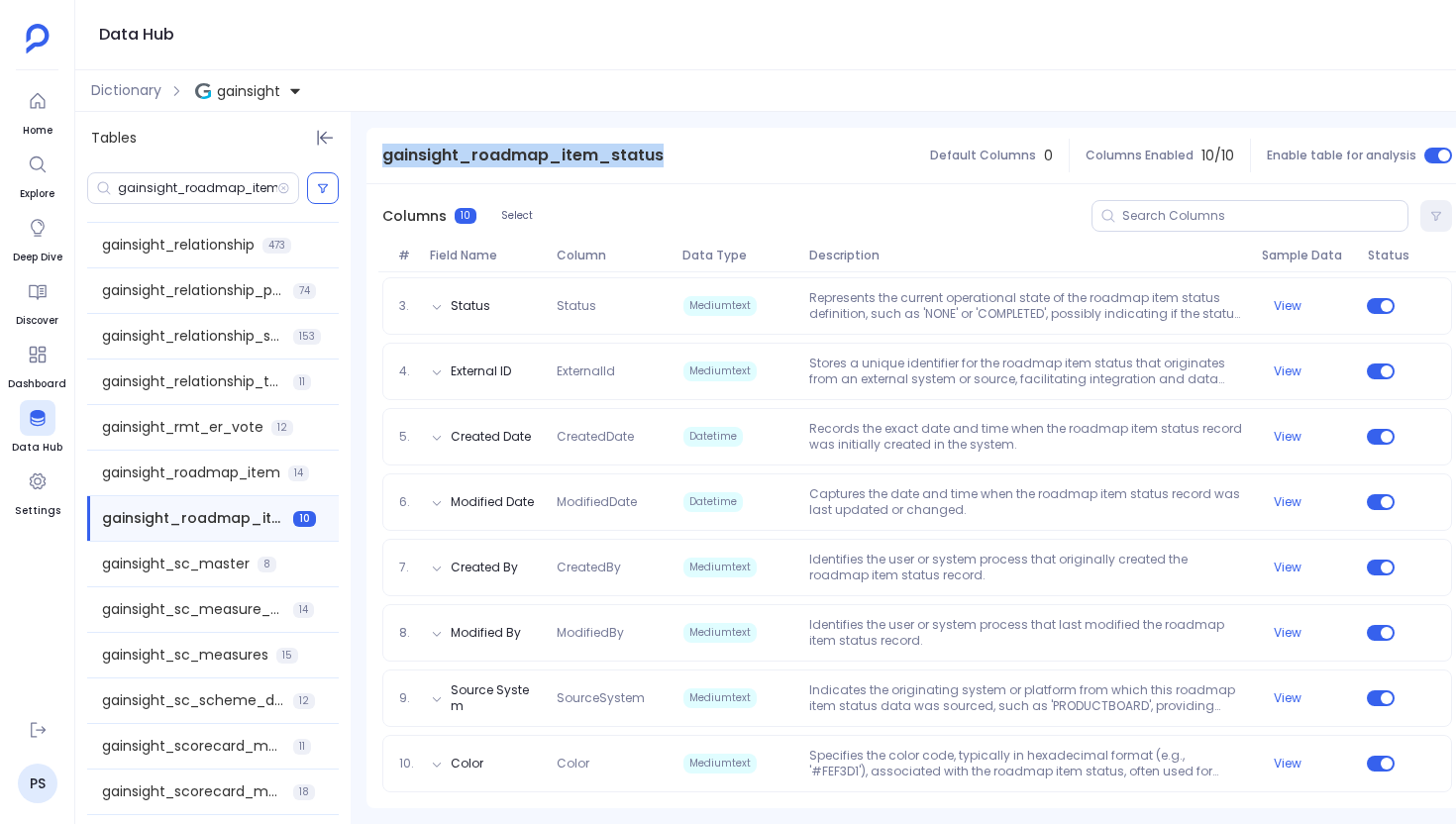 click on "Dictionary gainsight" at bounding box center (780, 91) 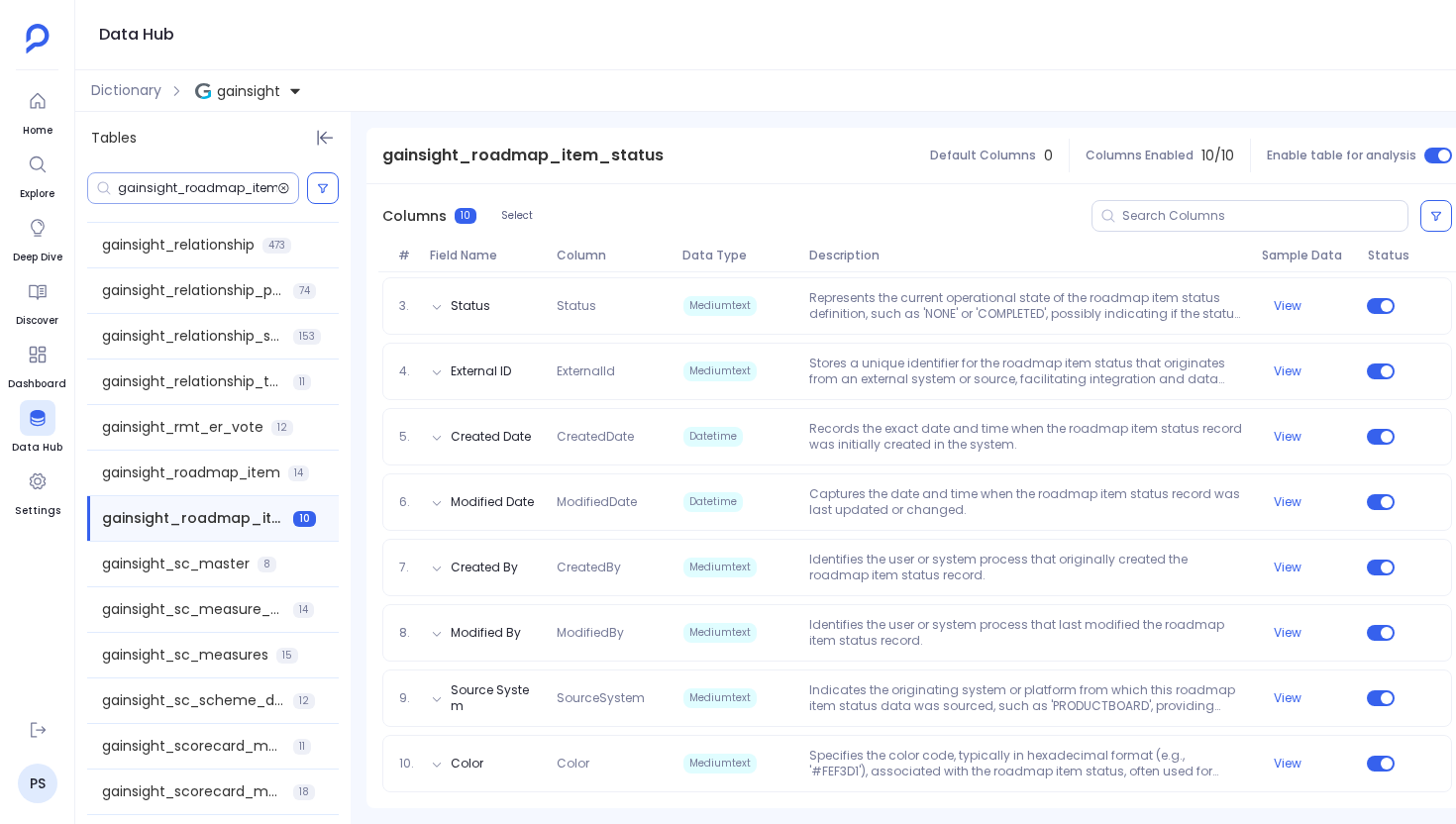click 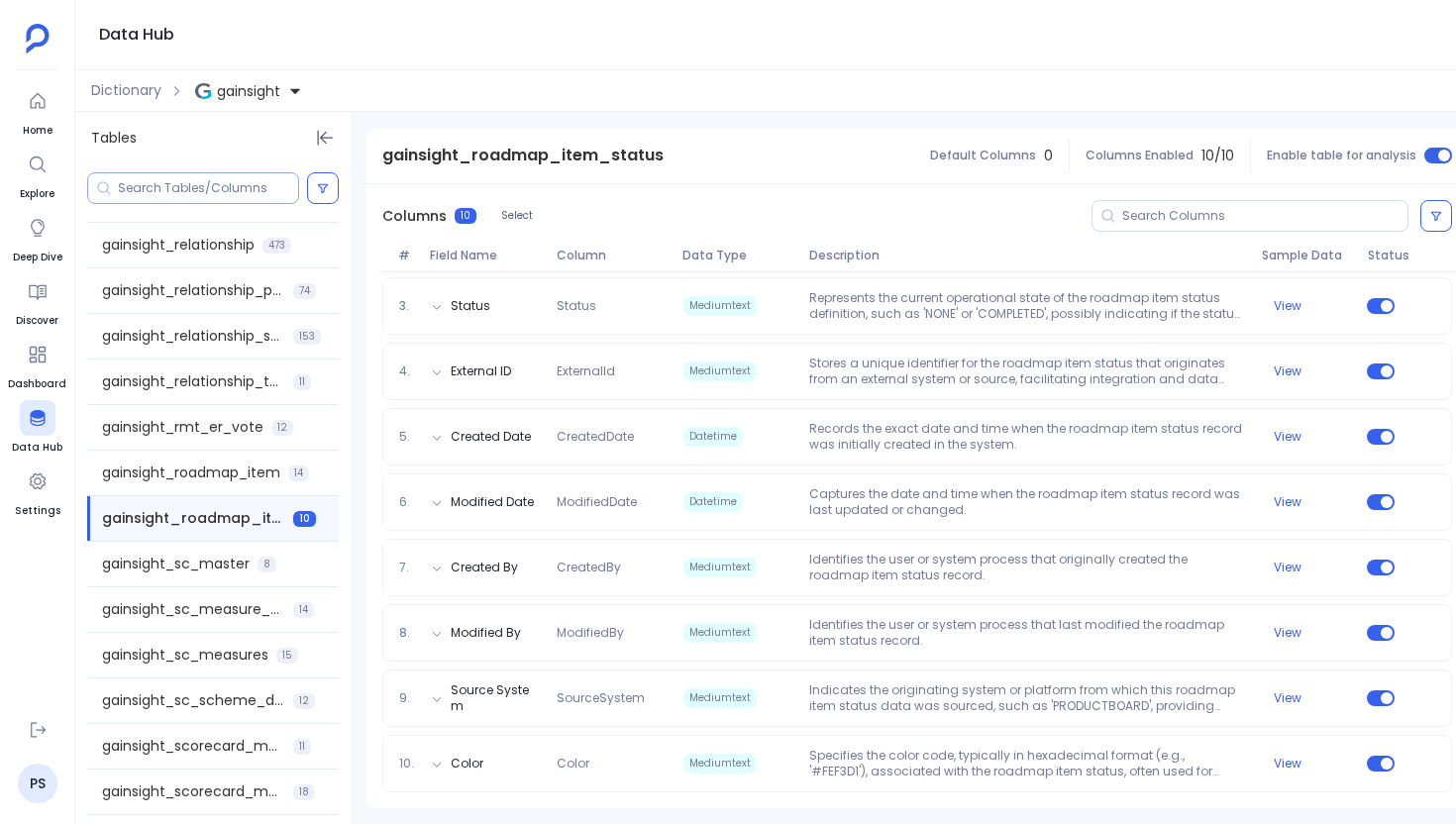 click at bounding box center [208, 188] 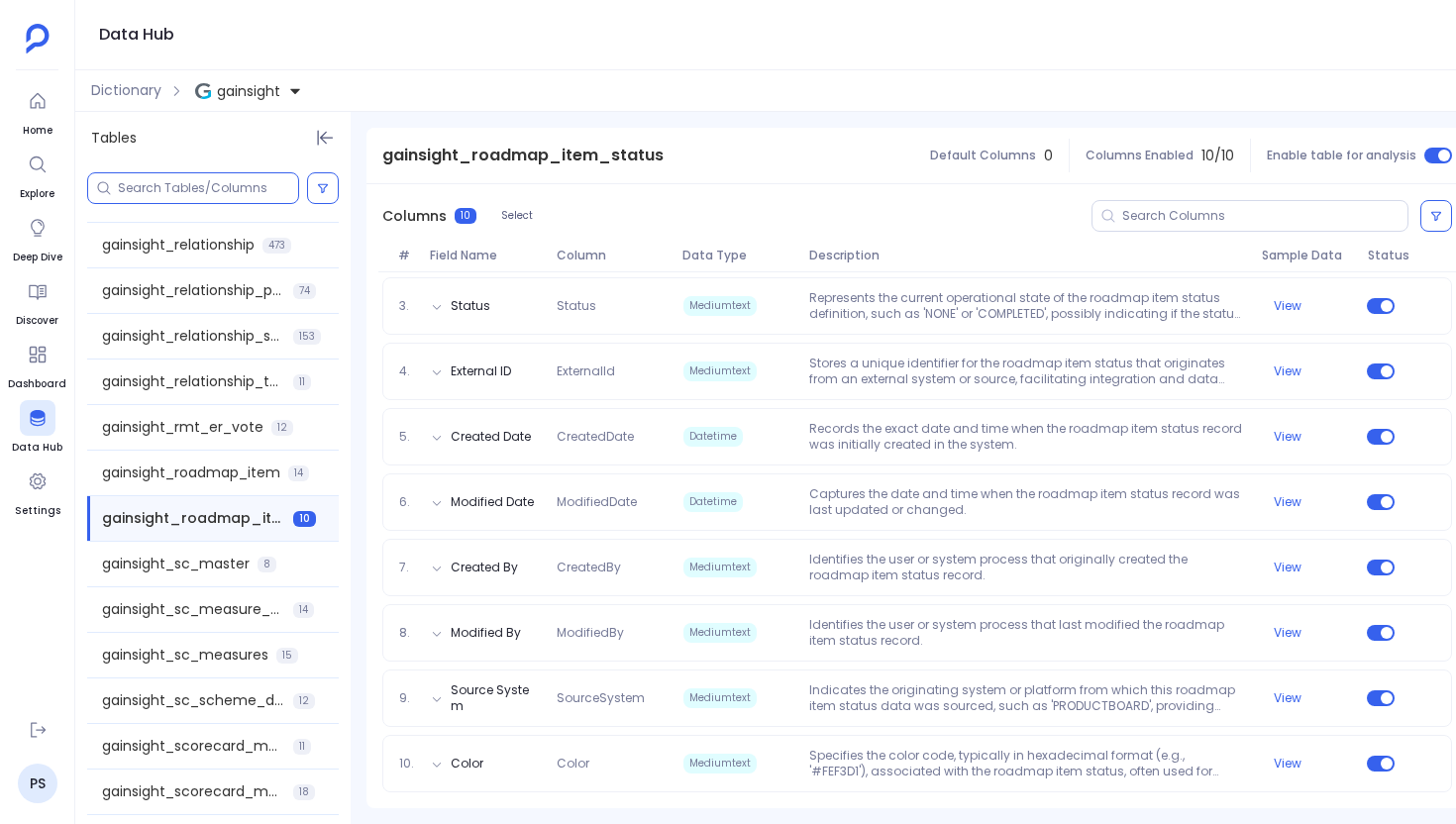 paste on "gainsight_enhancement_request" 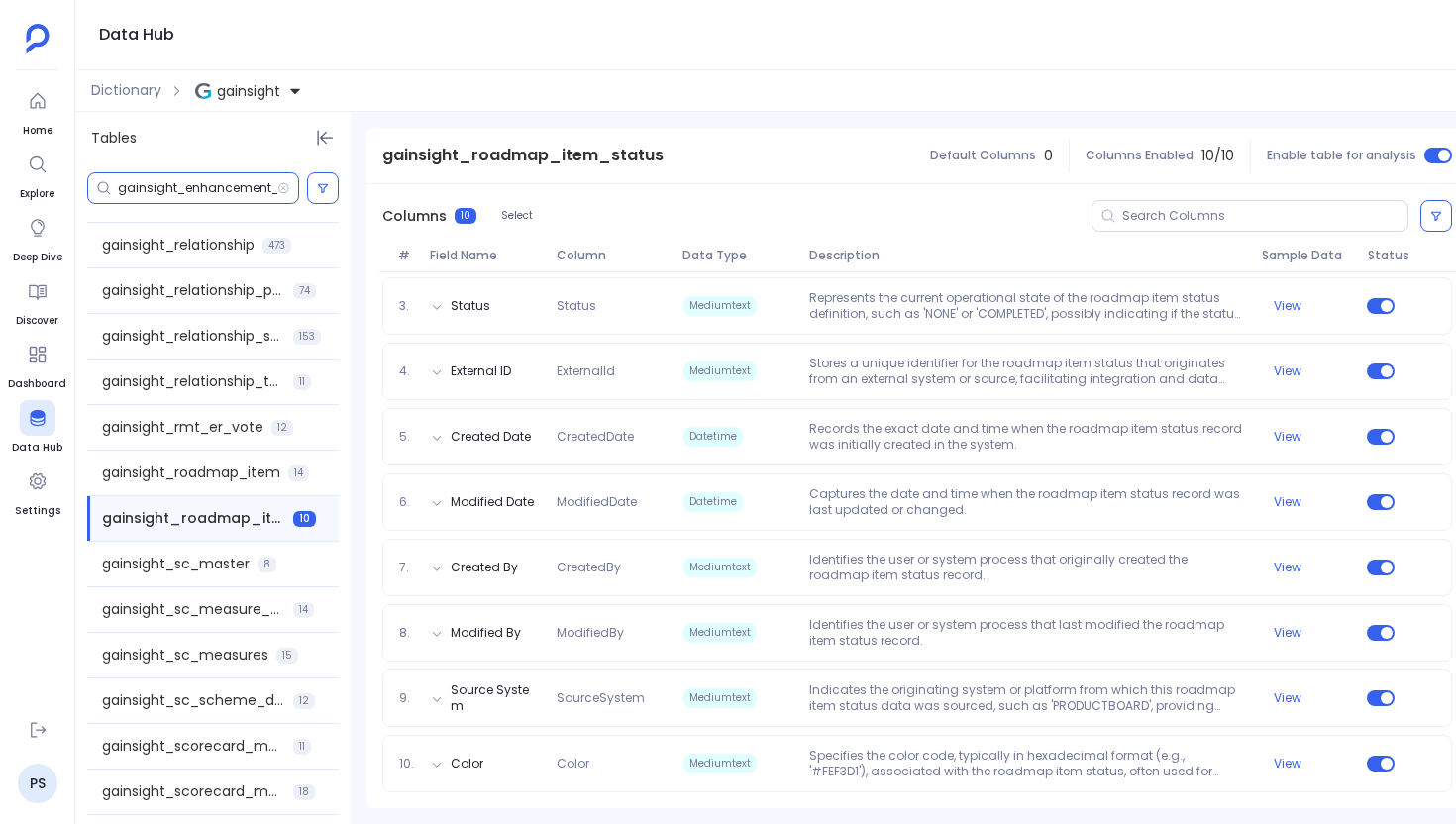 scroll, scrollTop: 0, scrollLeft: 43, axis: horizontal 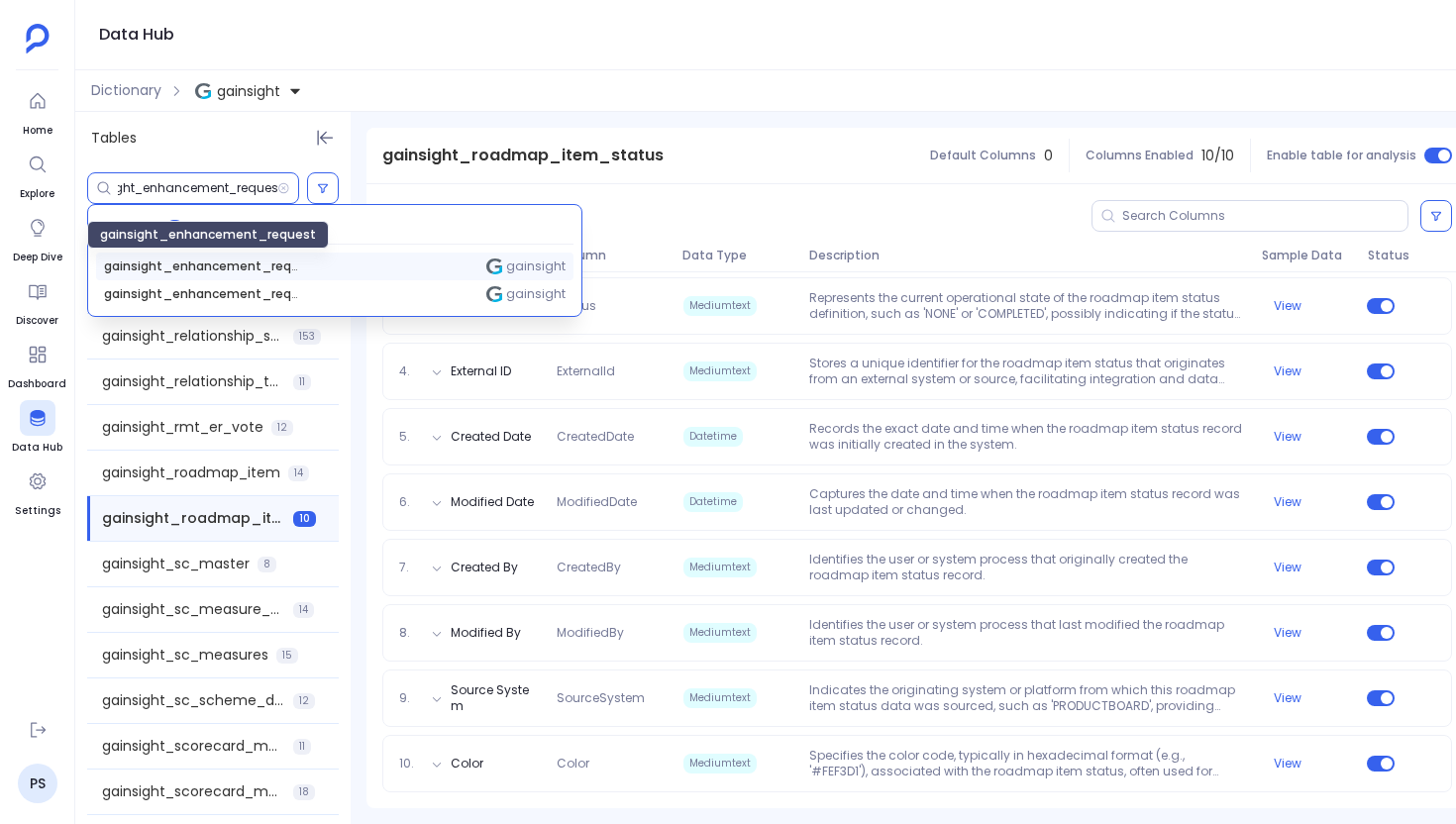 type on "gainsight_enhancement_request" 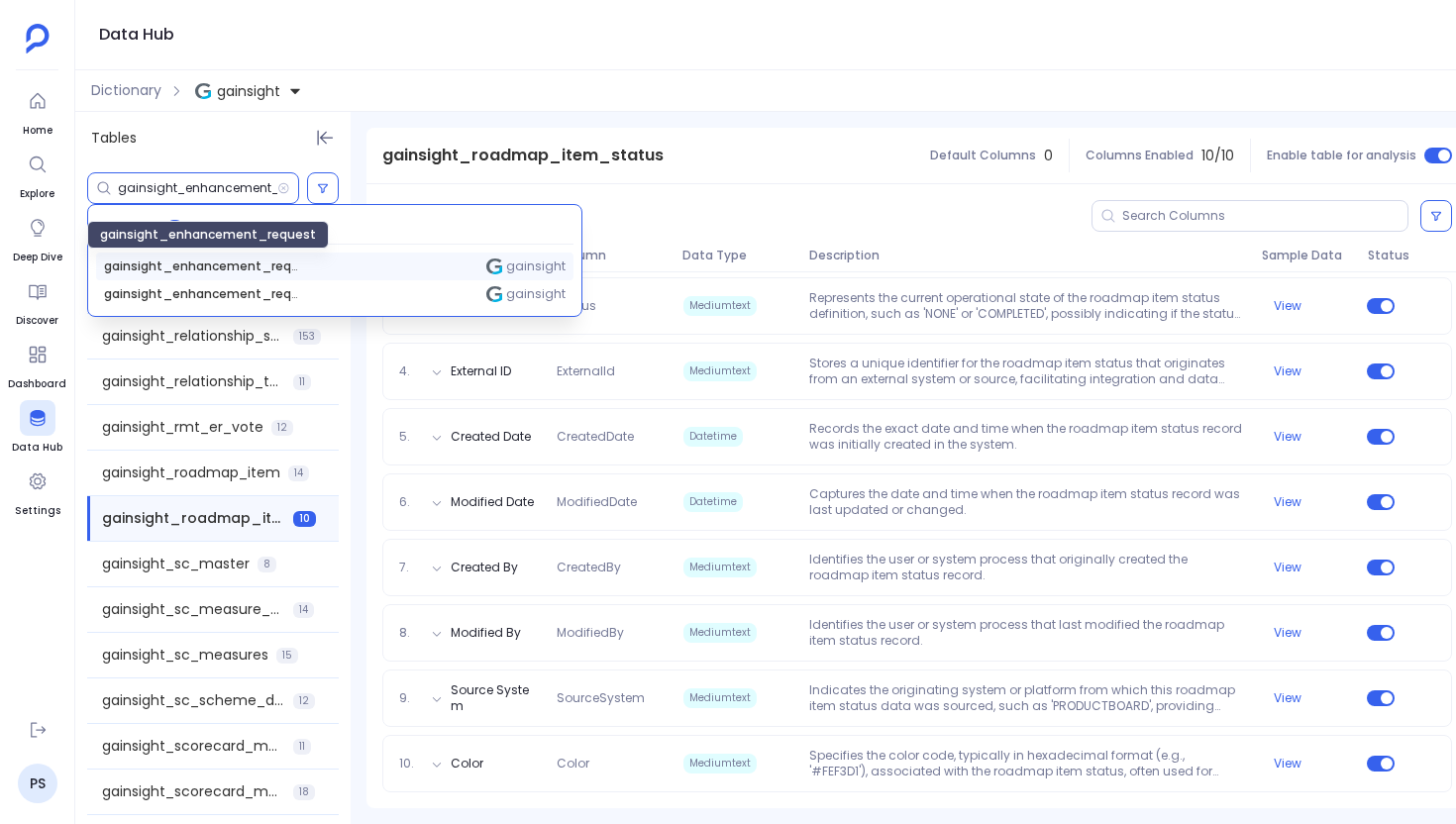 click on "gainsight_enhancement_request" at bounding box center [203, 266] 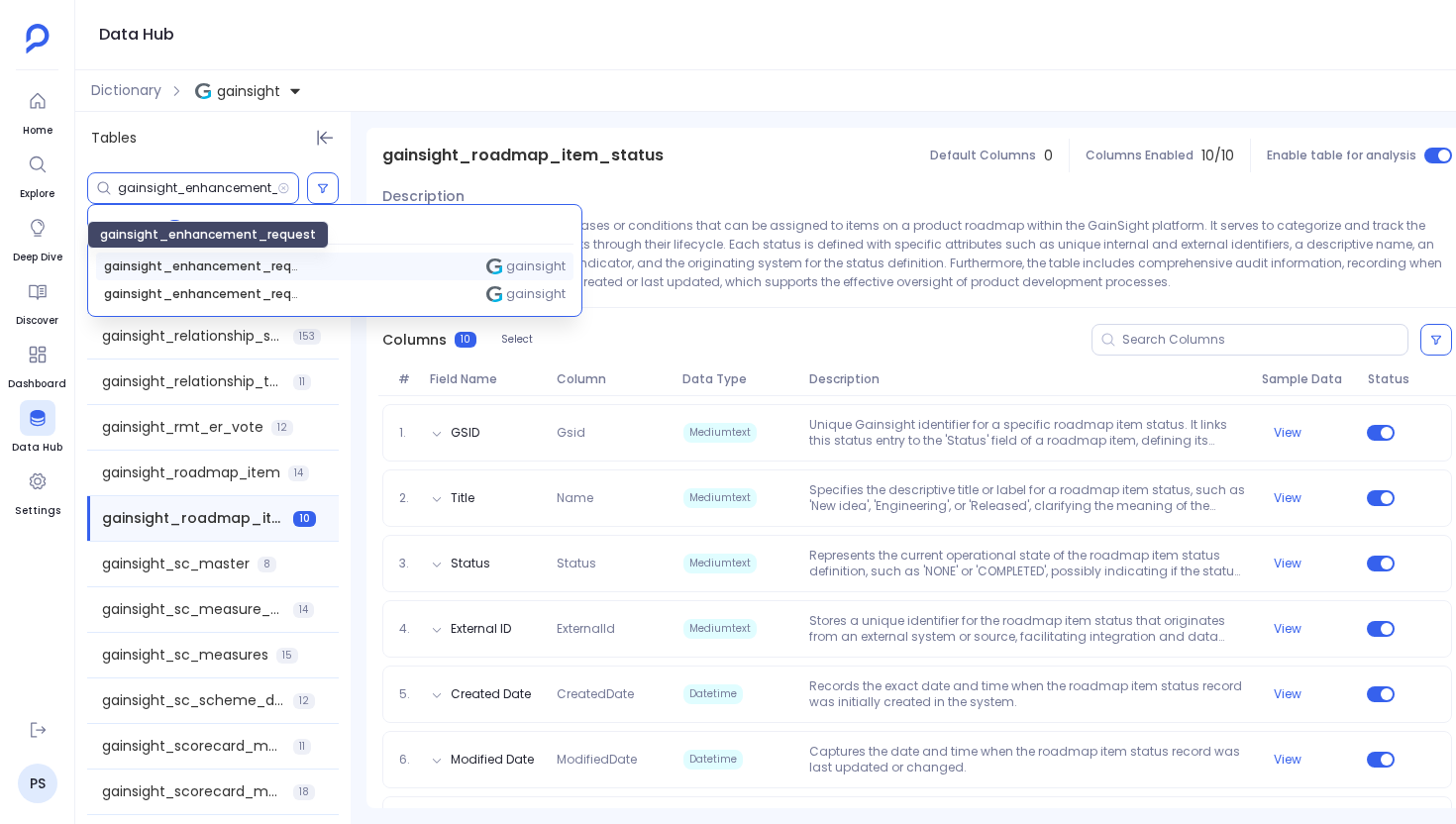 scroll, scrollTop: 1983, scrollLeft: 0, axis: vertical 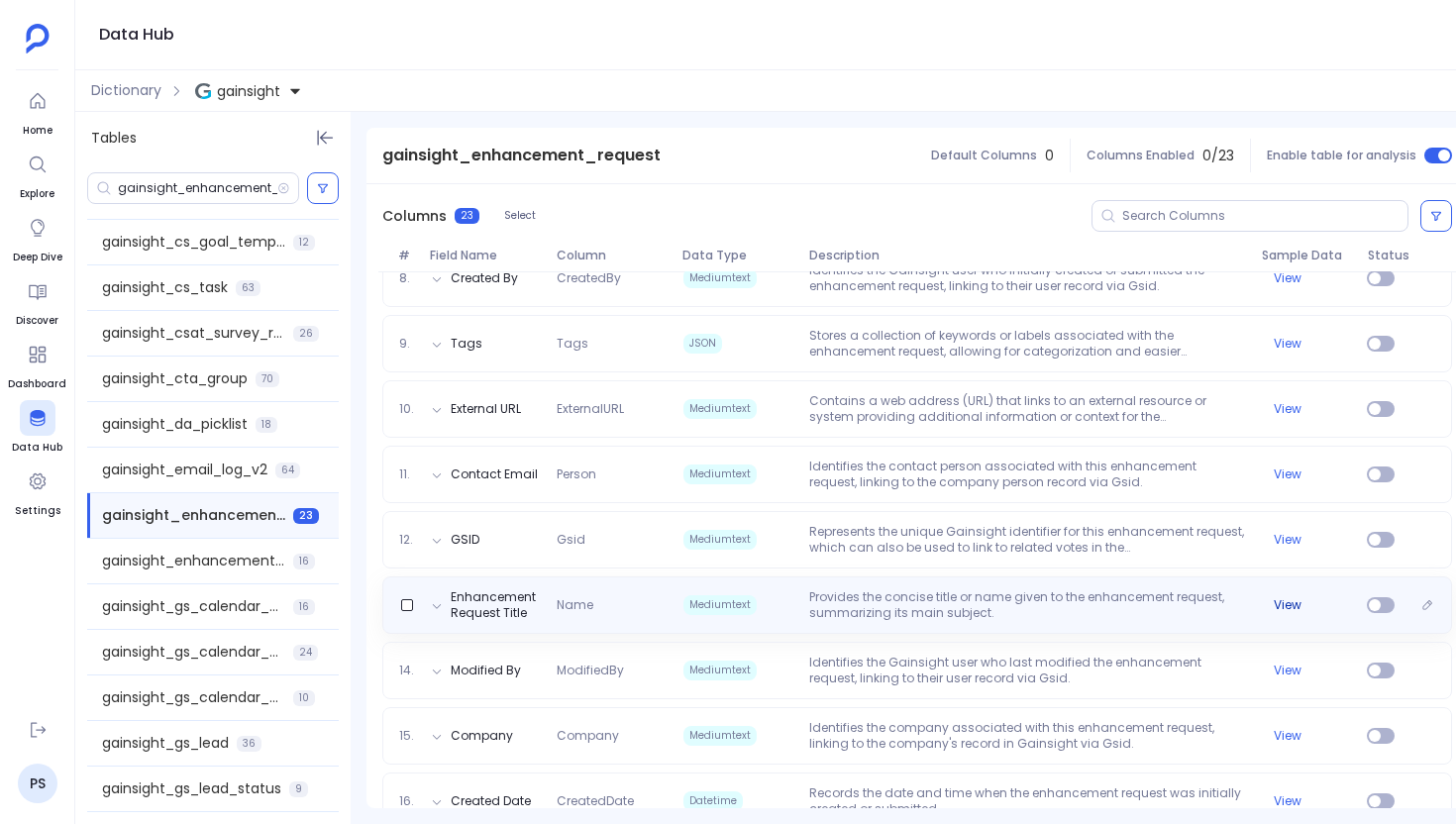 click on "View" at bounding box center (1288, 605) 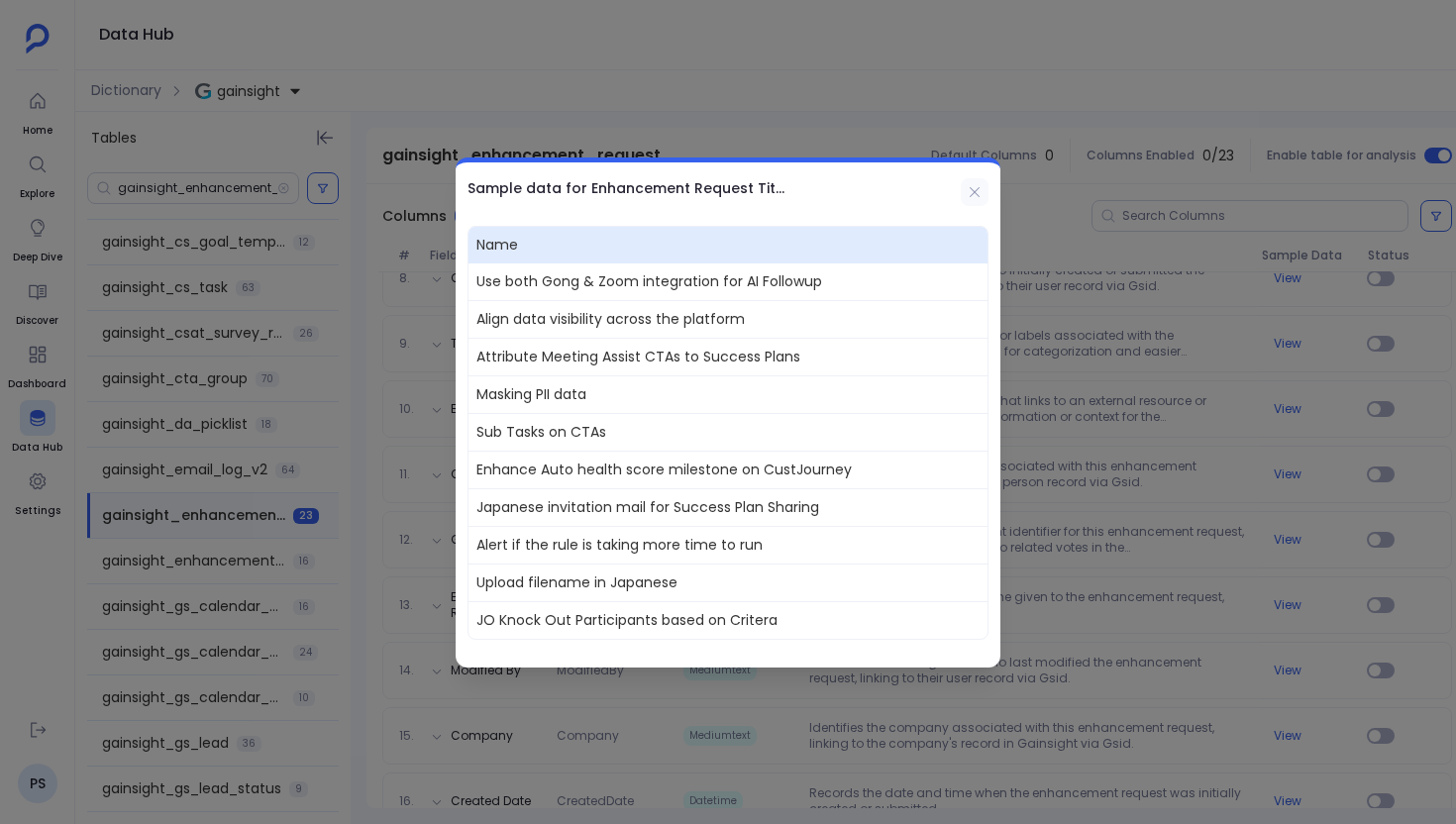 click at bounding box center [975, 192] 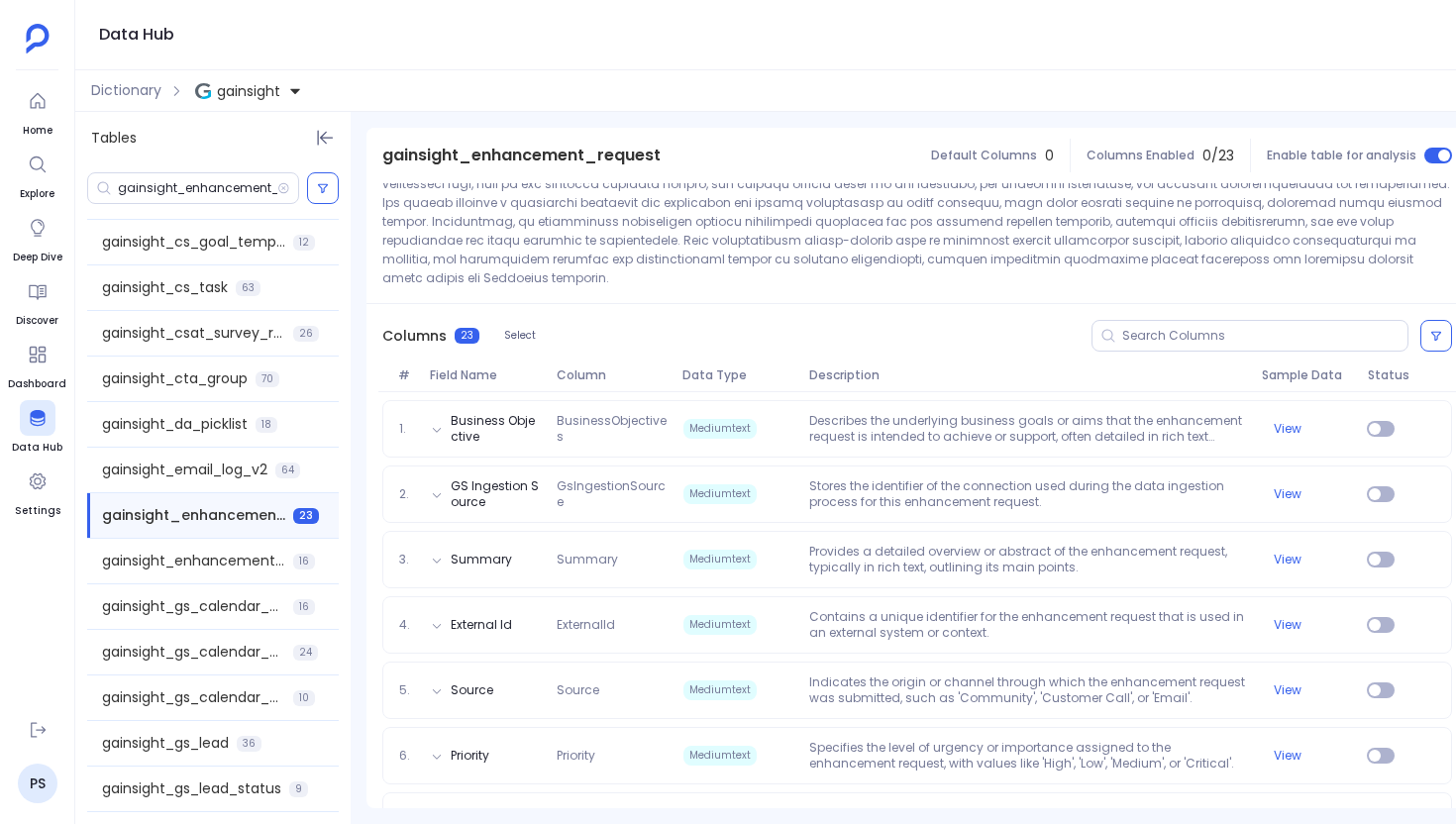 scroll, scrollTop: 0, scrollLeft: 0, axis: both 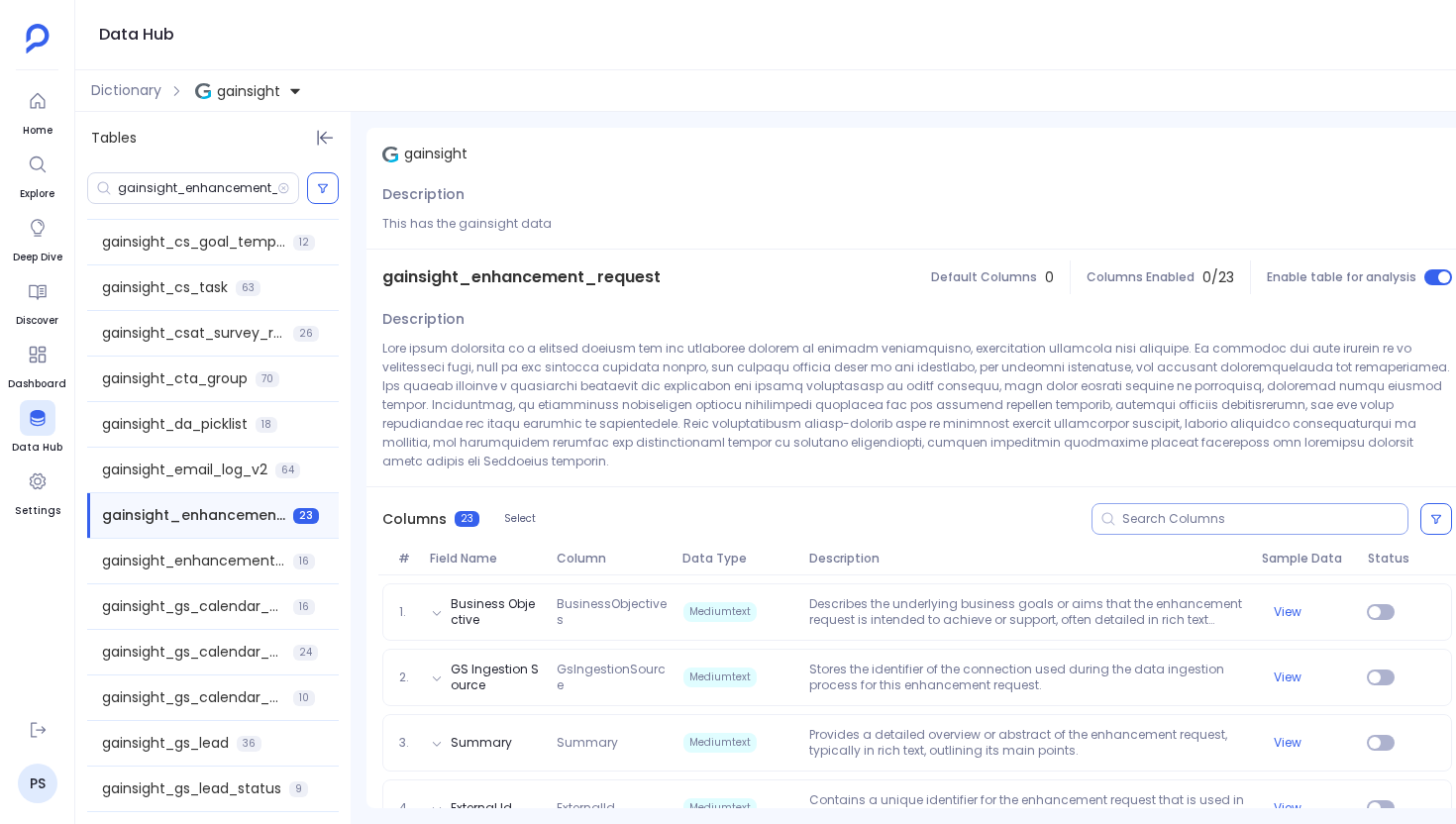 click at bounding box center (1250, 519) 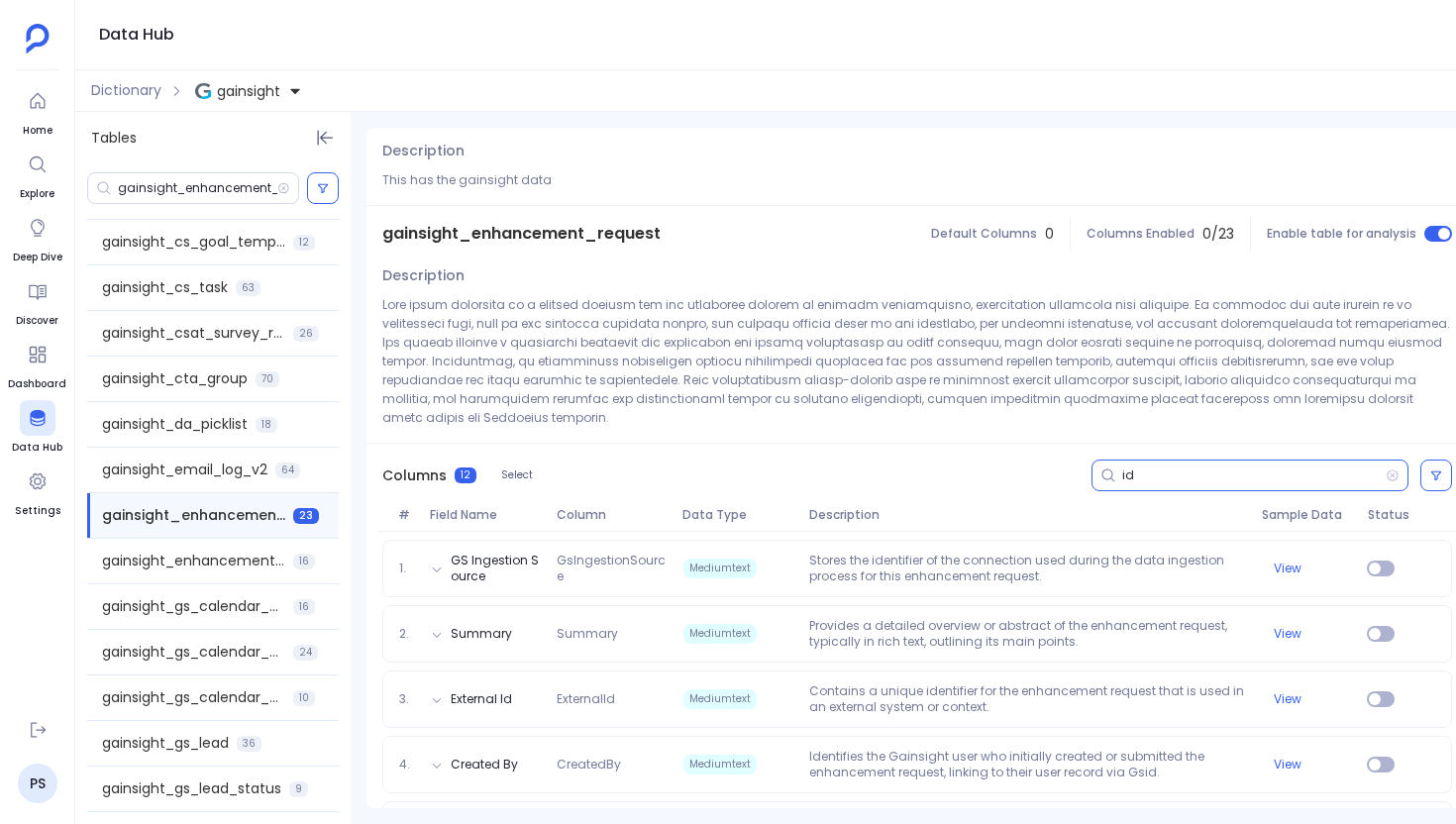 scroll, scrollTop: 43, scrollLeft: 0, axis: vertical 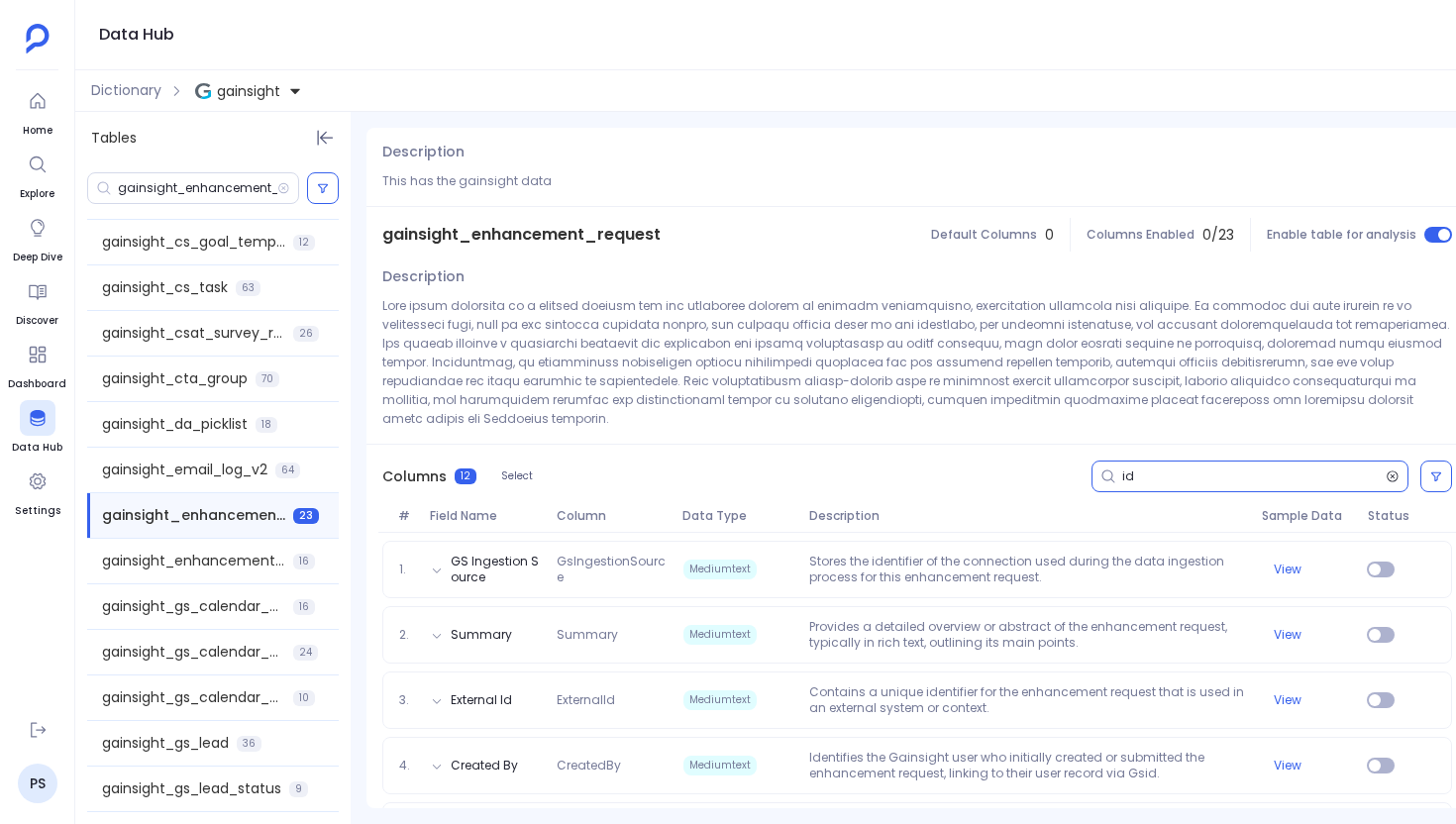 type on "id" 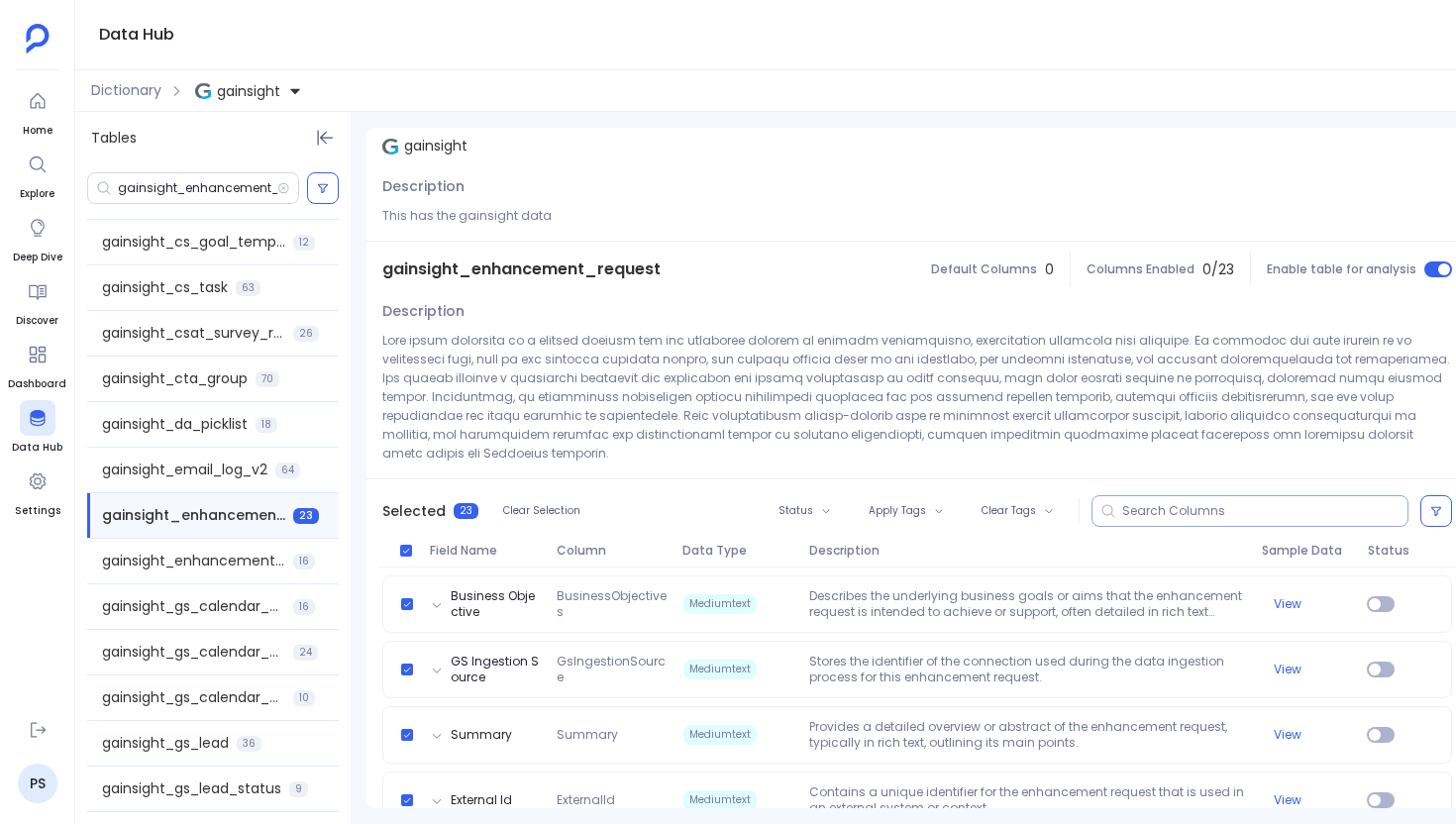 scroll, scrollTop: 0, scrollLeft: 0, axis: both 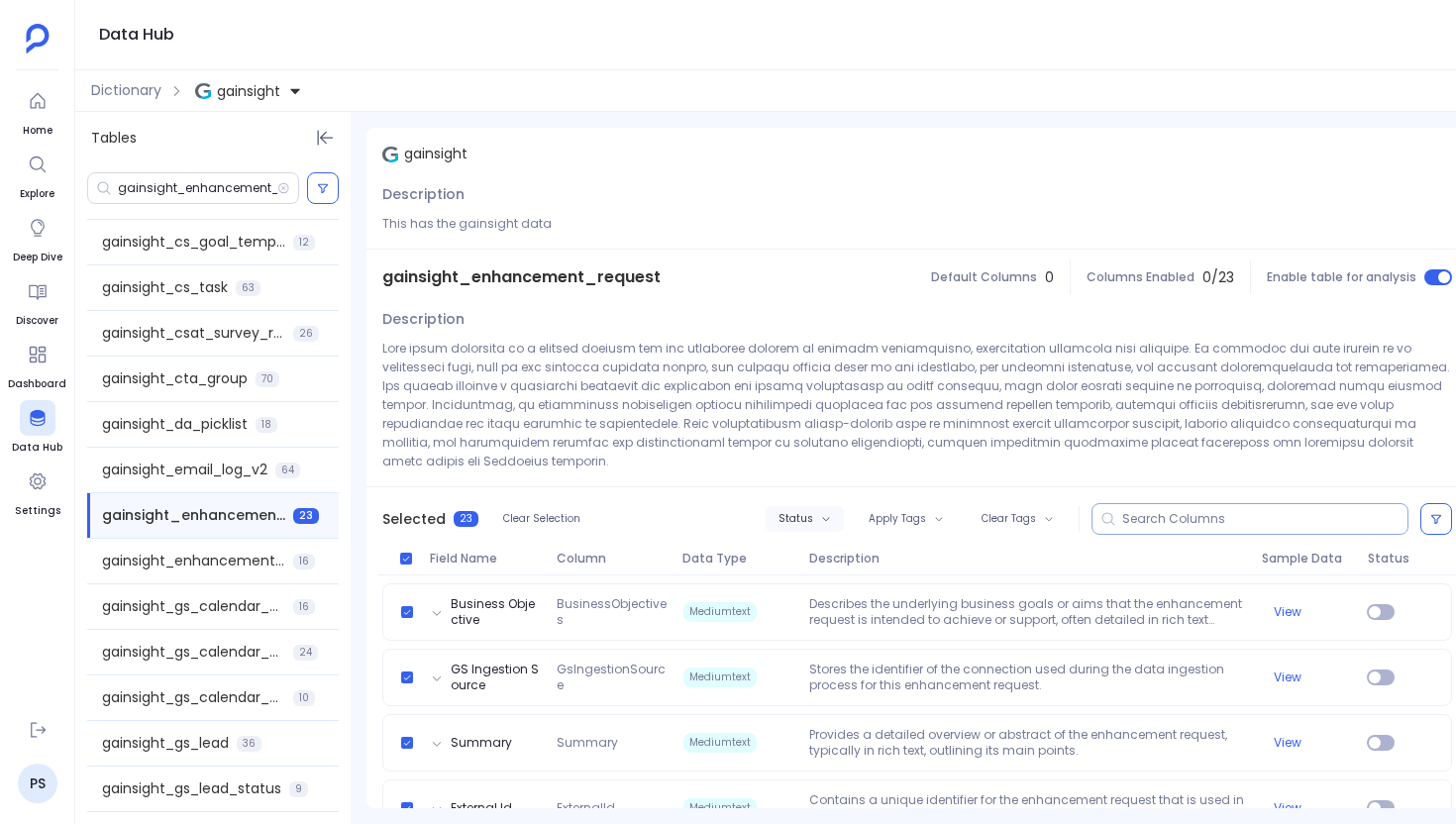 click on "Status" at bounding box center (795, 519) 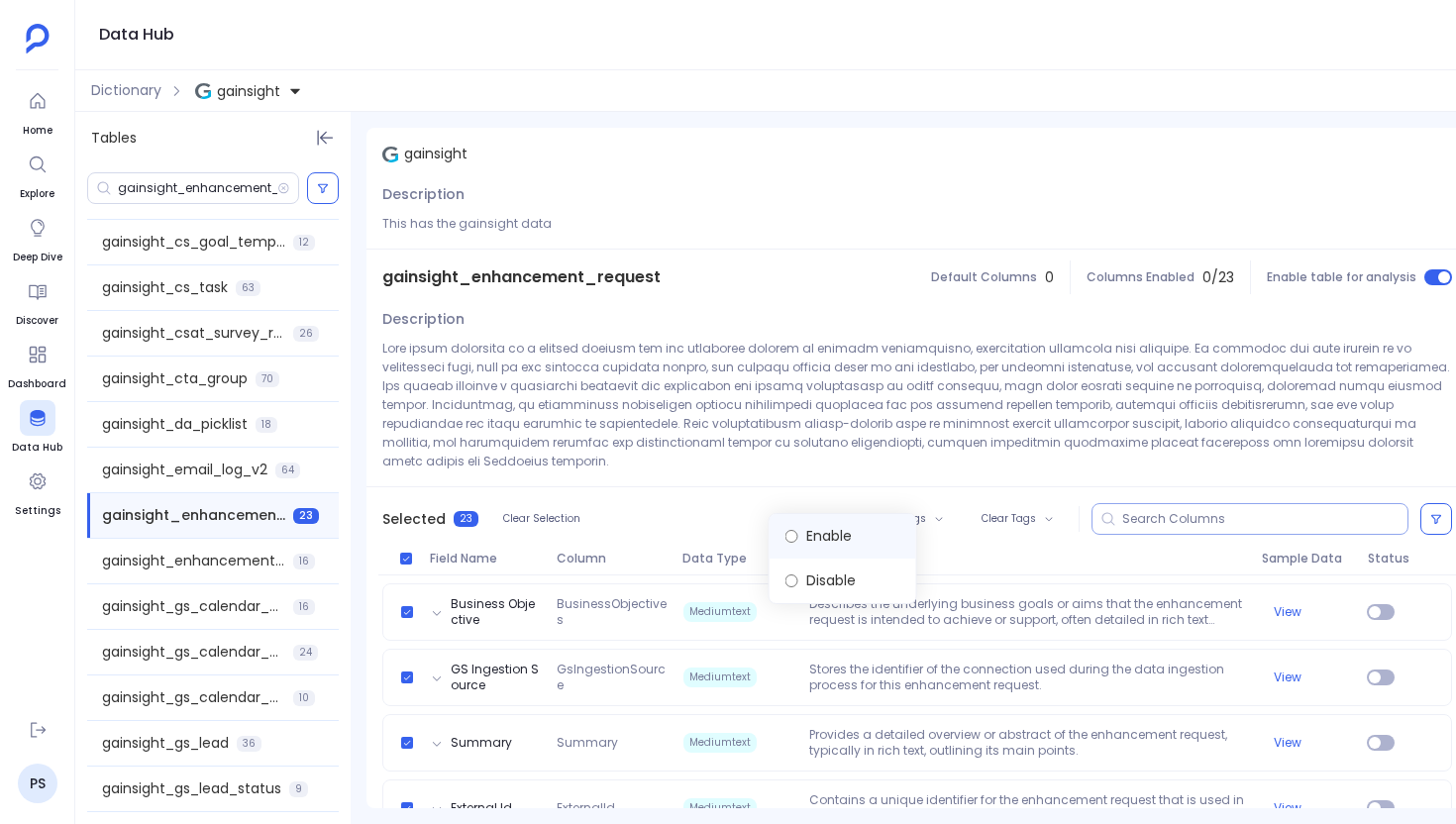 click on "Enable" at bounding box center (843, 536) 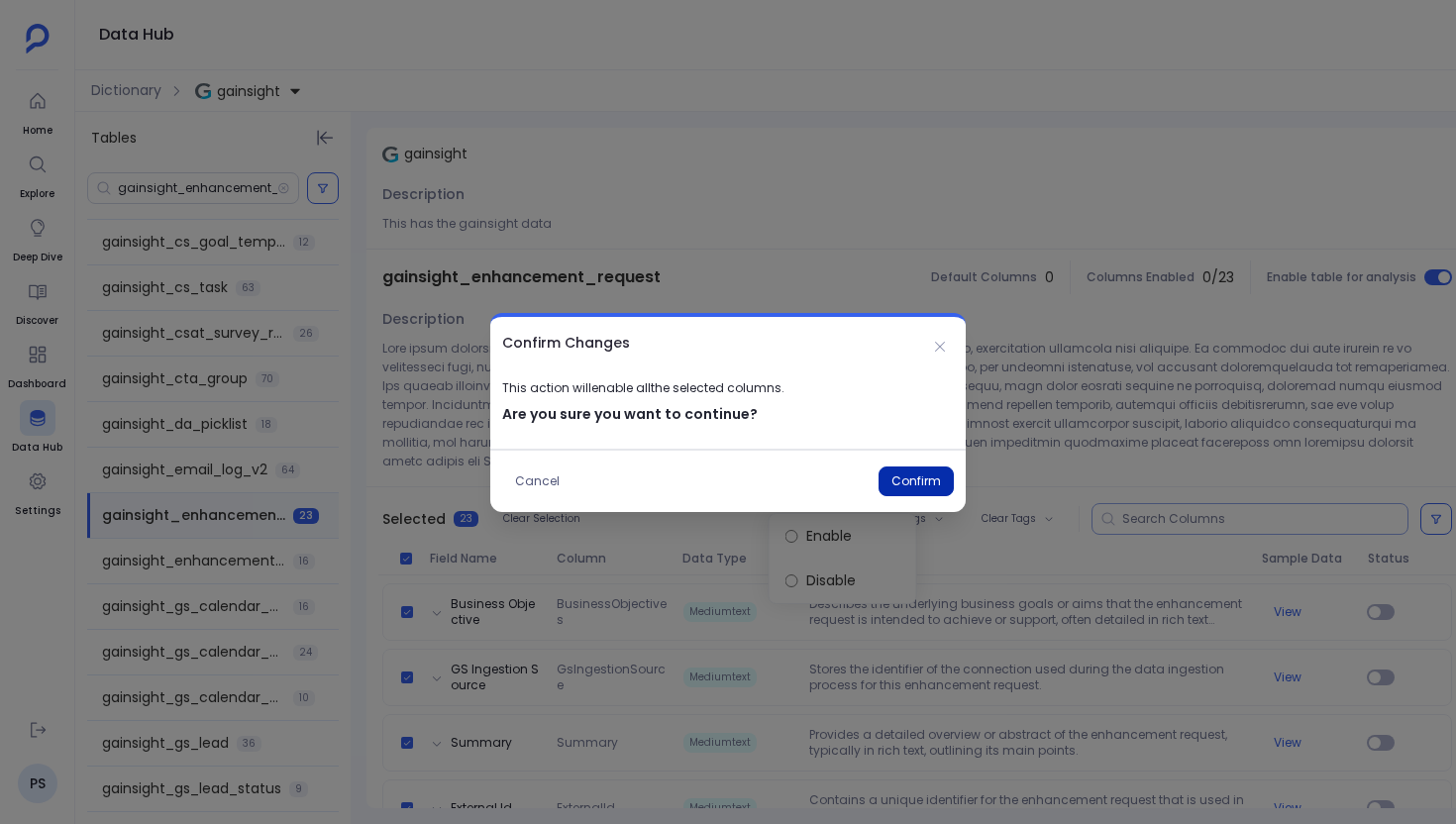 click on "Confirm" at bounding box center (916, 481) 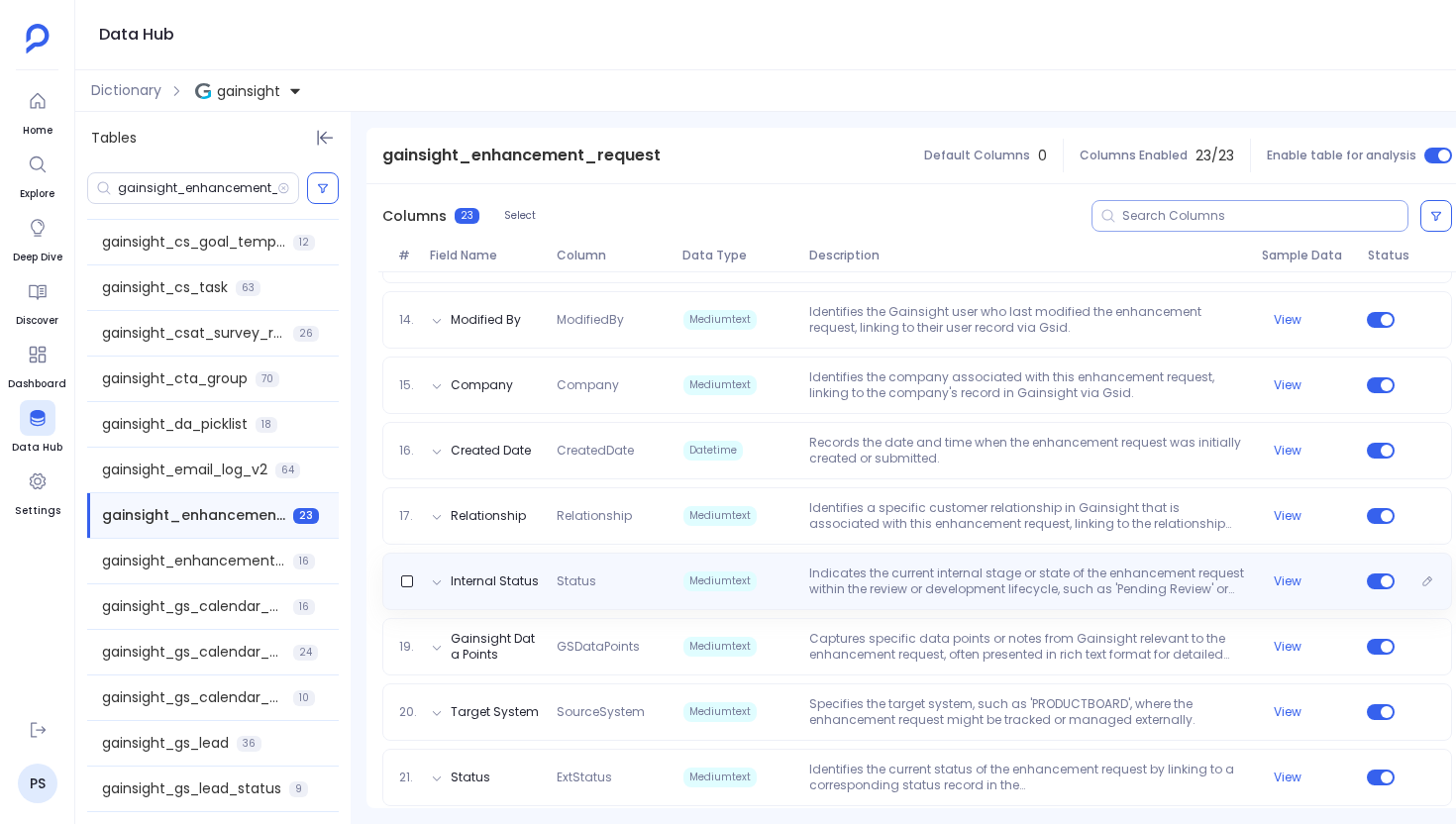 scroll, scrollTop: 1139, scrollLeft: 0, axis: vertical 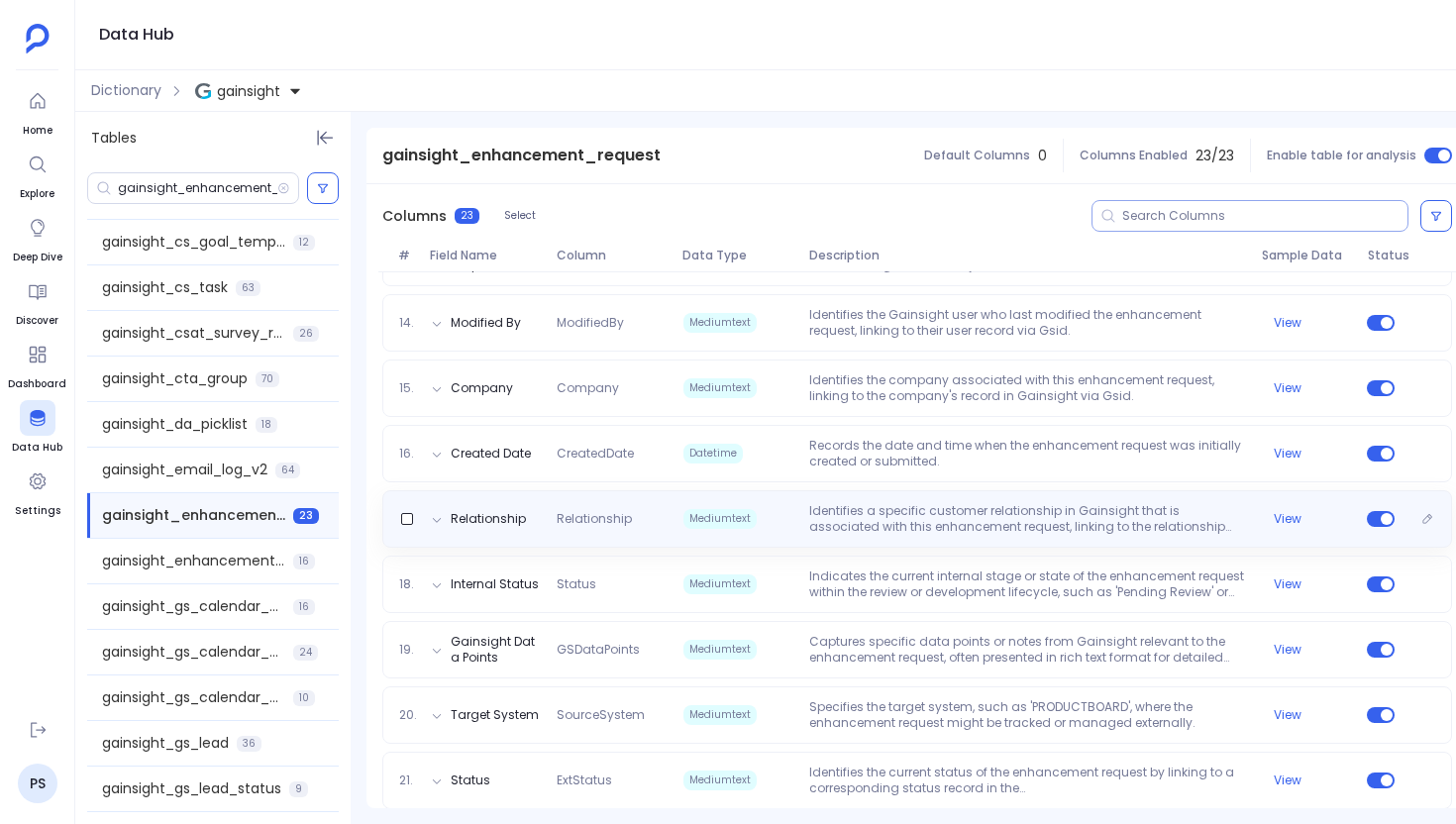 click on "Relationship Relationship Mediumtext Identifies a specific customer relationship in Gainsight that is associated with this enhancement request, linking to the relationship record via Gsid. View" at bounding box center [917, 519] 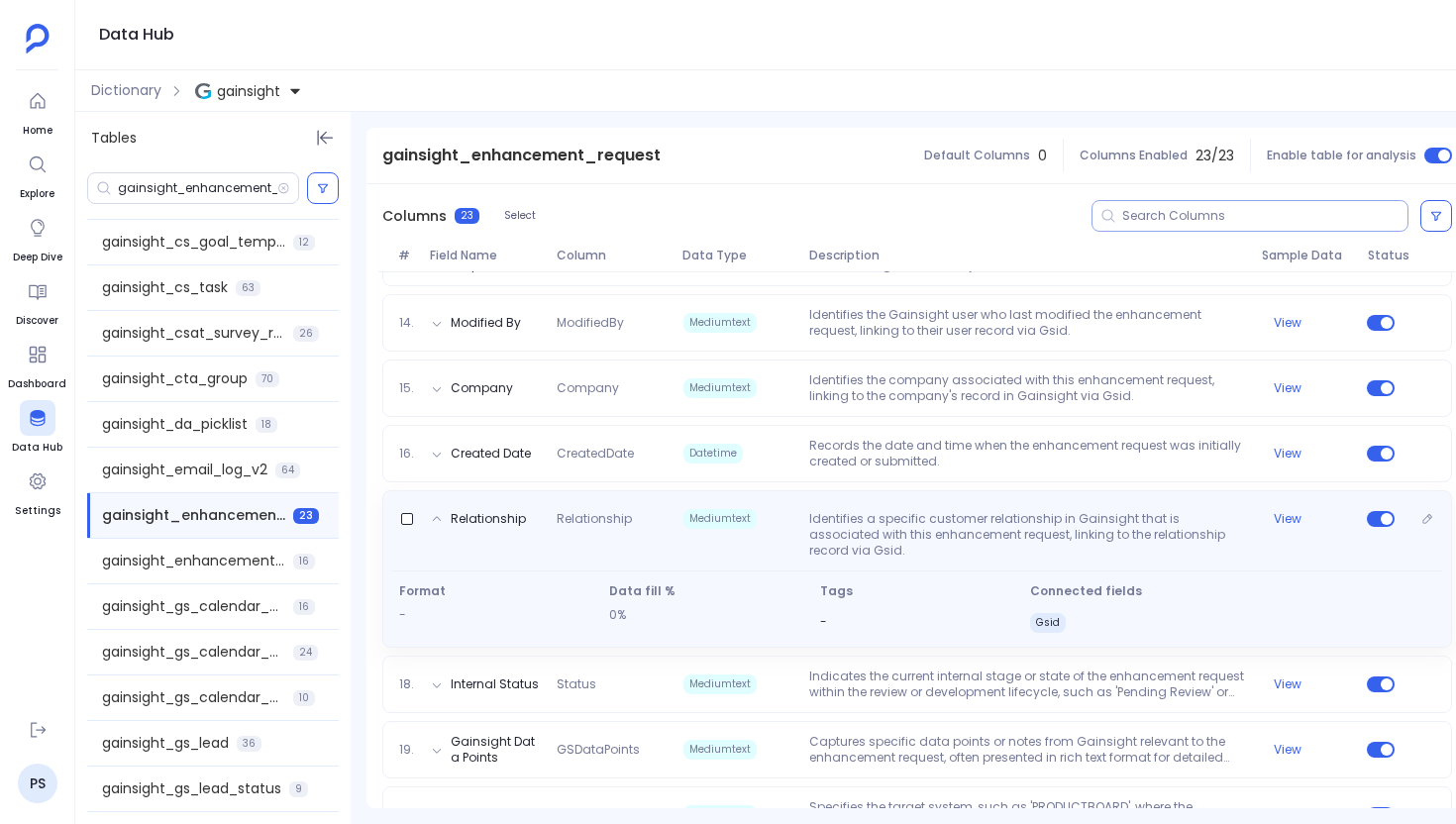 click on "Relationship Relationship Mediumtext Identifies a specific customer relationship in Gainsight that is associated with this enhancement request, linking to the relationship record via Gsid. View" at bounding box center [917, 531] 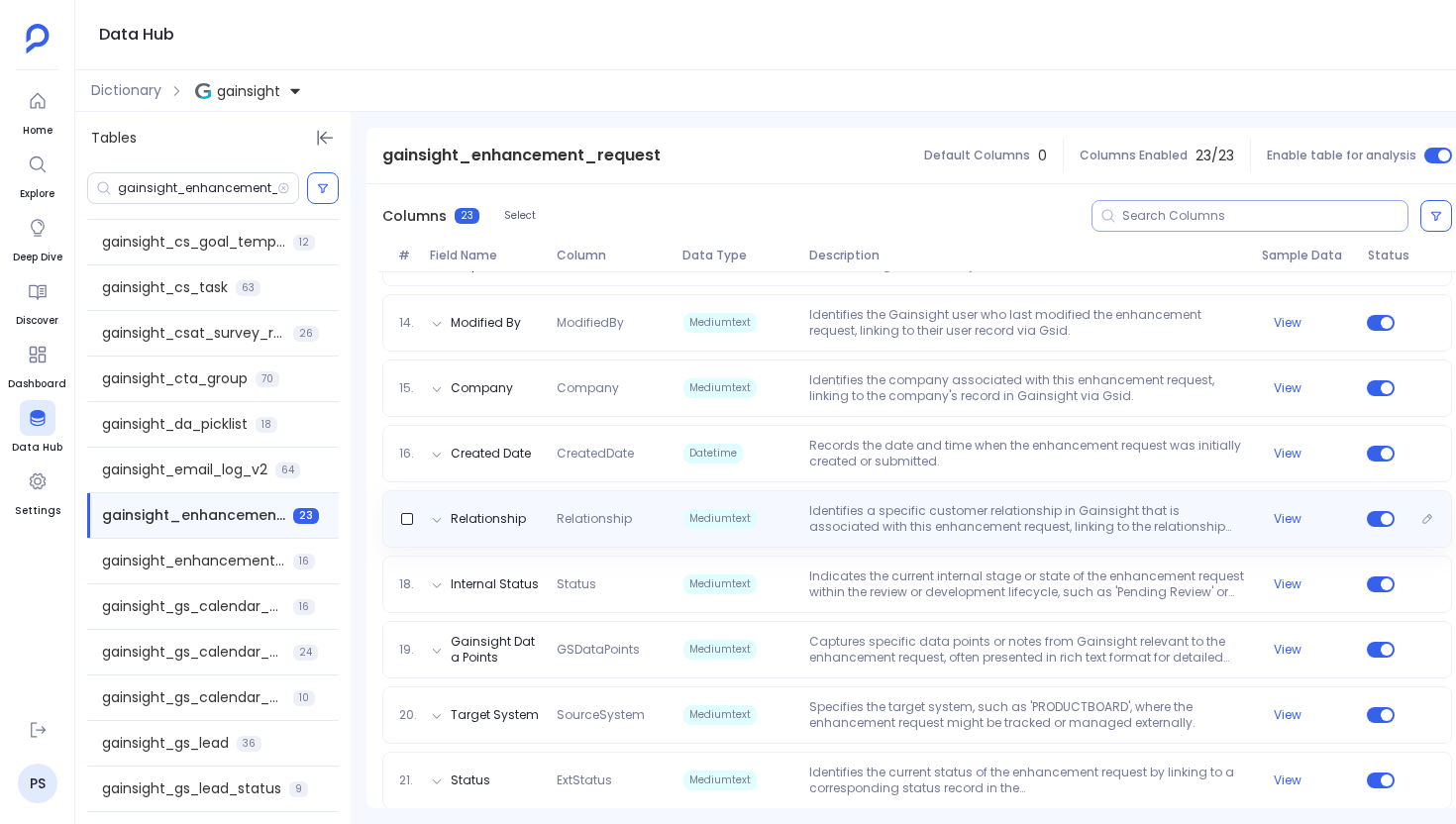 click on "Identifies a specific customer relationship in Gainsight that is associated with this enhancement request, linking to the relationship record via Gsid." at bounding box center [1027, 519] 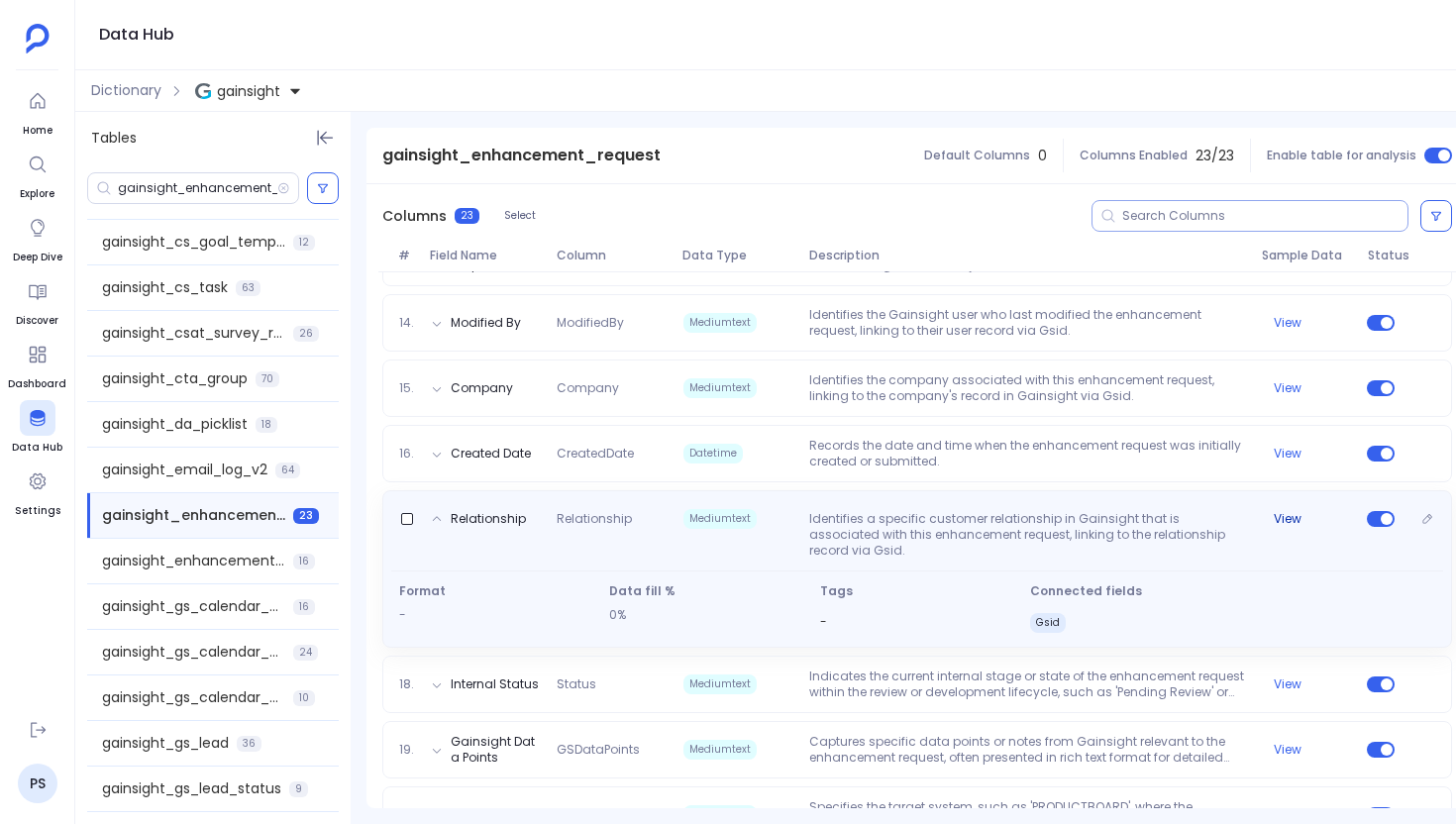 click on "View" at bounding box center [1288, 519] 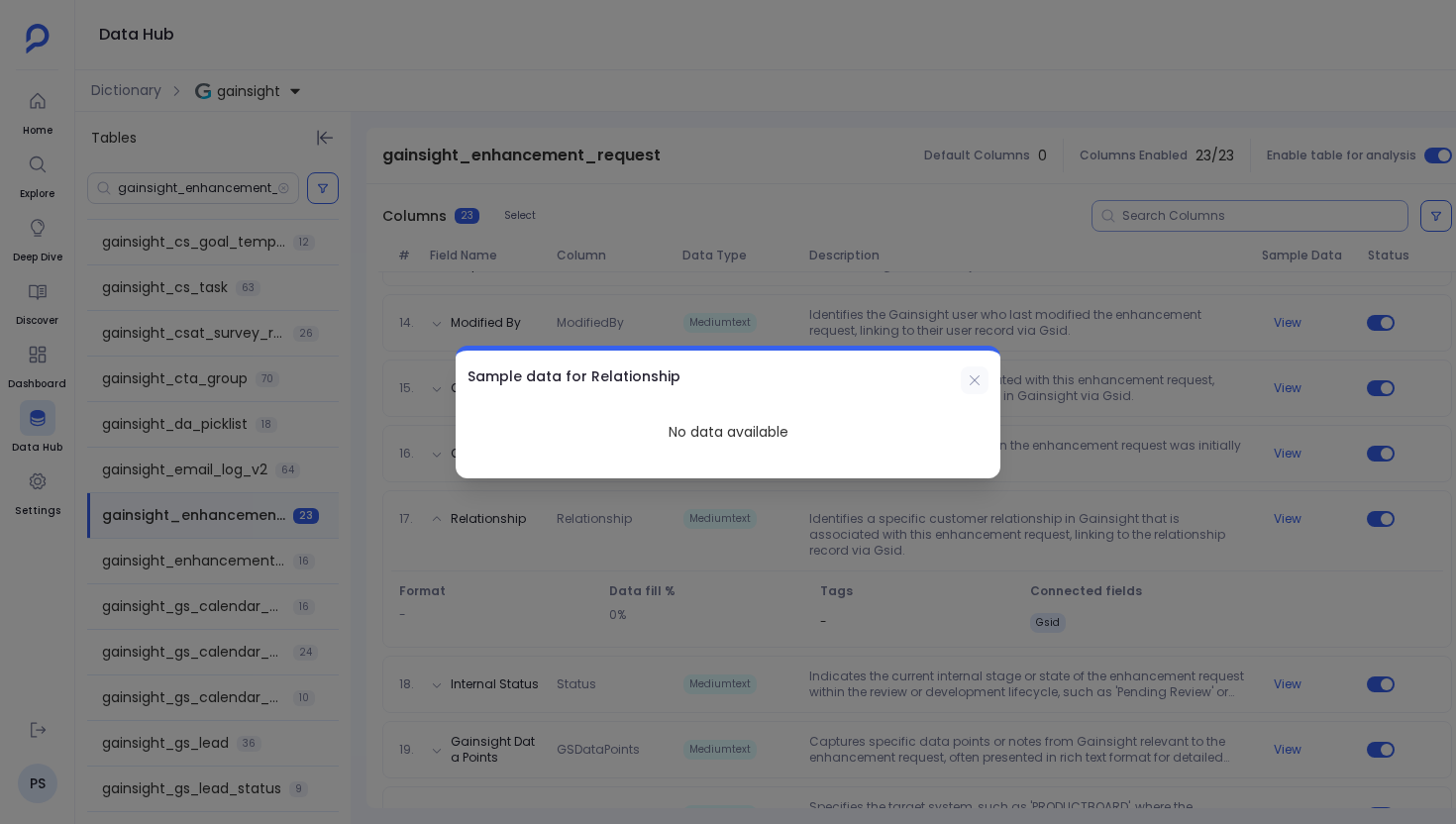 click 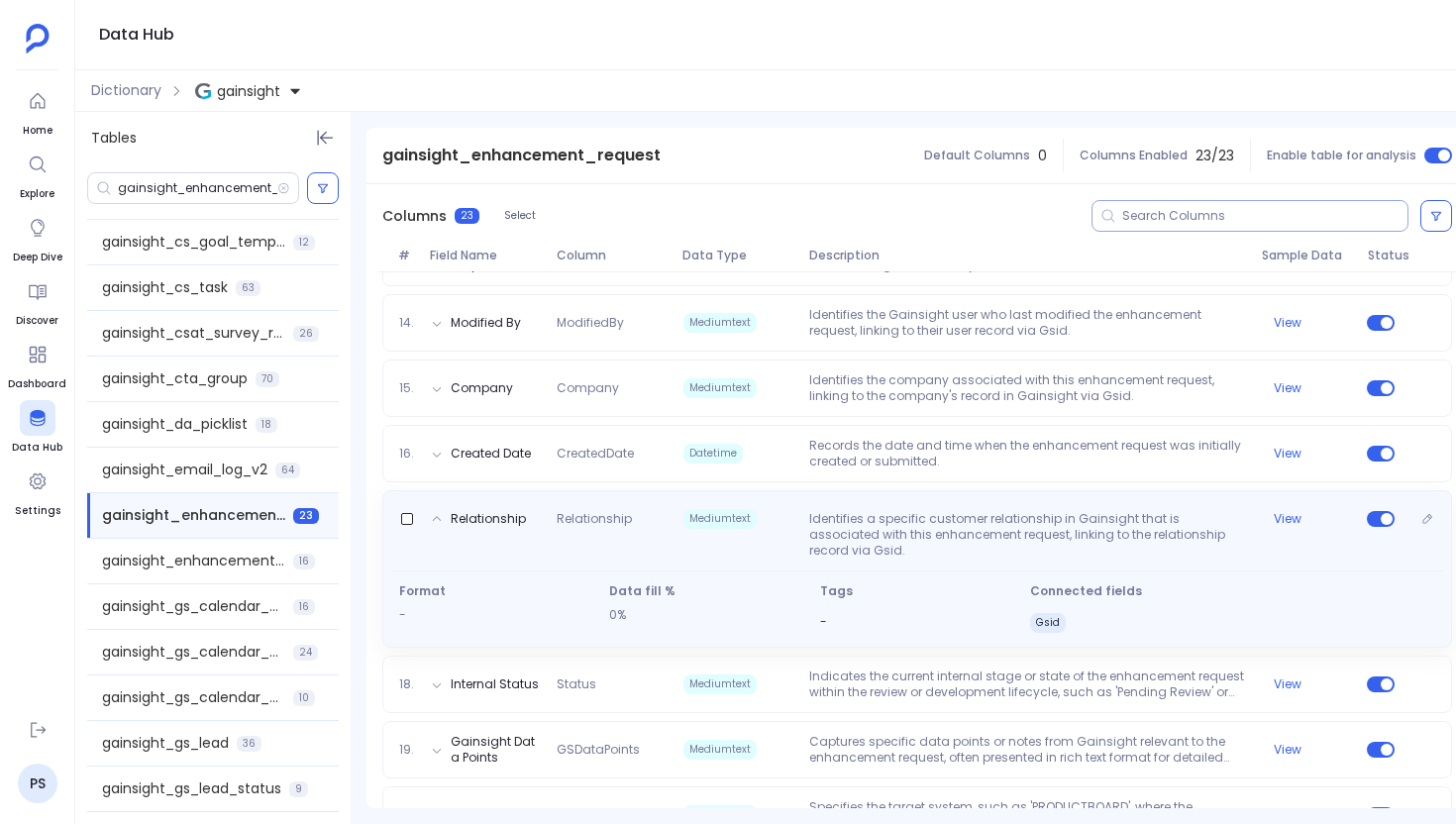 click on "Relationship Relationship Mediumtext Identifies a specific customer relationship in Gainsight that is associated with this enhancement request, linking to the relationship record via Gsid. View Format - Data fill % 0% Tags - Connected fields Gsid" at bounding box center [917, 568] 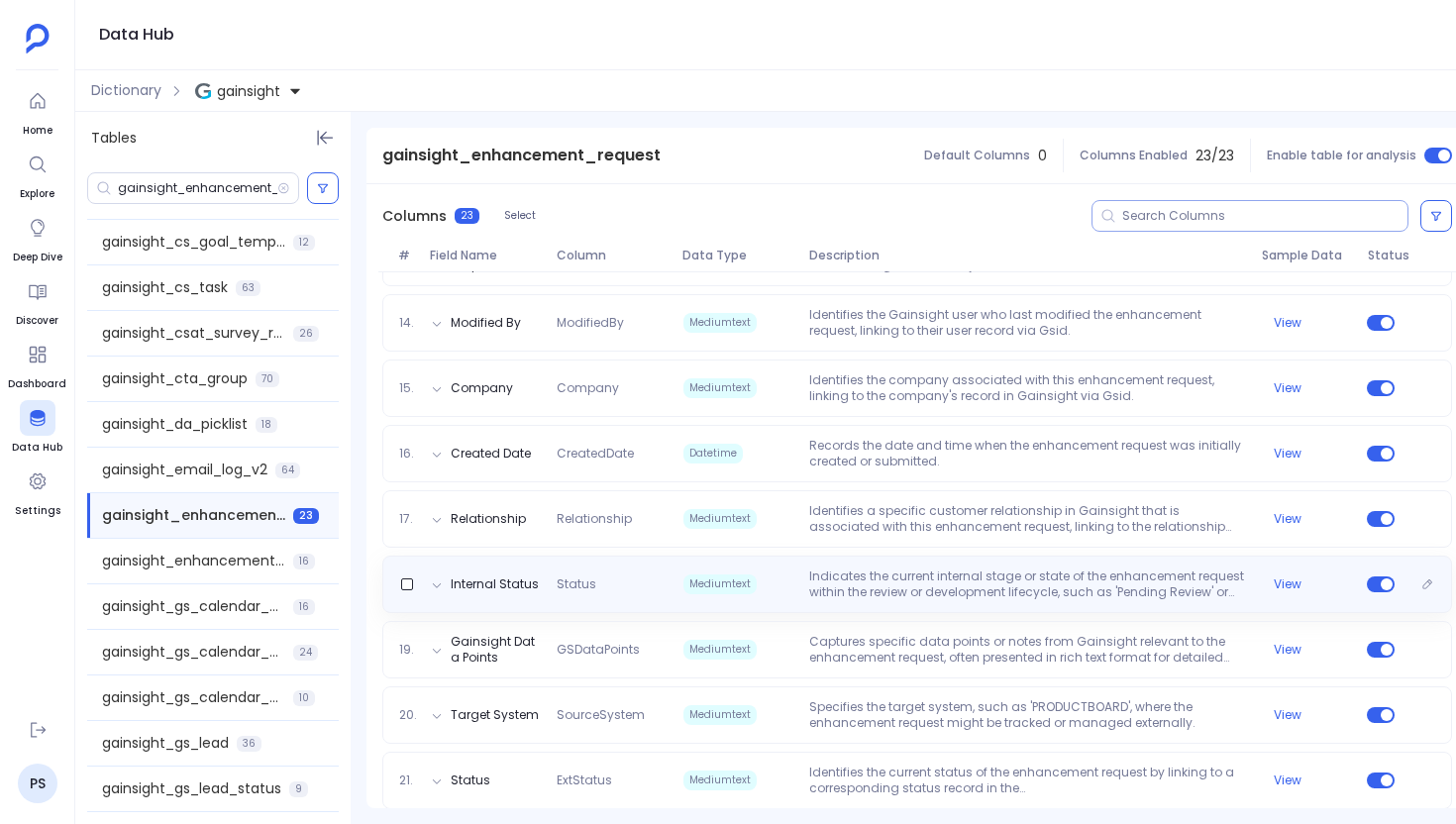 click on "Internal Status Status Mediumtext Indicates the current internal stage or state of the enhancement request within the review or development lifecycle, such as 'Pending Review' or 'Accepted'. View" at bounding box center [917, 584] 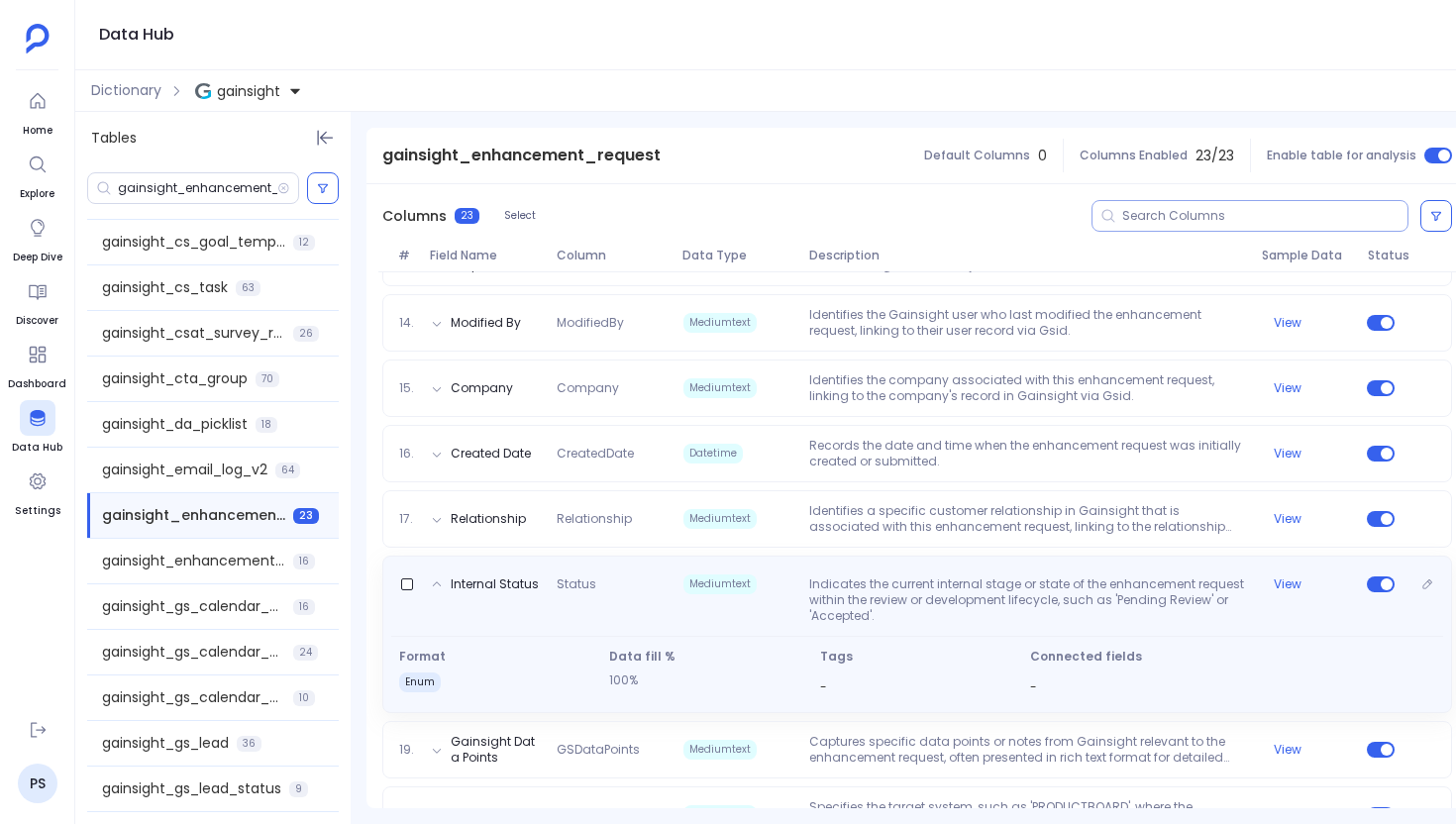 click on "Indicates the current internal stage or state of the enhancement request within the review or development lifecycle, such as 'Pending Review' or 'Accepted'." at bounding box center [1027, 600] 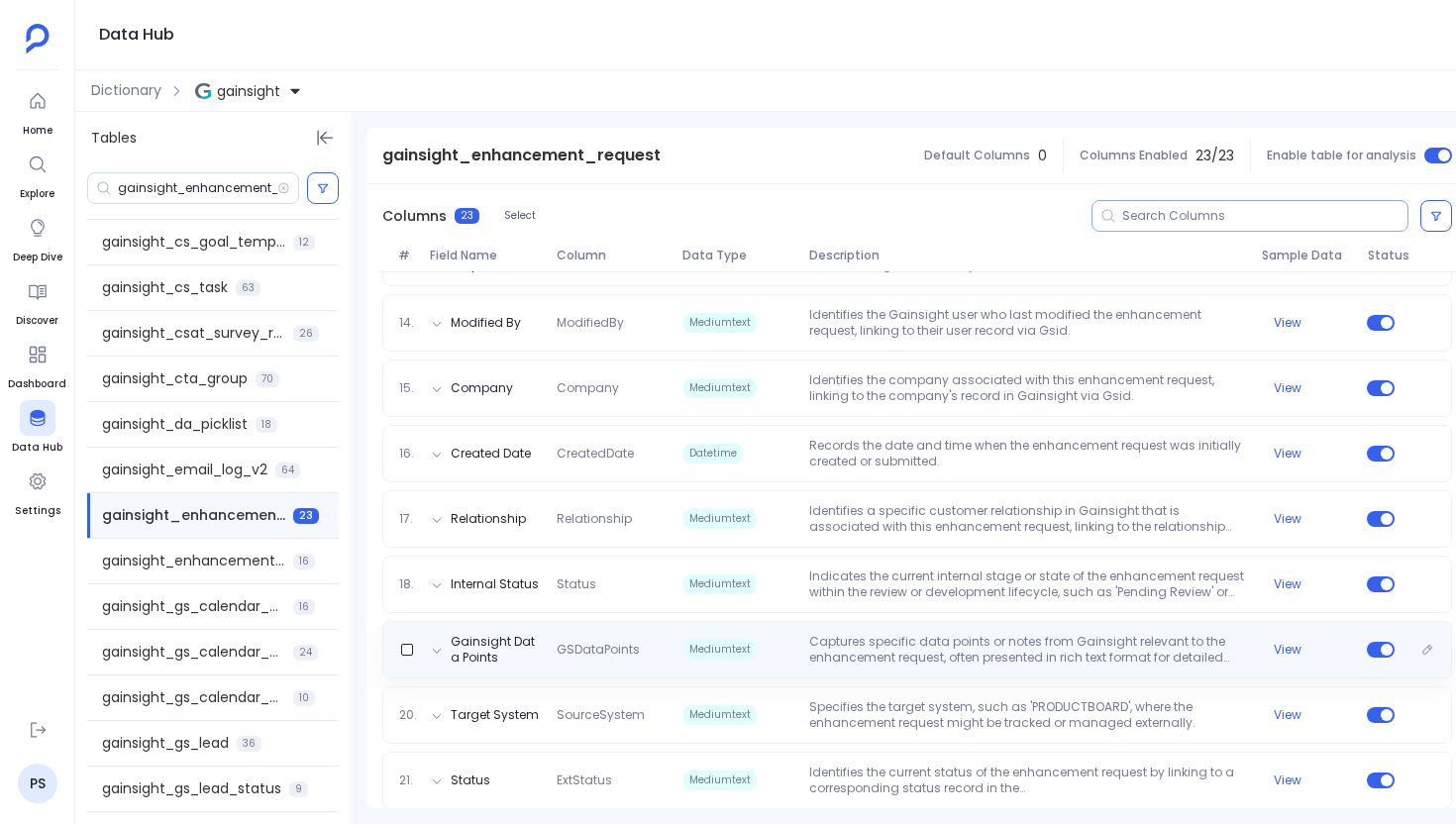 click on "Captures specific data points or notes from Gainsight relevant to the enhancement request, often presented in rich text format for detailed context." at bounding box center [1027, 650] 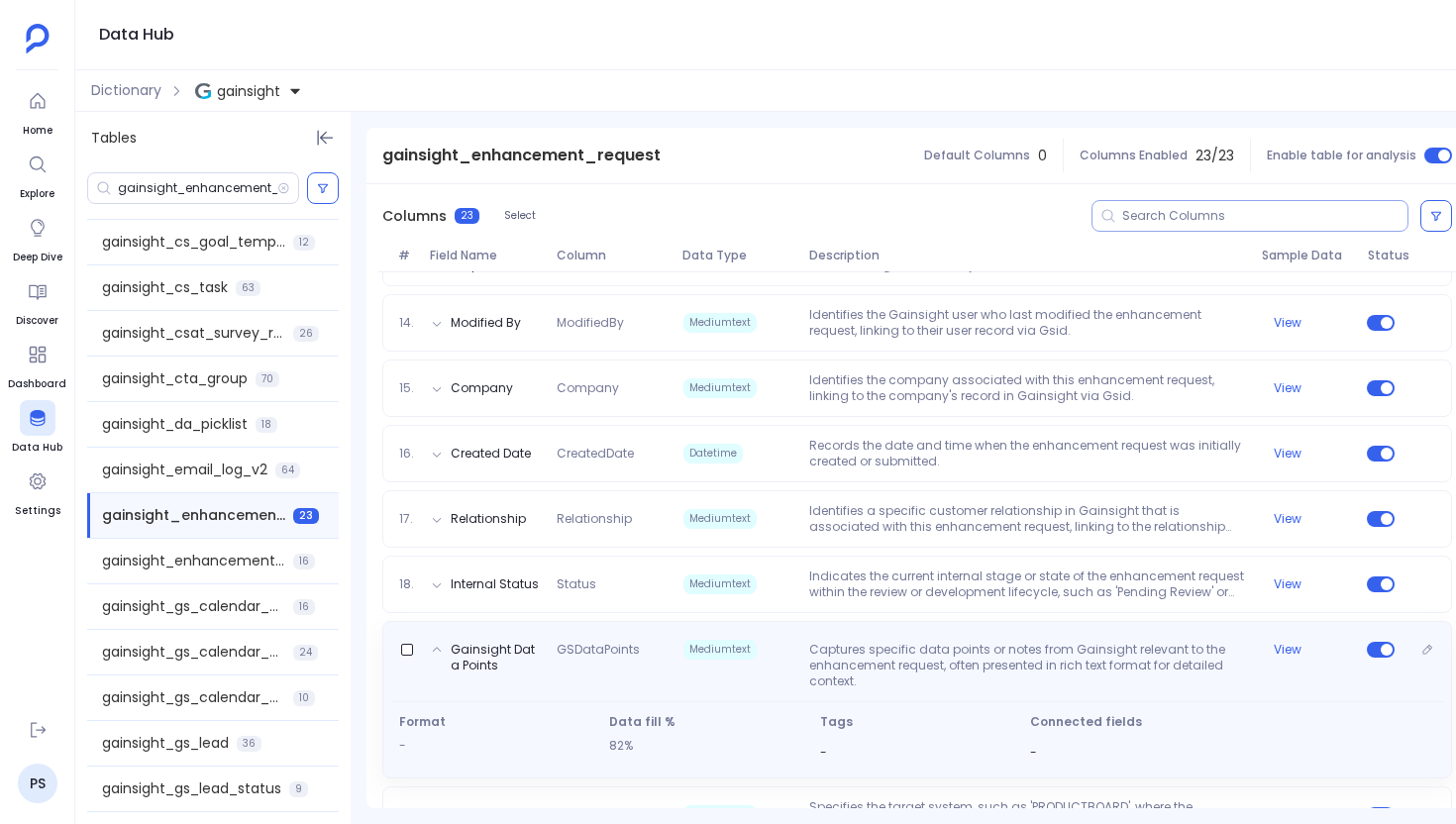 click on "Captures specific data points or notes from Gainsight relevant to the enhancement request, often presented in rich text format for detailed context." at bounding box center (1027, 666) 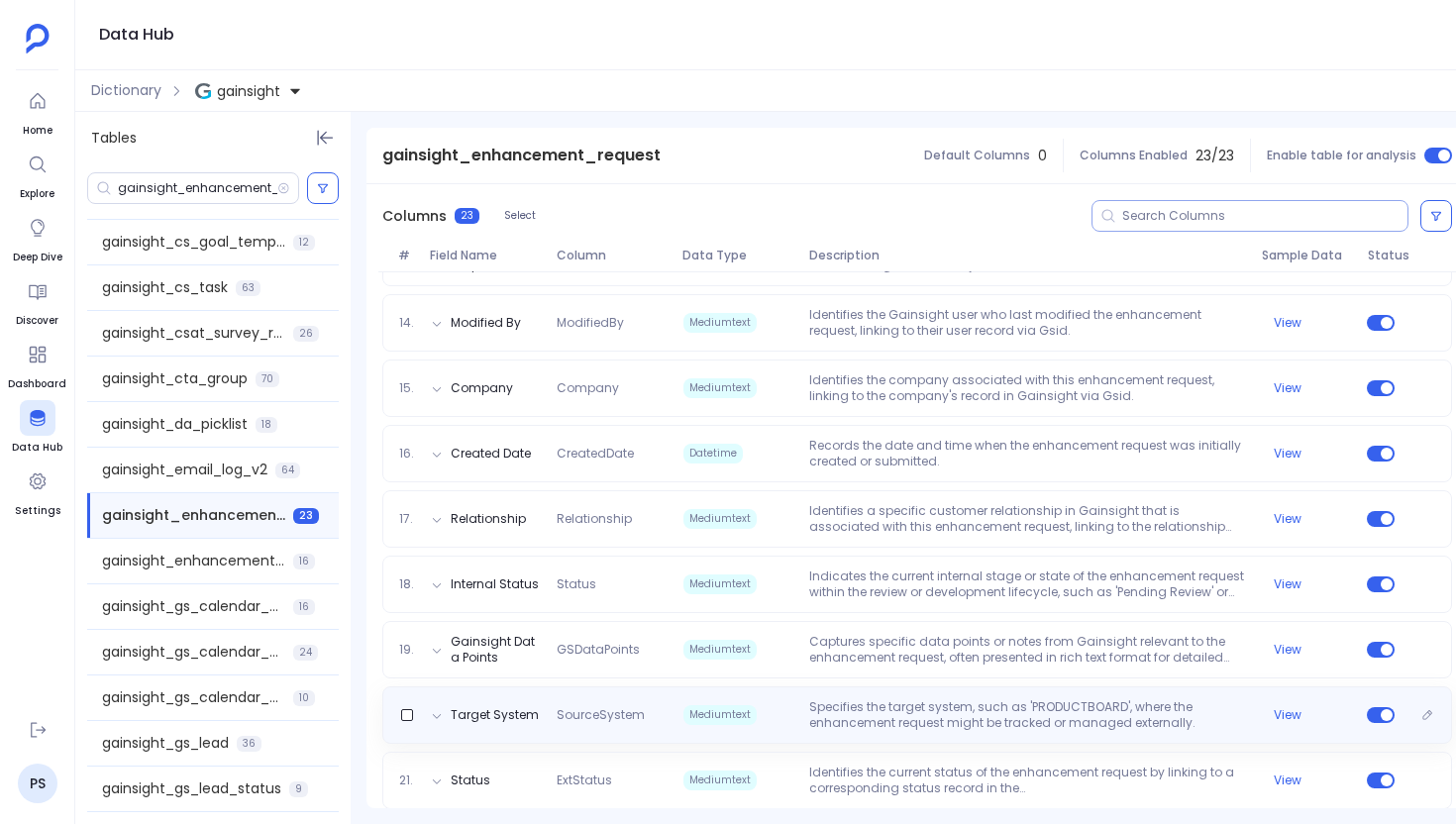 click on "Specifies the target system, such as 'PRODUCTBOARD', where the enhancement request might be tracked or managed externally." at bounding box center [1027, 715] 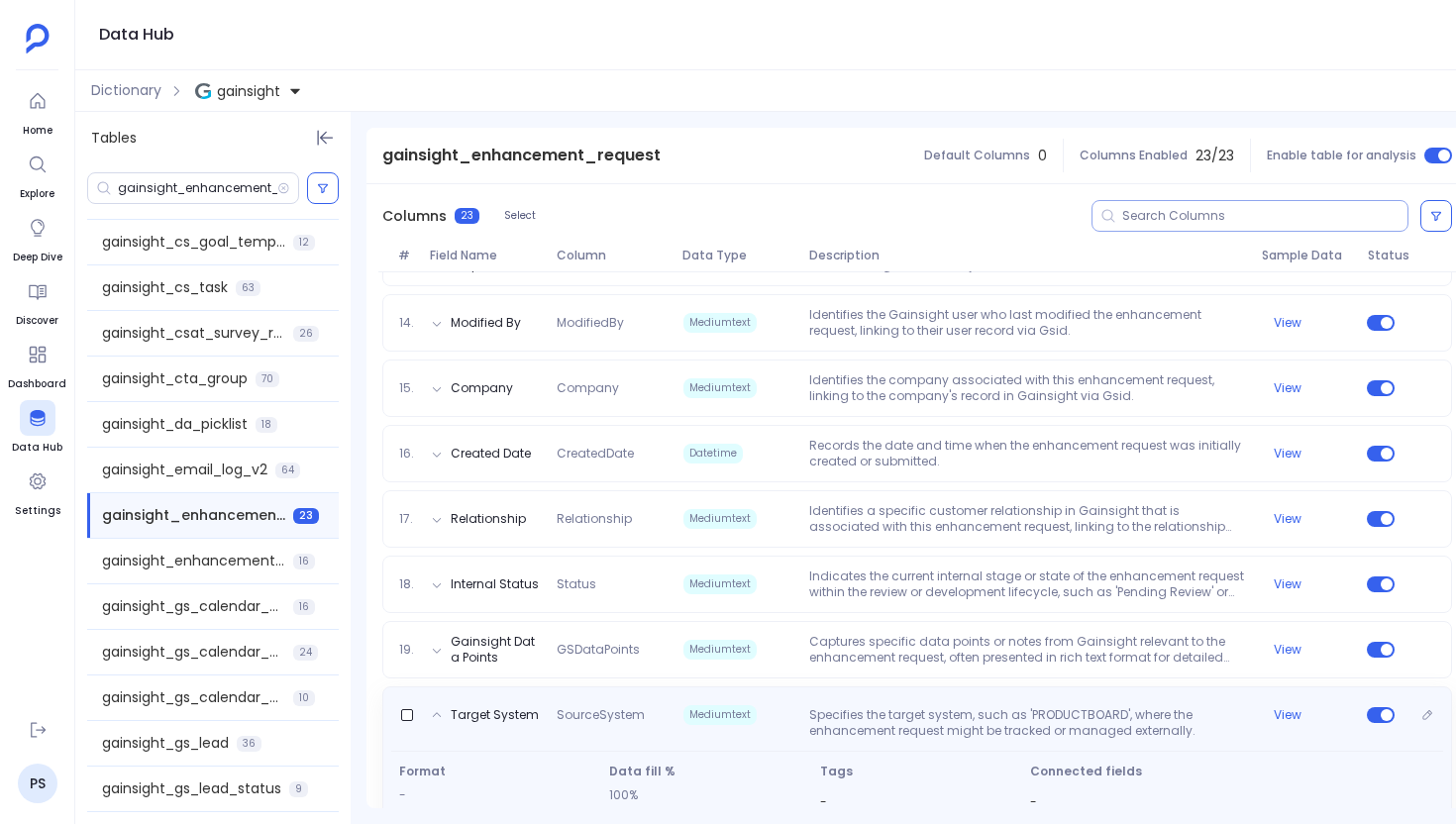 click on "Specifies the target system, such as 'PRODUCTBOARD', where the enhancement request might be tracked or managed externally." at bounding box center [1027, 723] 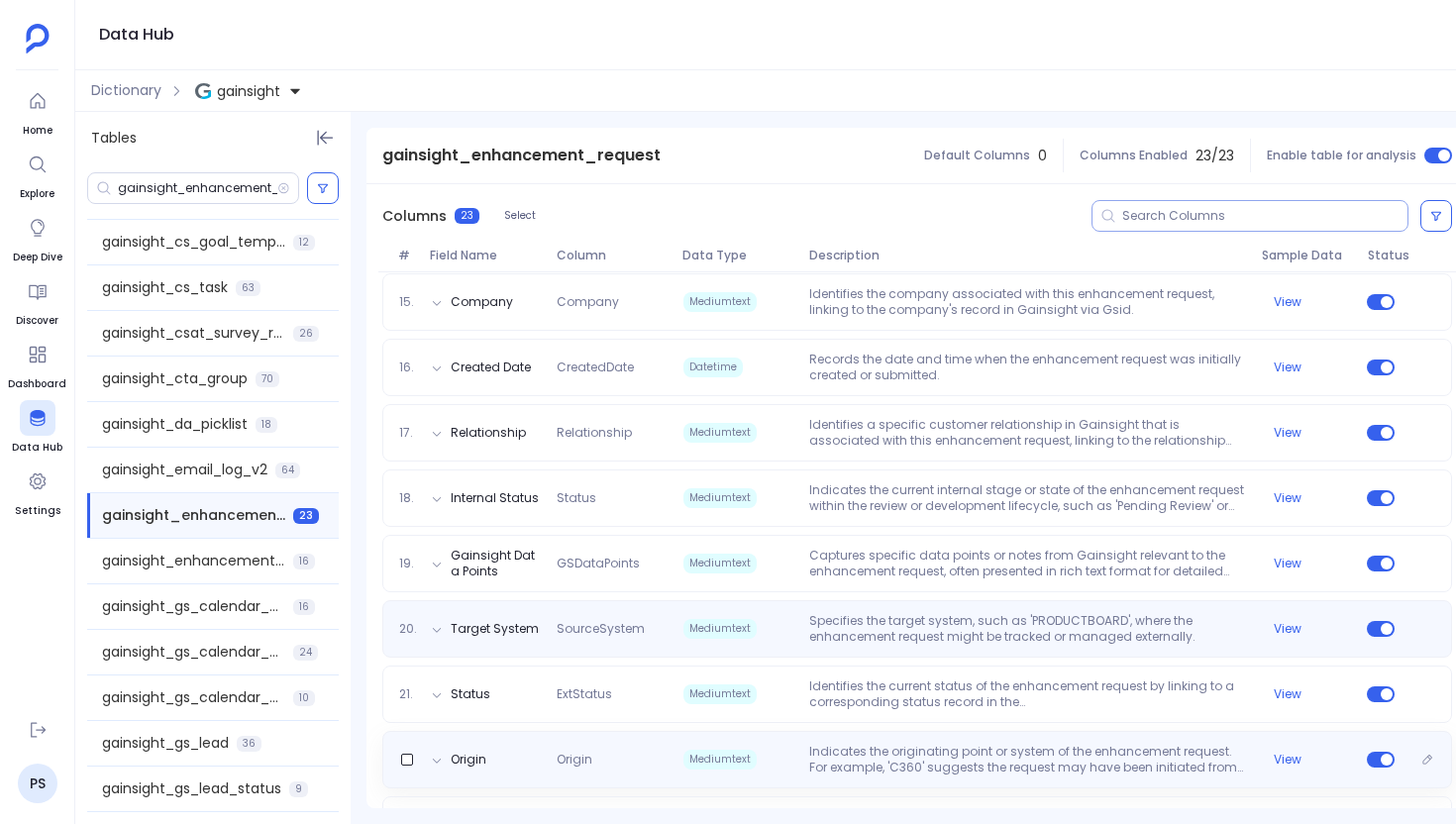 scroll, scrollTop: 1268, scrollLeft: 0, axis: vertical 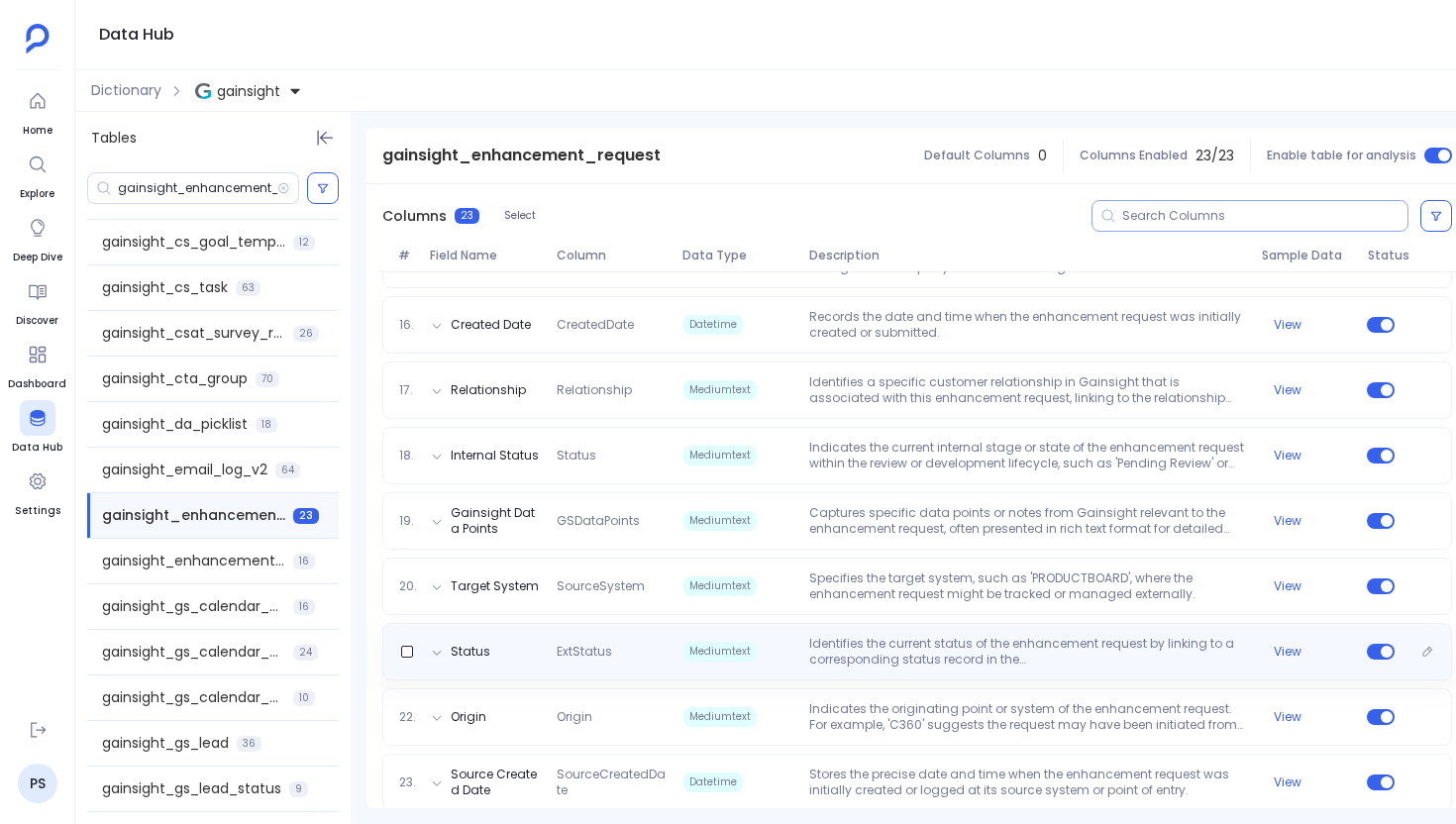 click on "Status ExtStatus Mediumtext Identifies the current status of the enhancement request by linking to a corresponding status record in the 'gainsight_enhancement_request_status' object. This contextualizes the request's stage in its lifecycle. View" at bounding box center (917, 652) 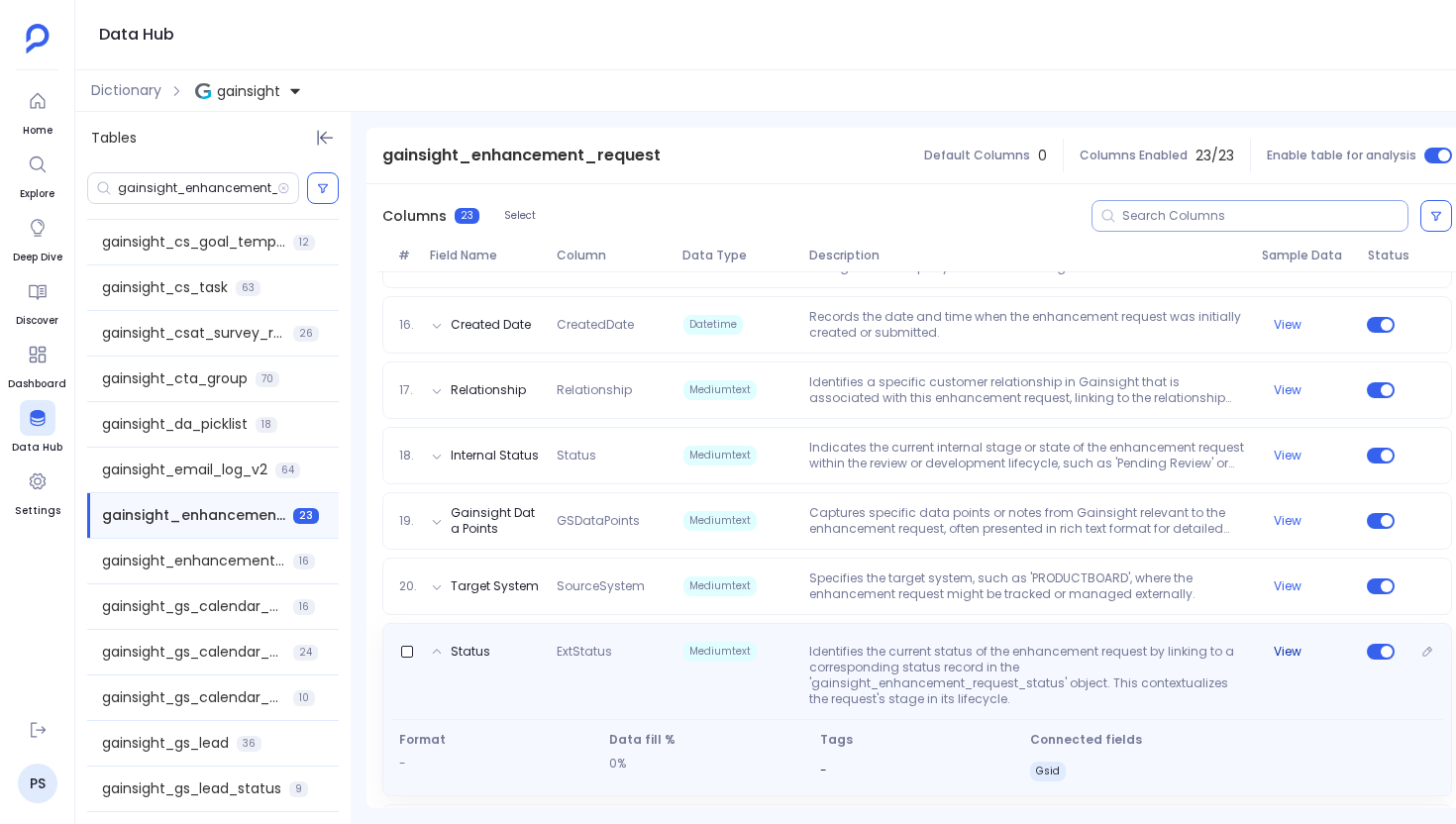 click on "View" at bounding box center [1288, 652] 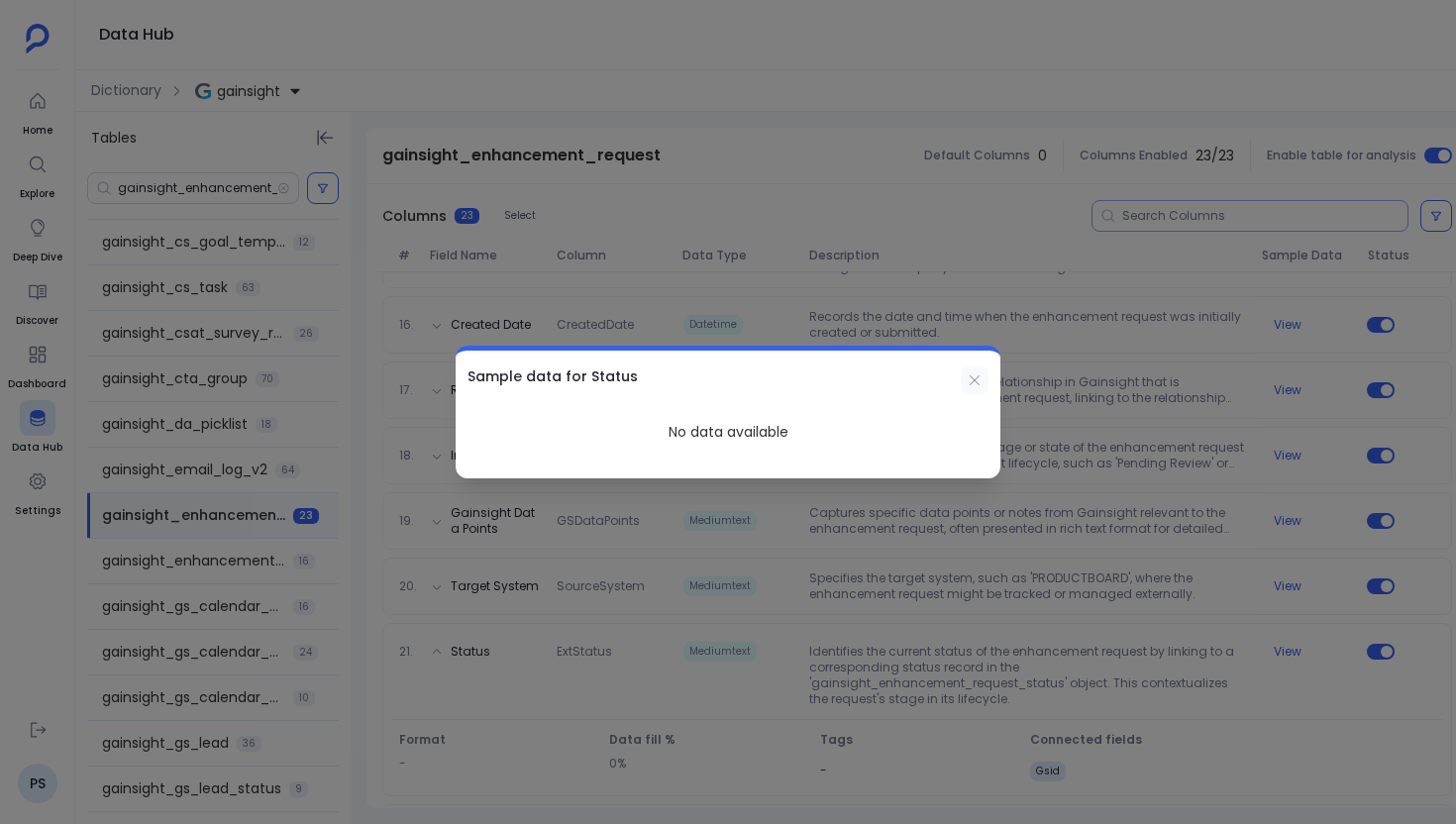 click at bounding box center [975, 380] 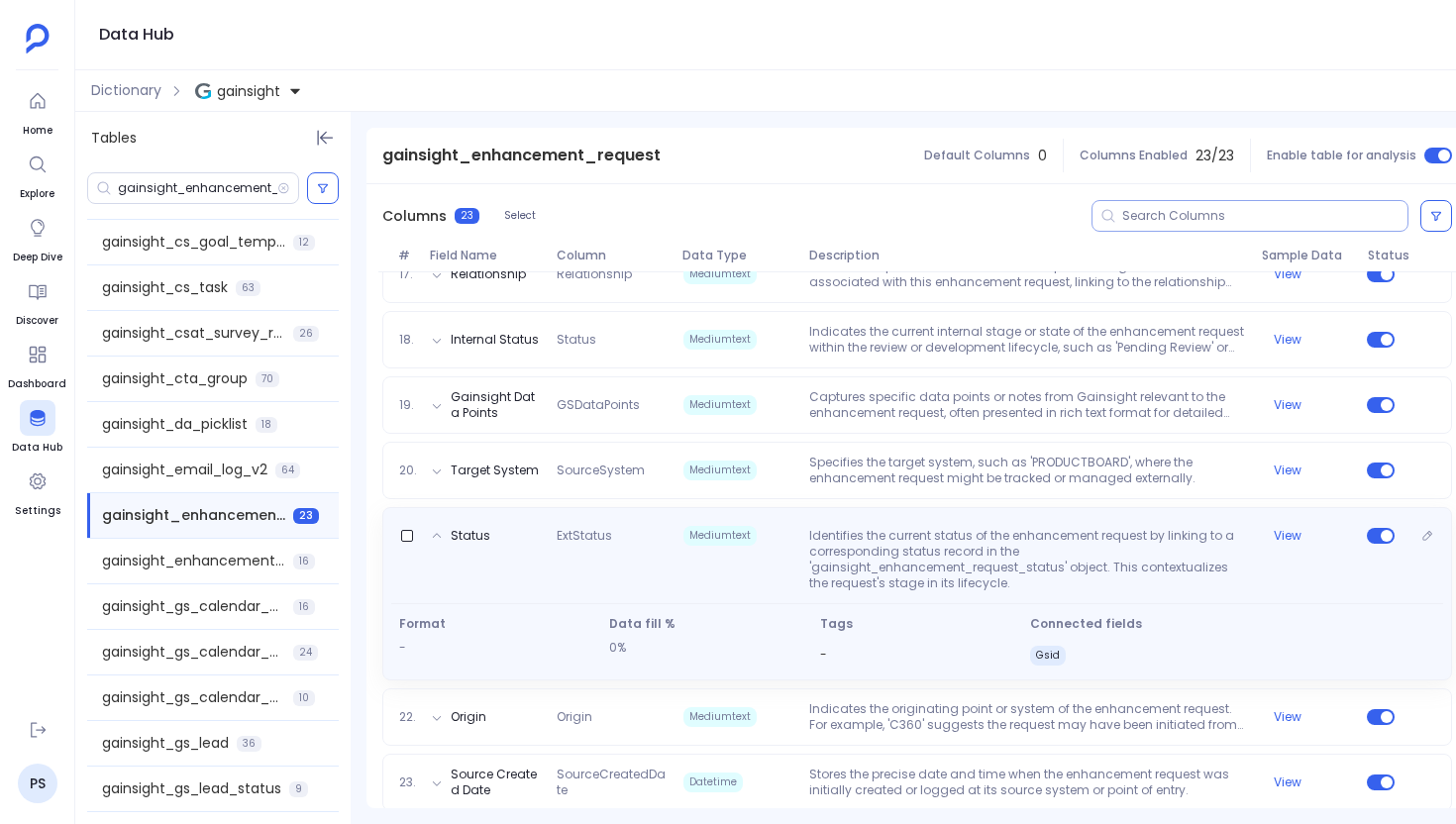 click on "Identifies the current status of the enhancement request by linking to a corresponding status record in the 'gainsight_enhancement_request_status' object. This contextualizes the request's stage in its lifecycle." at bounding box center (1027, 560) 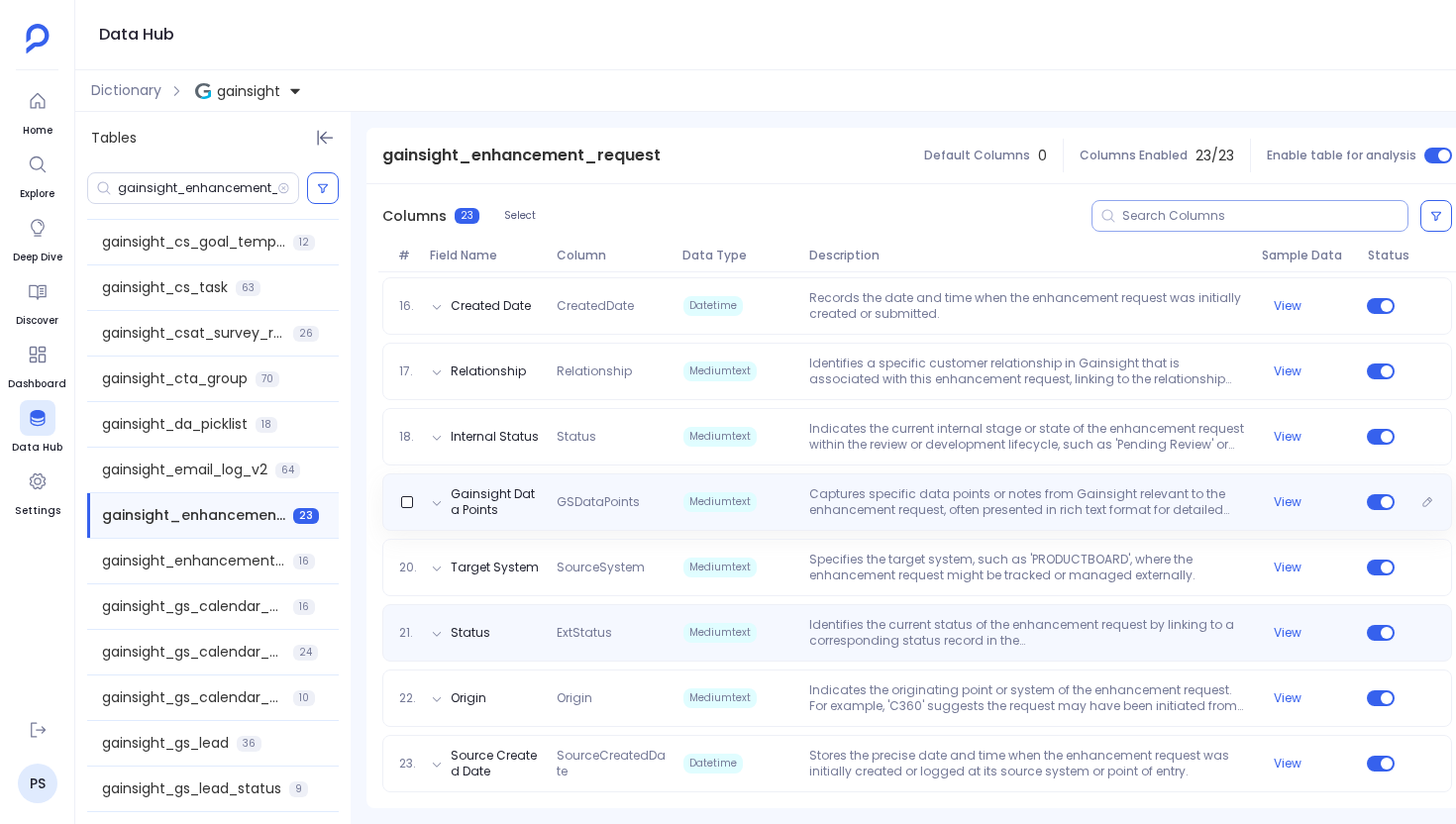 scroll, scrollTop: 1268, scrollLeft: 0, axis: vertical 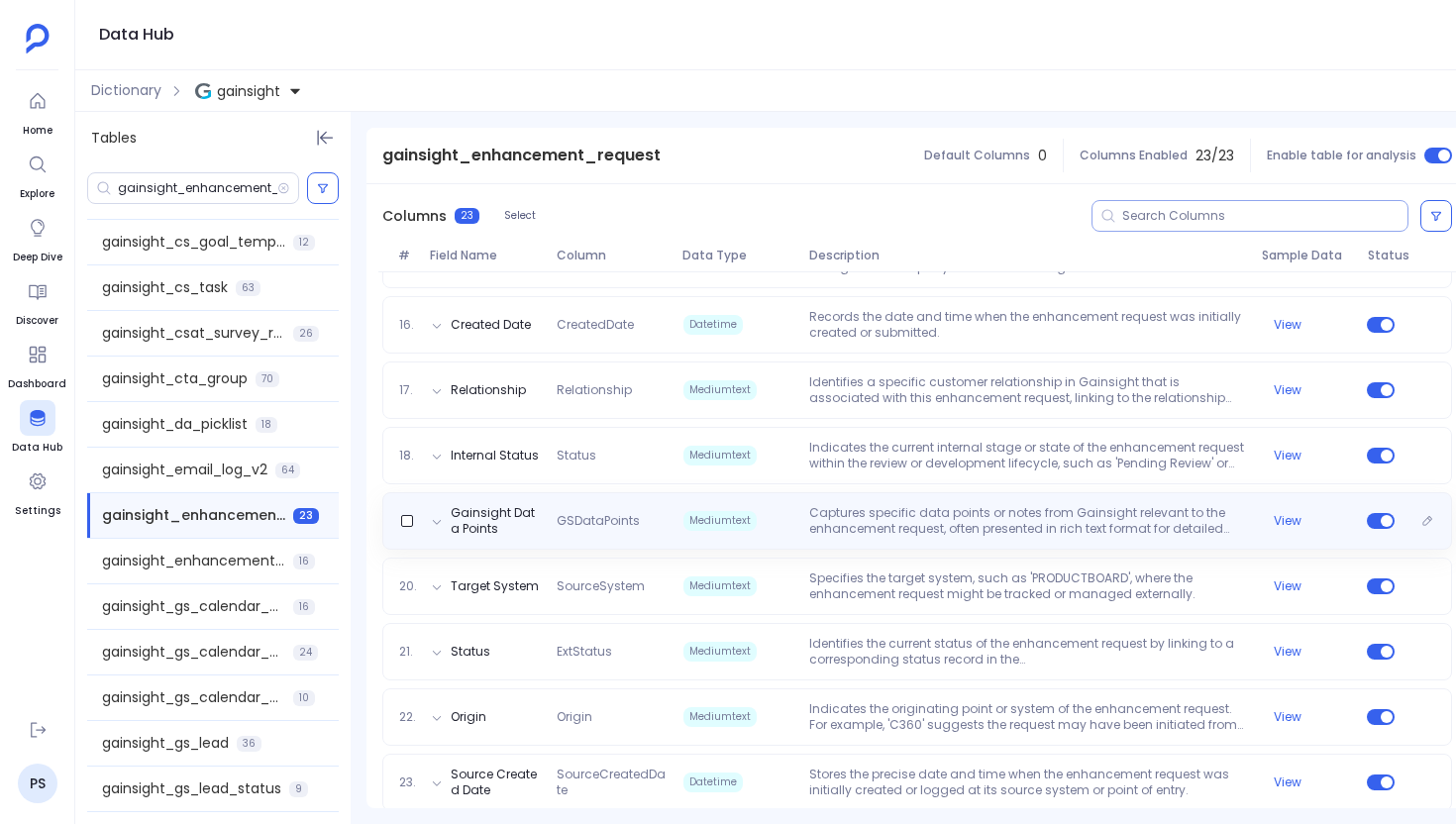 click on "Captures specific data points or notes from Gainsight relevant to the enhancement request, often presented in rich text format for detailed context." at bounding box center [1027, 521] 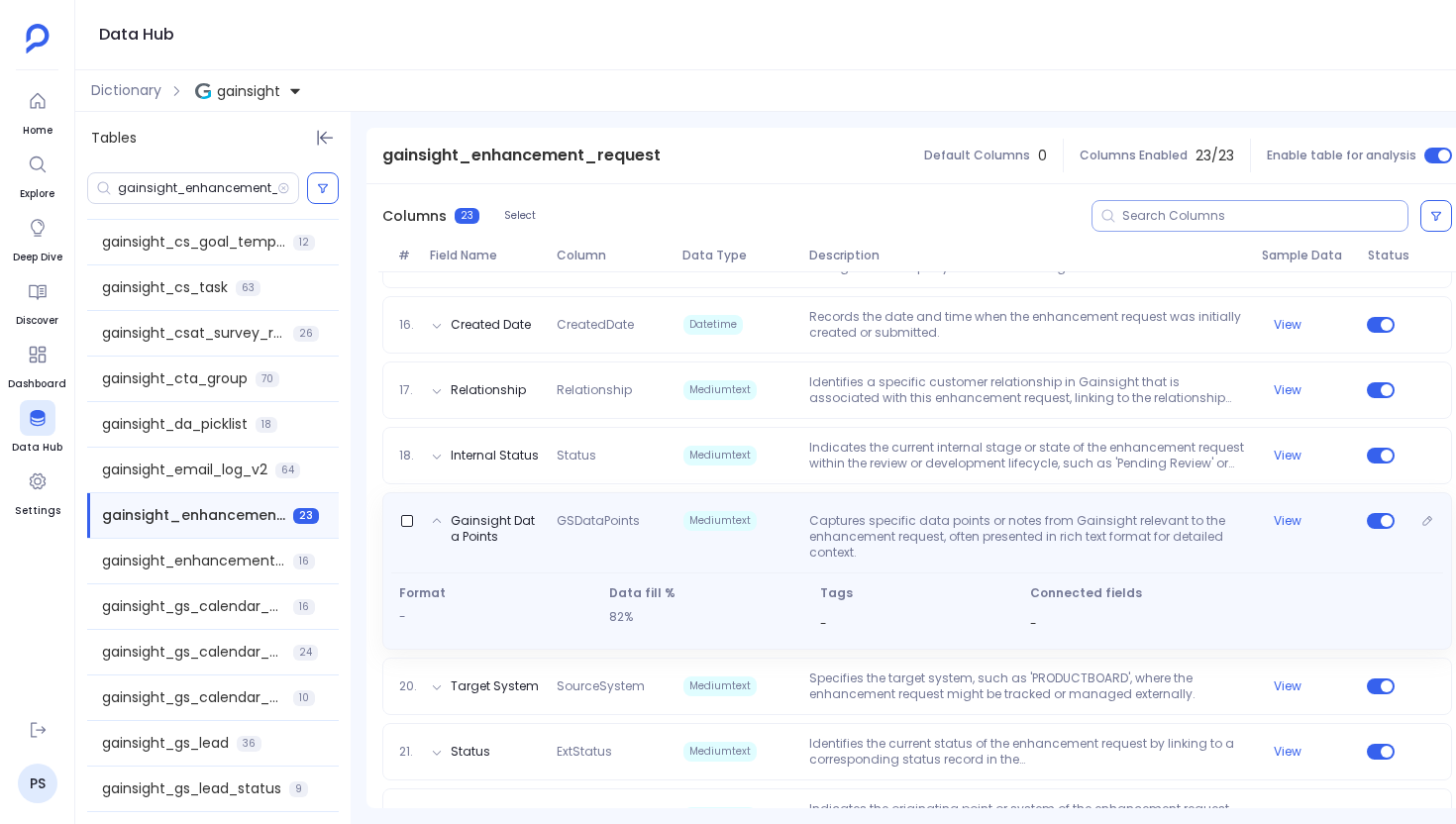 scroll, scrollTop: 1368, scrollLeft: 0, axis: vertical 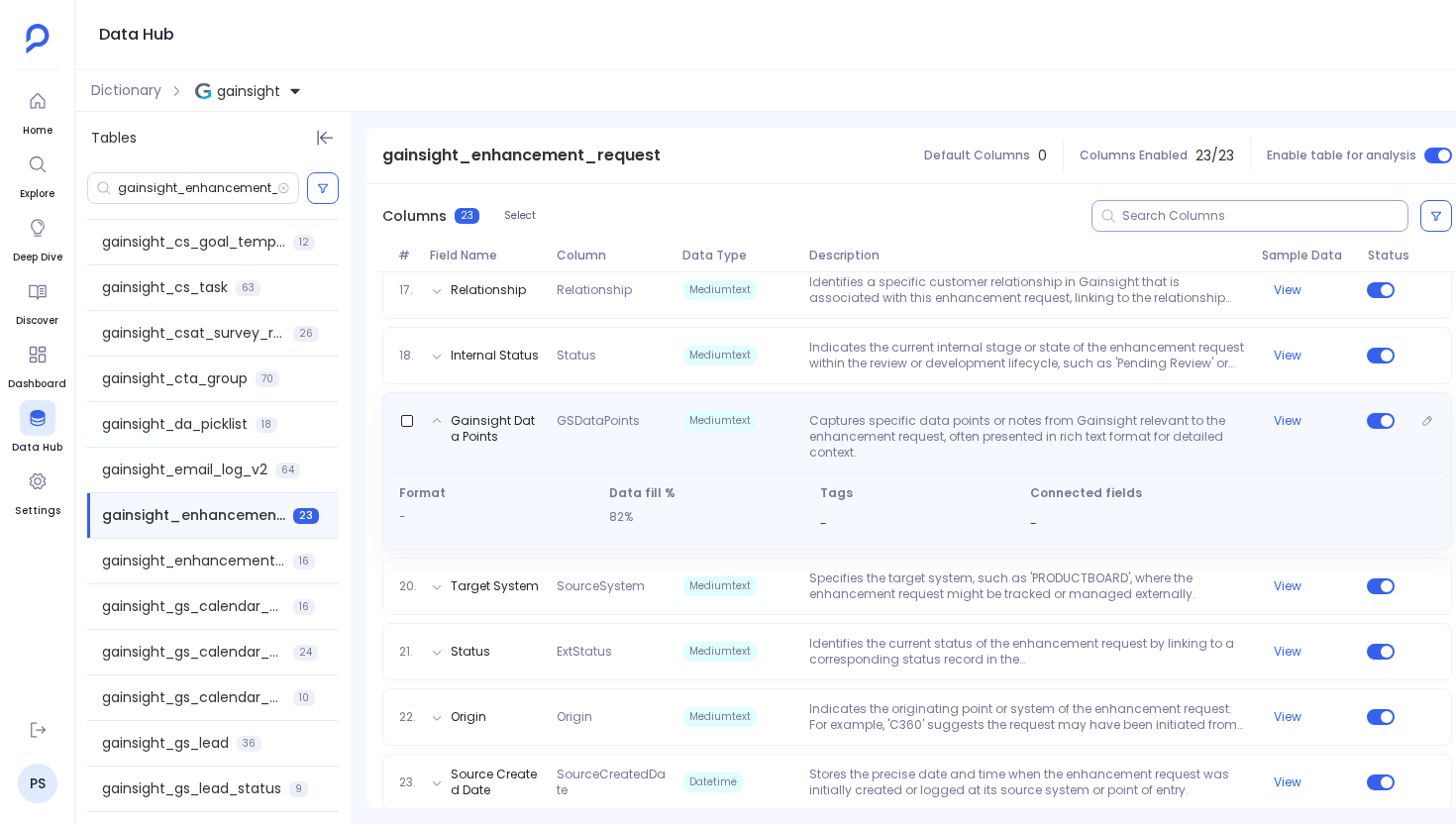 click on "Captures specific data points or notes from Gainsight relevant to the enhancement request, often presented in rich text format for detailed context." at bounding box center (1027, 437) 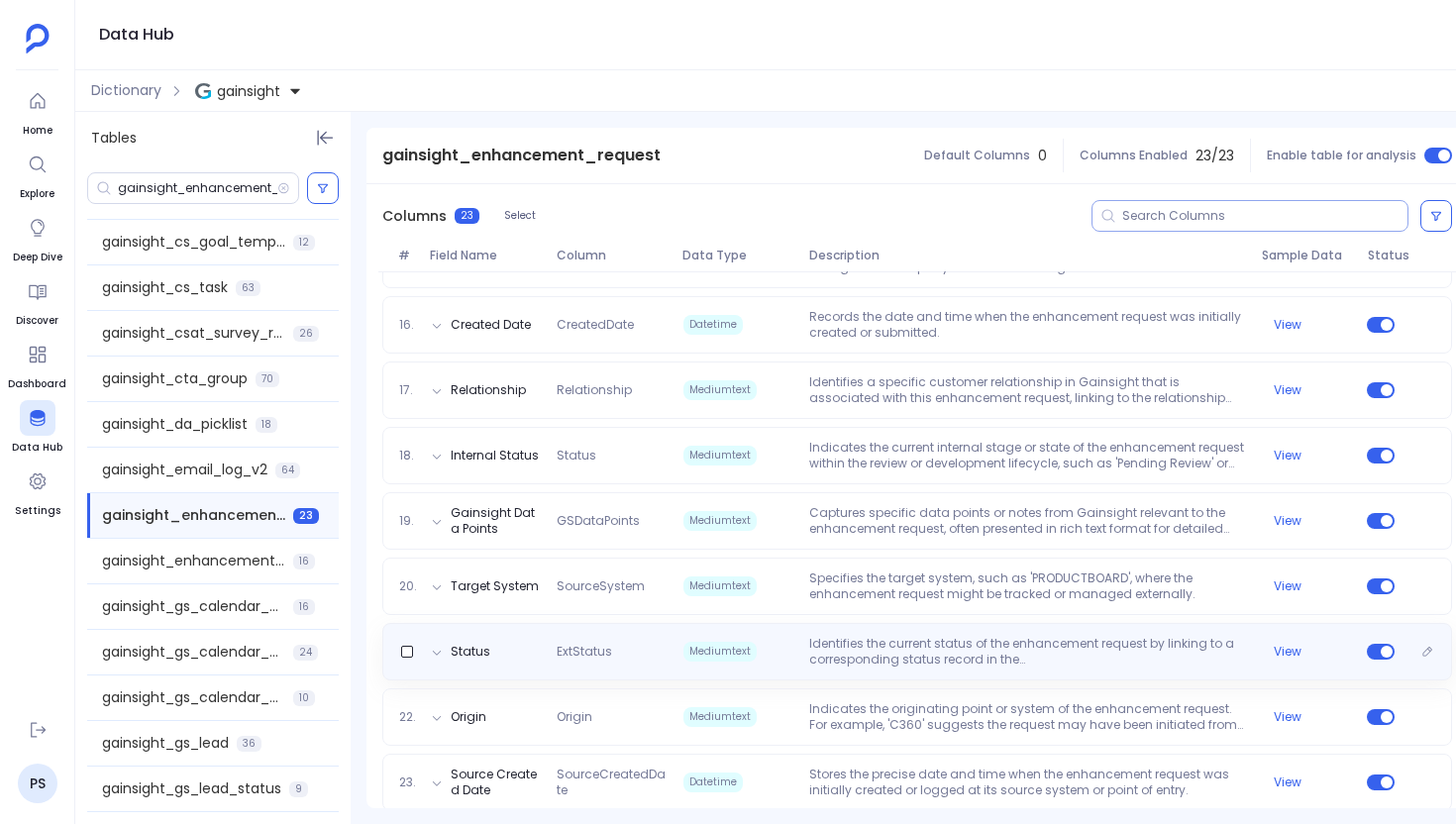 click on "Status ExtStatus Mediumtext Identifies the current status of the enhancement request by linking to a corresponding status record in the 'gainsight_enhancement_request_status' object. This contextualizes the request's stage in its lifecycle. View" at bounding box center [917, 652] 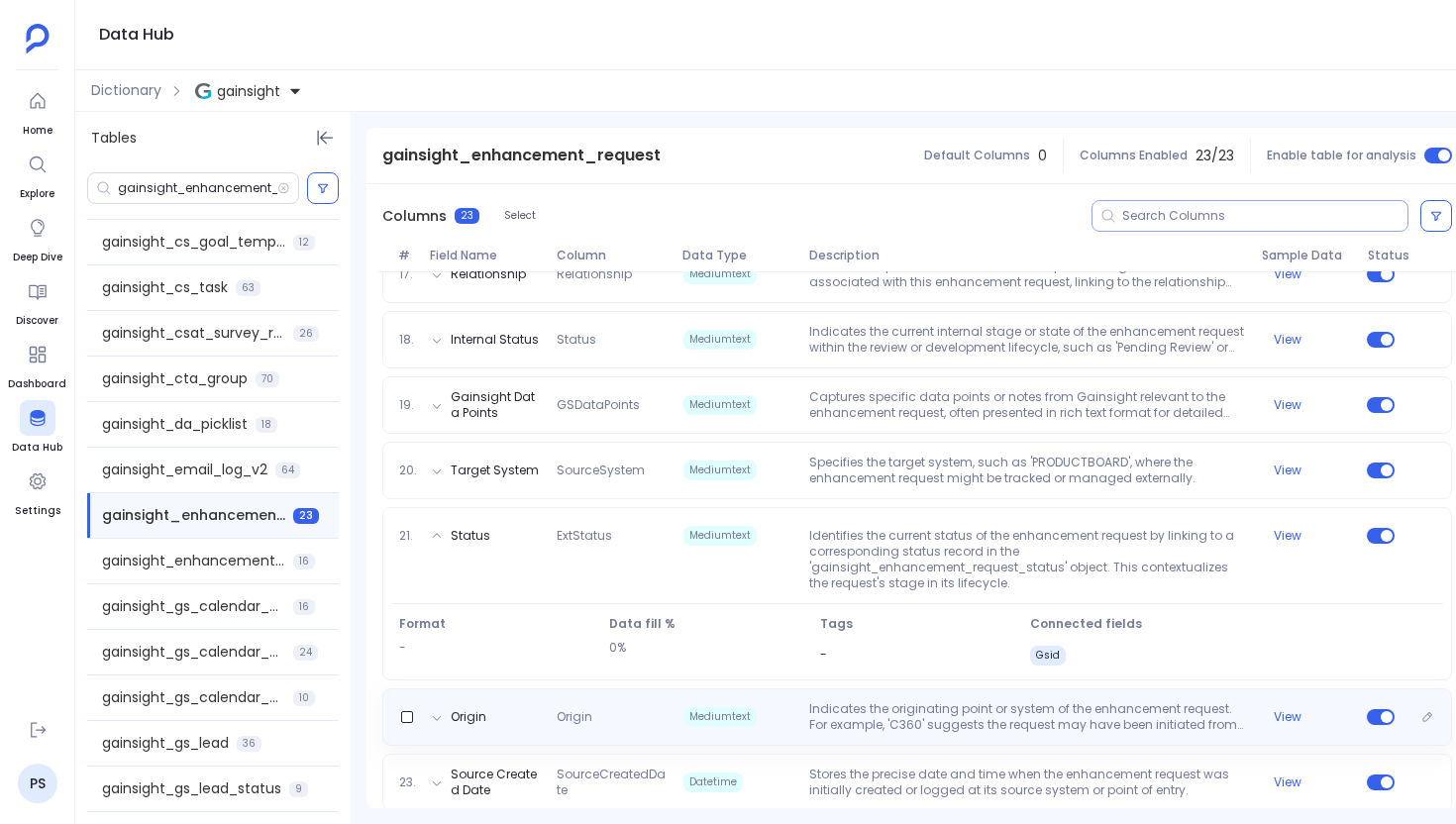 click on "Origin Origin Mediumtext Indicates the originating point or system of the enhancement request. For example, 'C360' suggests the request may have been initiated from the Customer 360 view in Gainsight. View" at bounding box center (917, 717) 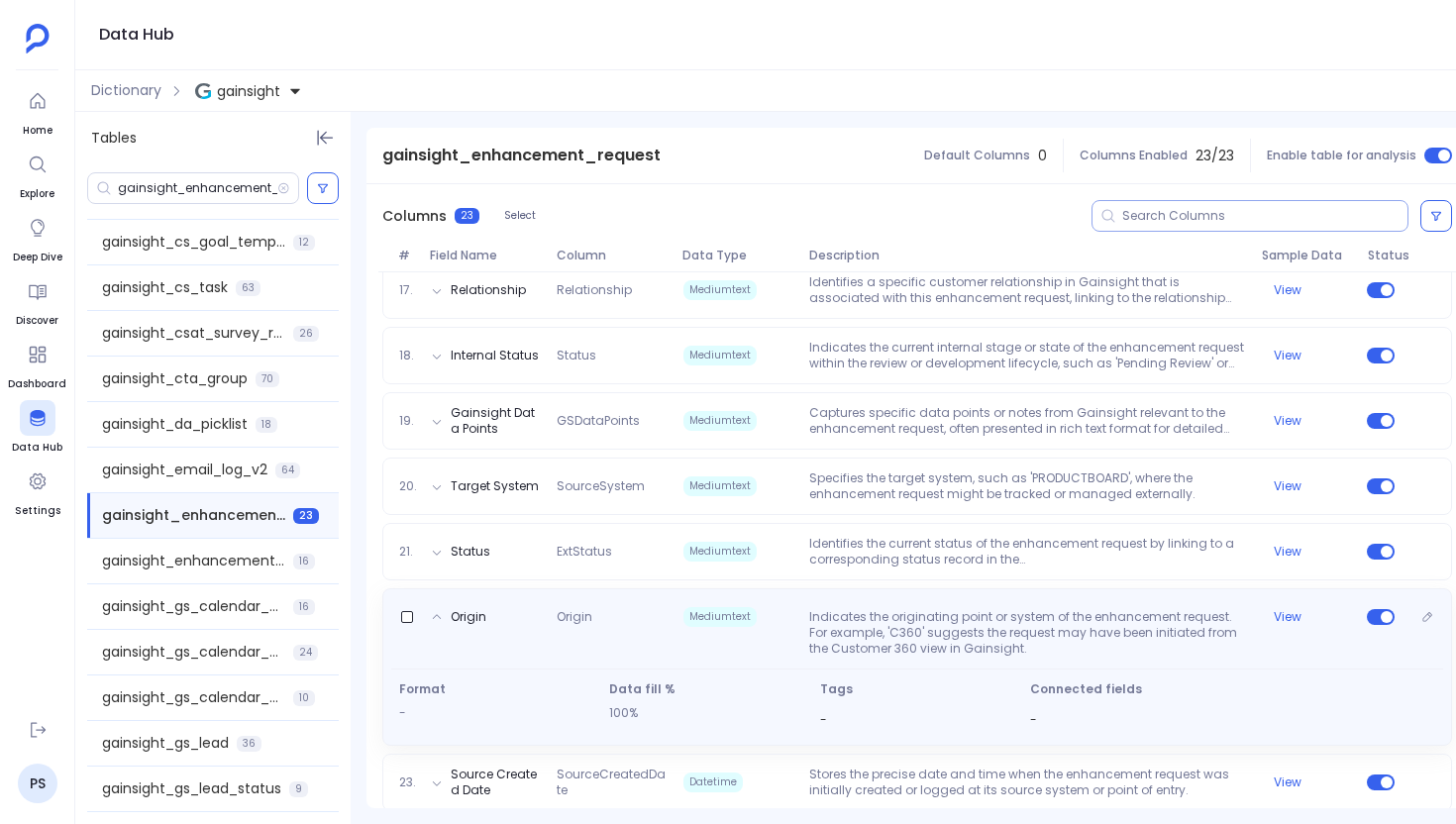 click on "Origin Origin Mediumtext Indicates the originating point or system of the enhancement request. For example, 'C360' suggests the request may have been initiated from the Customer 360 view in Gainsight. View Format - Data fill % 100% Tags - Connected fields -" at bounding box center [917, 667] 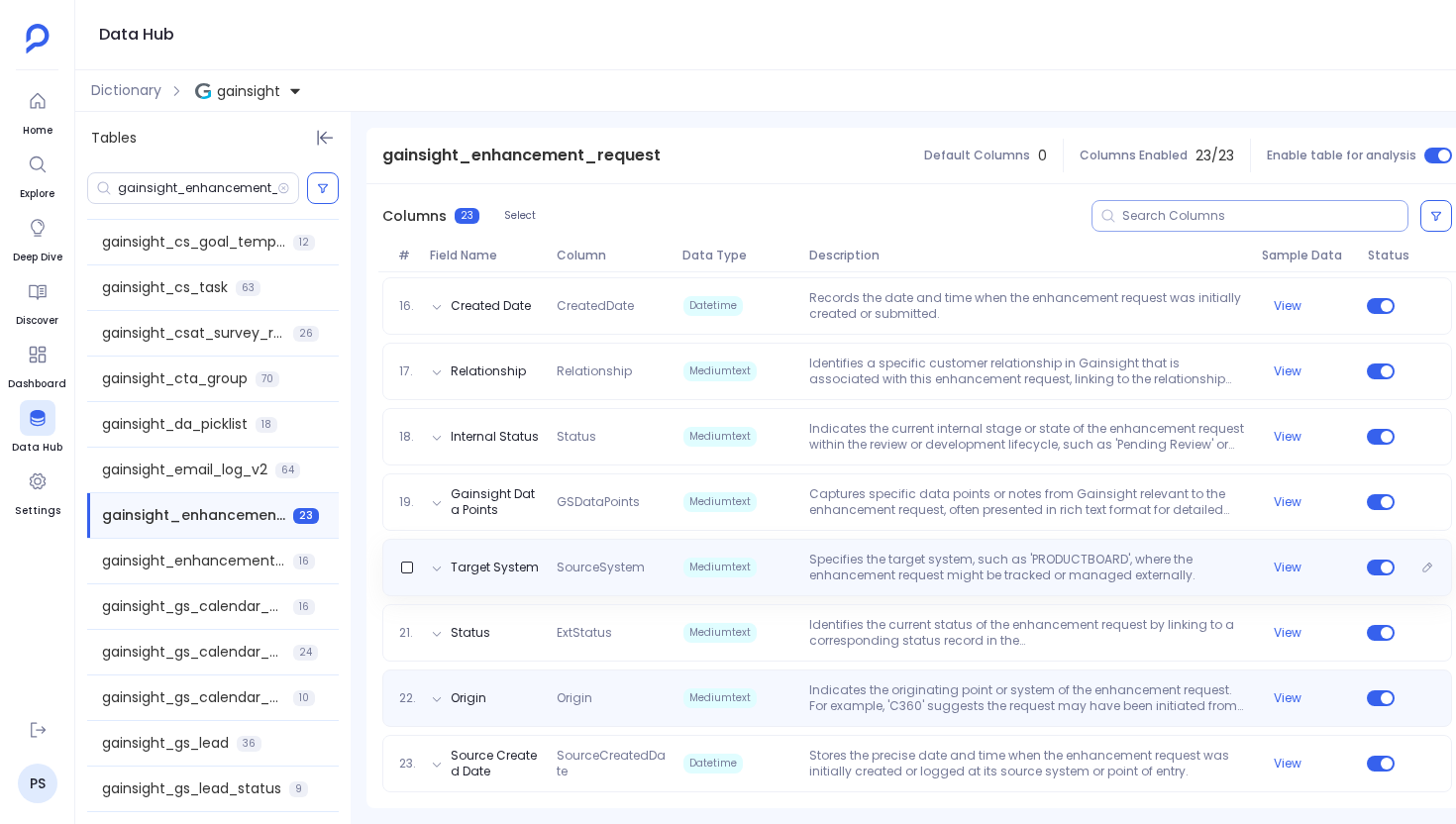 scroll, scrollTop: 1268, scrollLeft: 0, axis: vertical 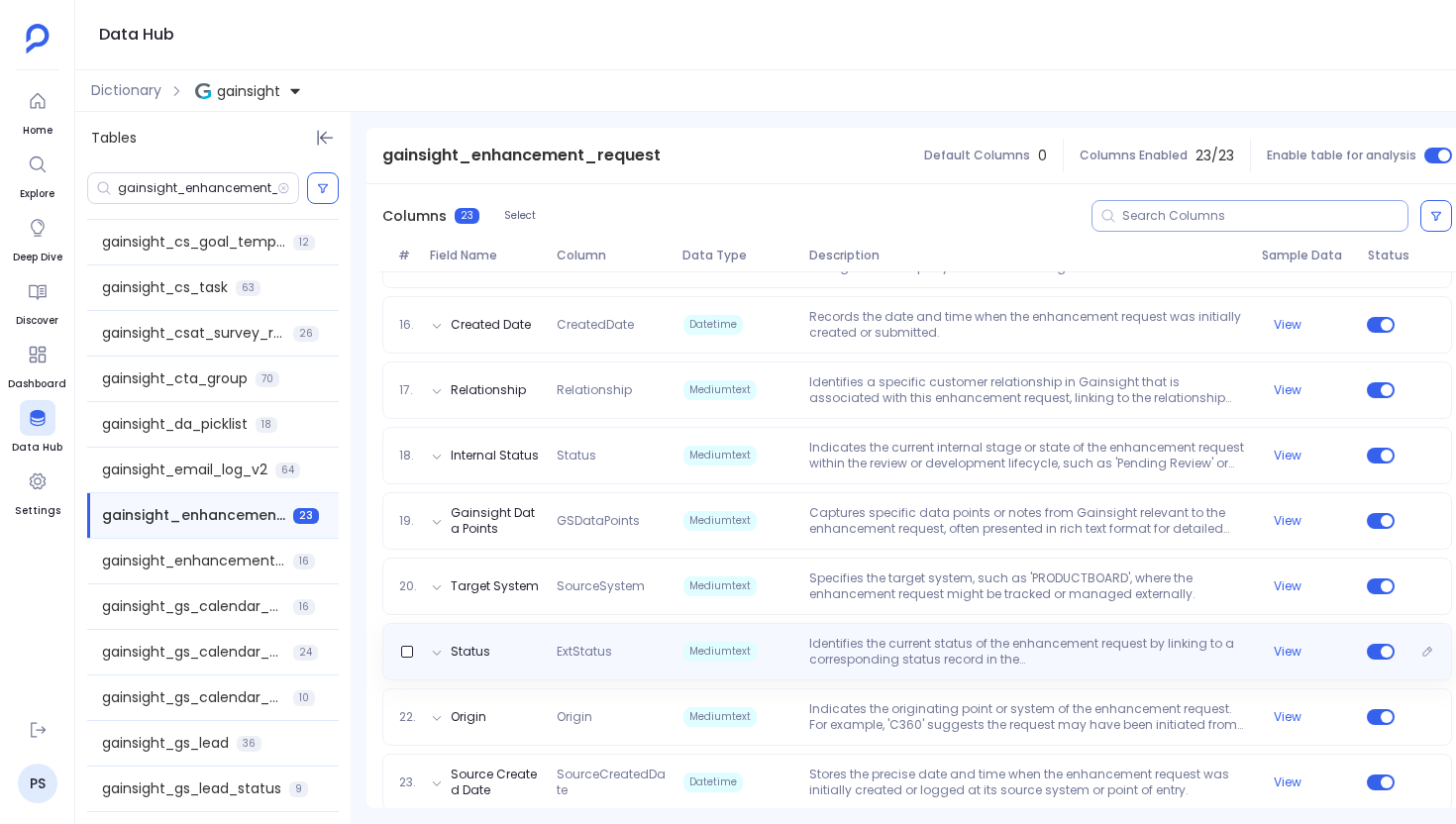 click on "Identifies the current status of the enhancement request by linking to a corresponding status record in the 'gainsight_enhancement_request_status' object. This contextualizes the request's stage in its lifecycle." at bounding box center [1027, 652] 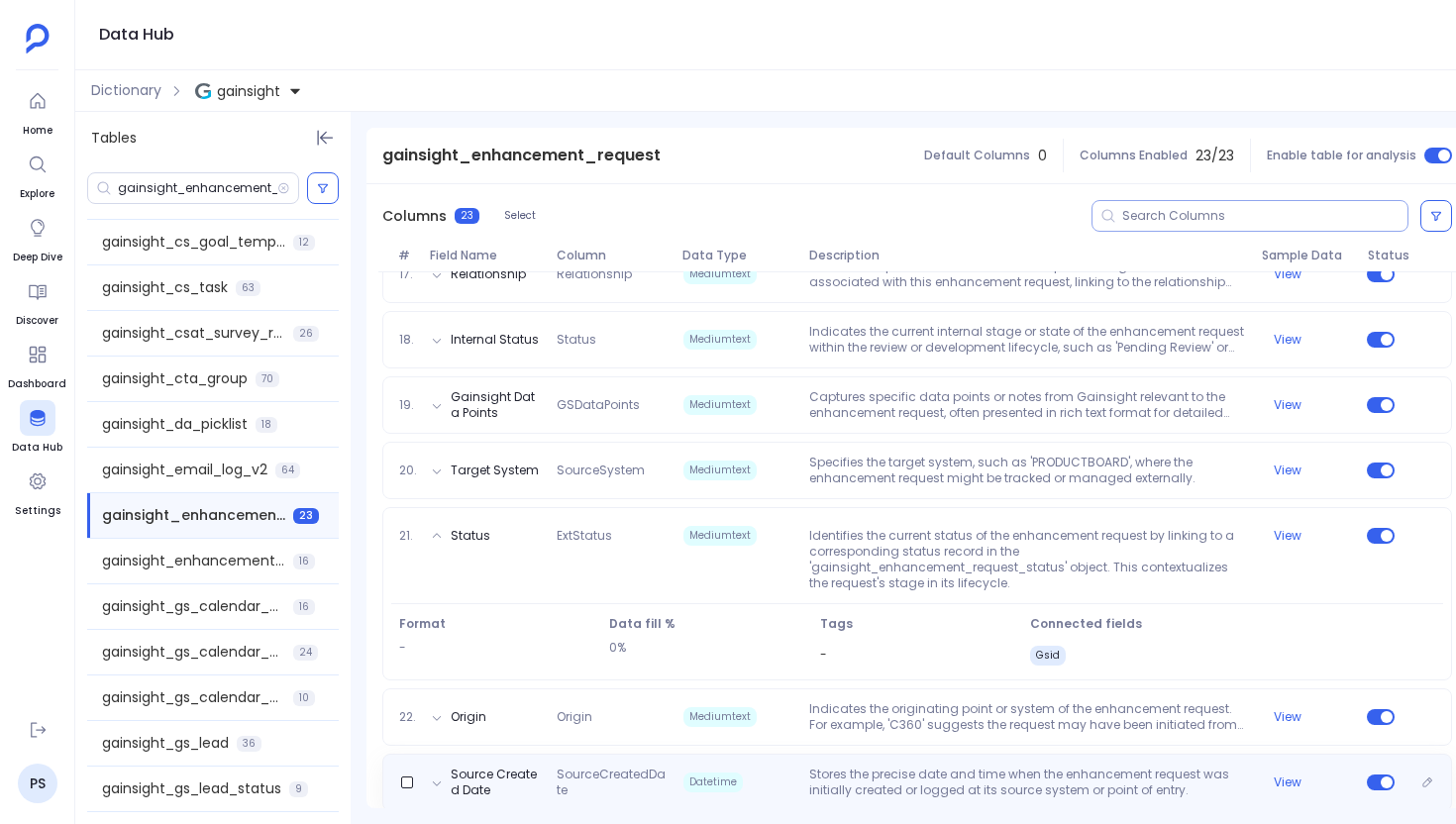 click on "Source Created Date SourceCreatedDate Datetime Stores the precise date and time when the enhancement request was initially created or logged at its source system or point of entry. View" at bounding box center (917, 782) 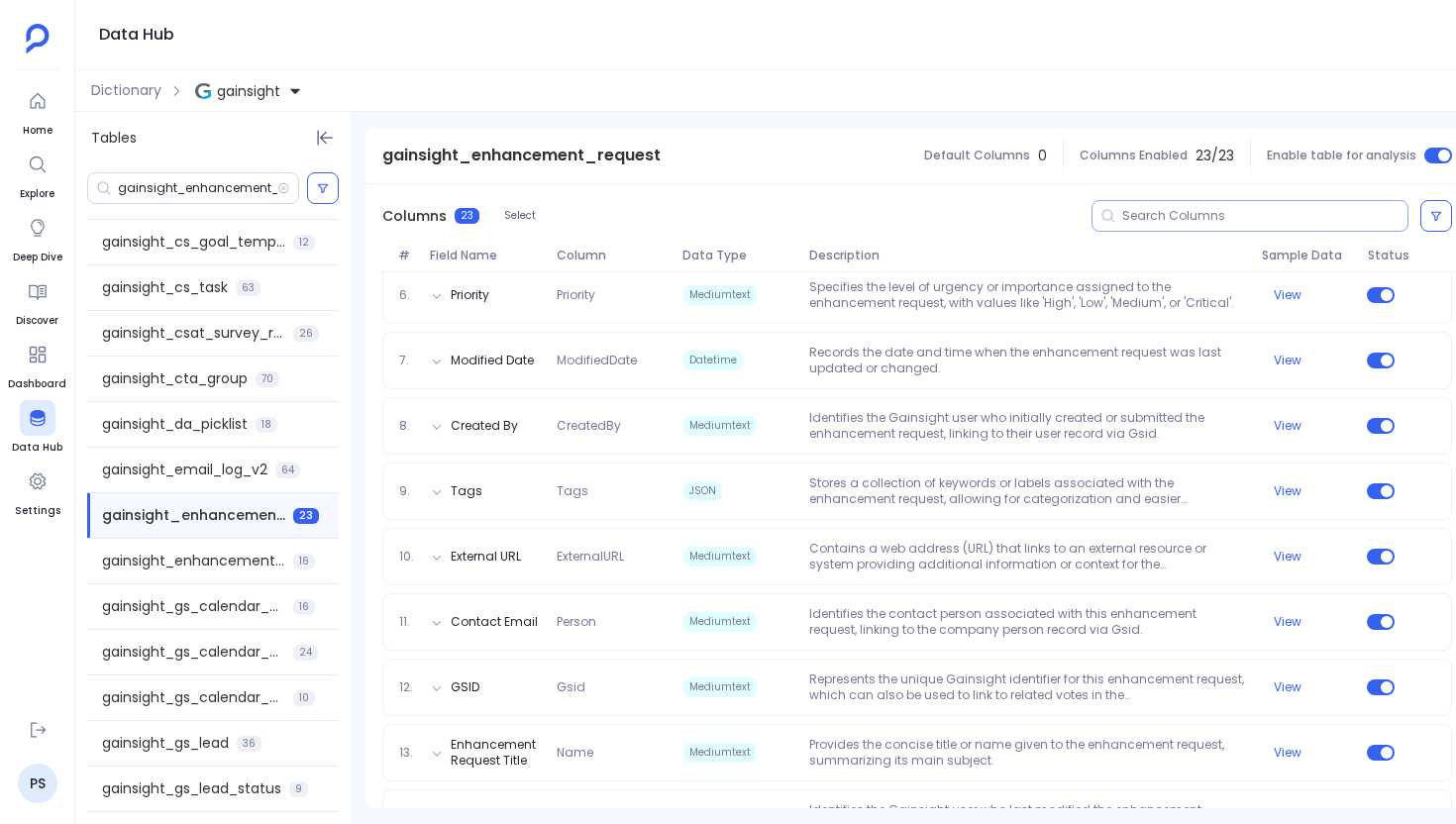 scroll, scrollTop: 641, scrollLeft: 0, axis: vertical 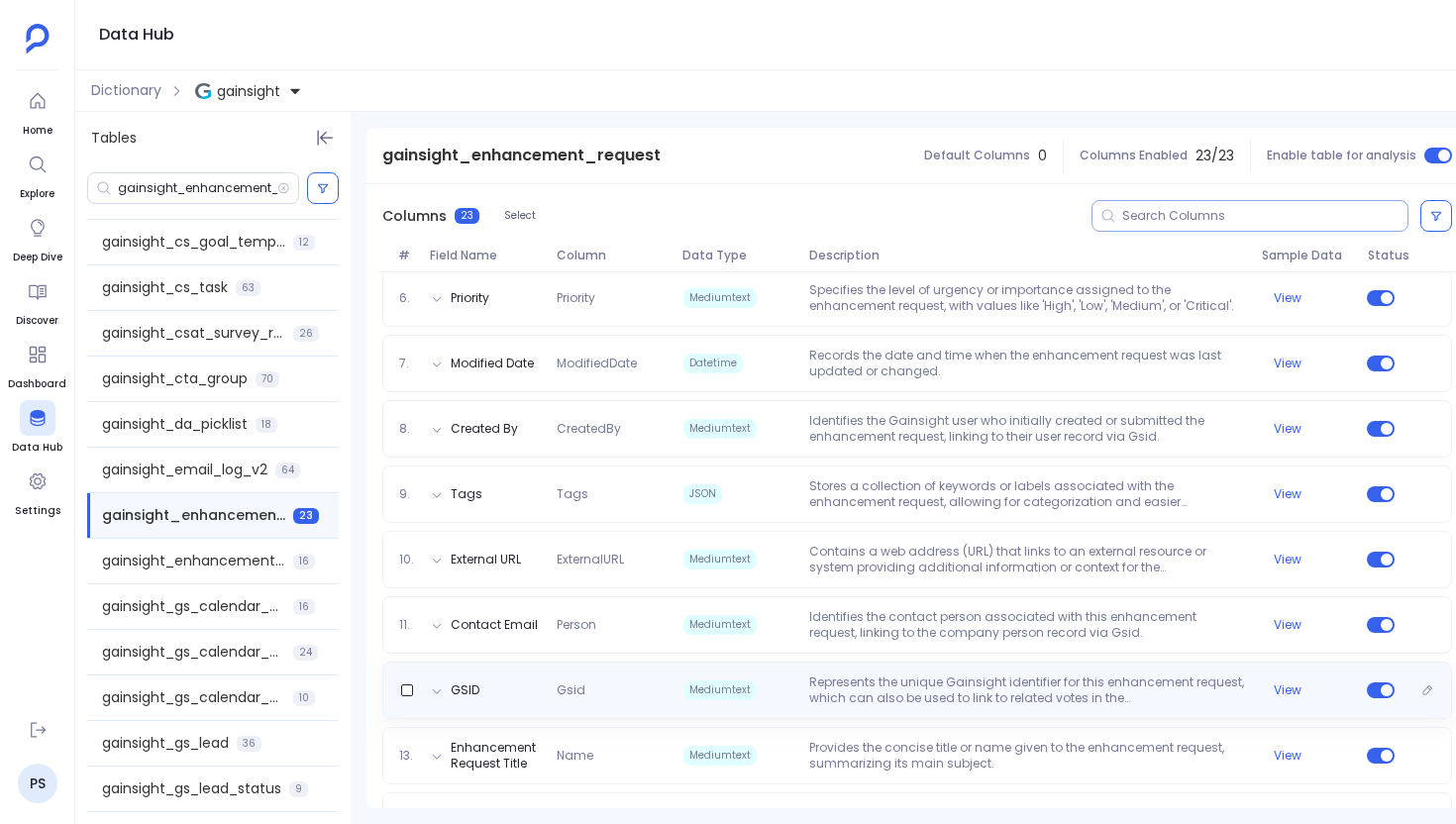 click on "Represents the unique Gainsight identifier for this enhancement request, which can also be used to link to related votes in the gainsight_rmt_er_vote table." at bounding box center [1027, 690] 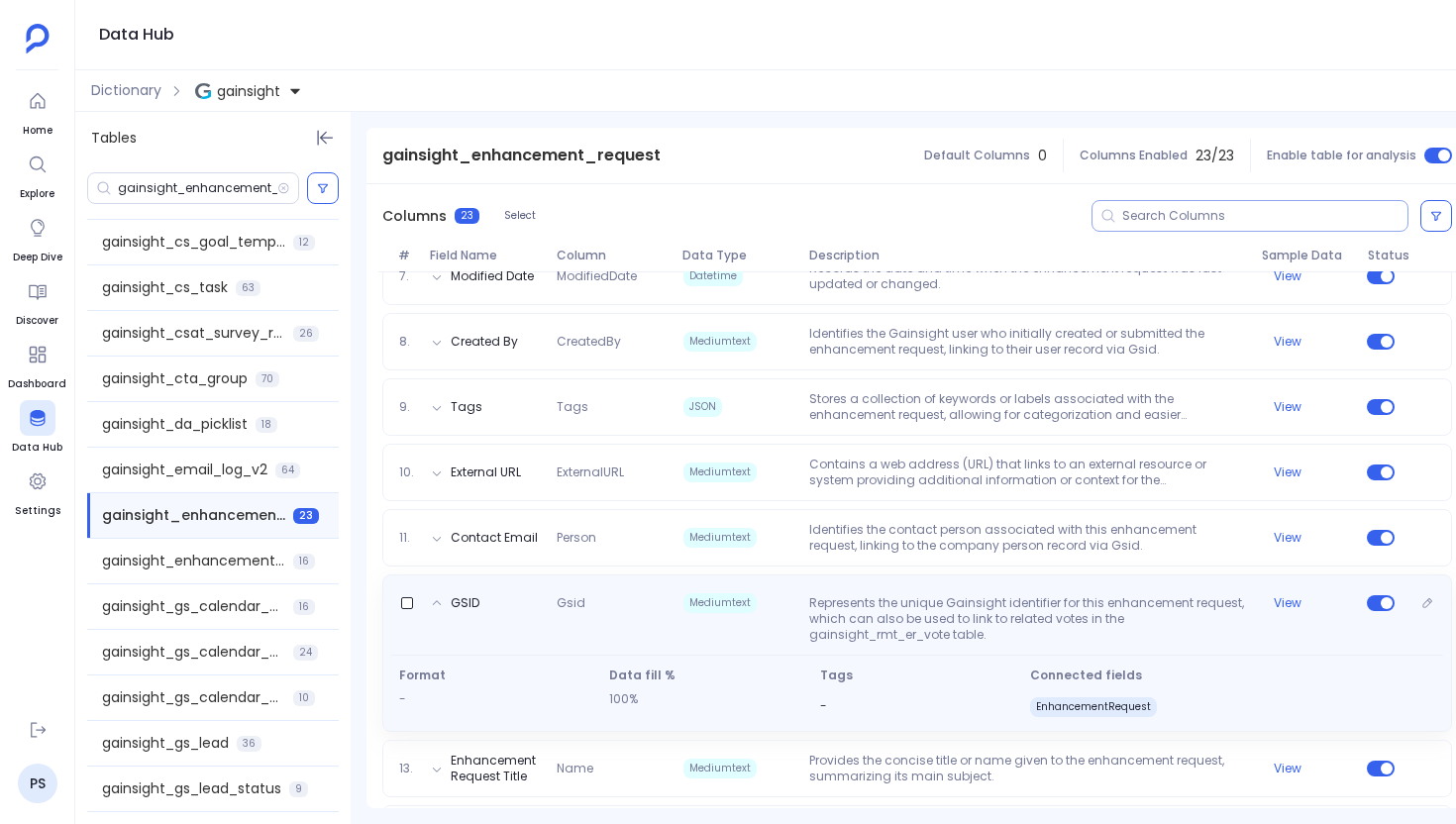 scroll, scrollTop: 729, scrollLeft: 0, axis: vertical 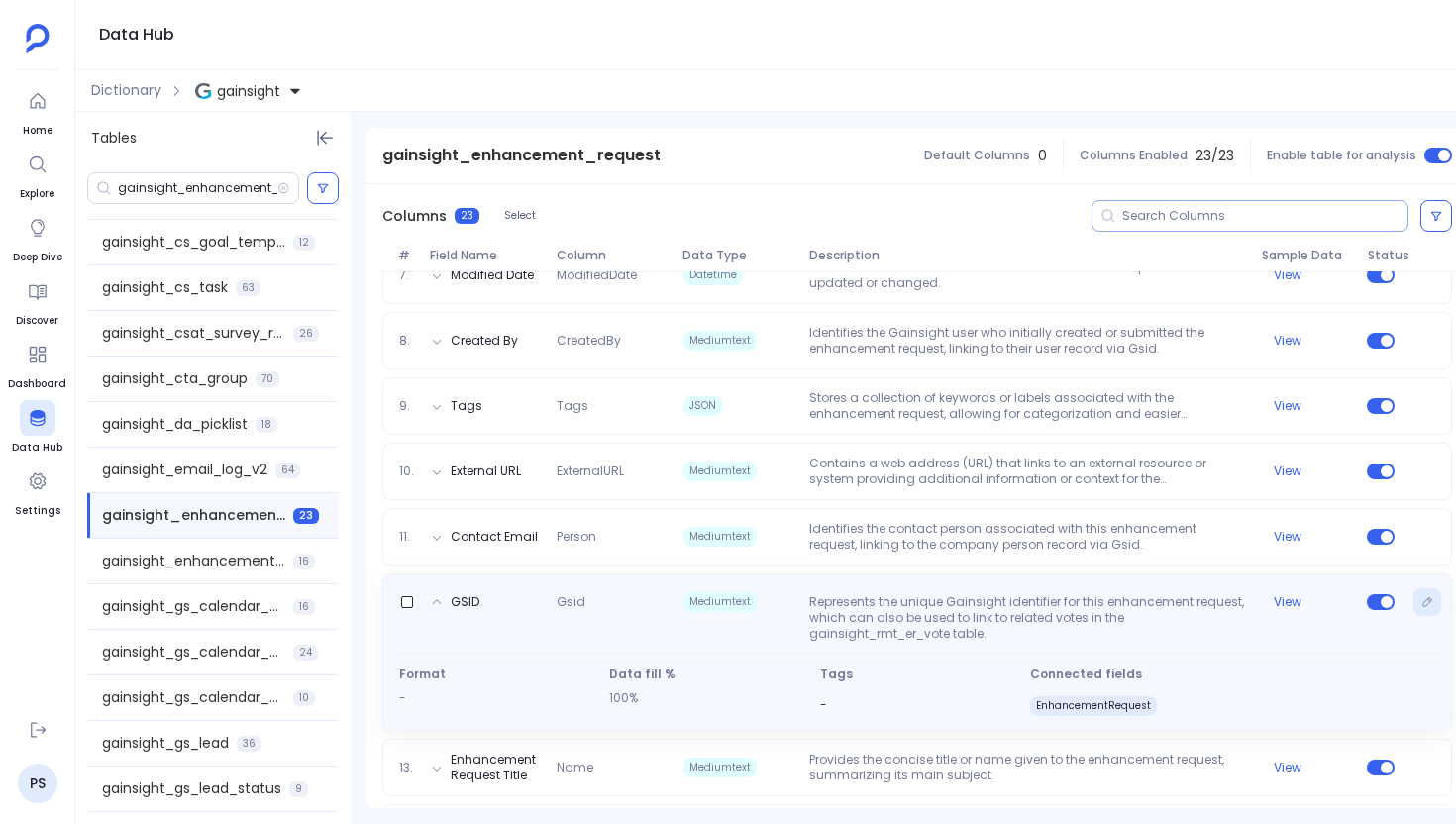 click 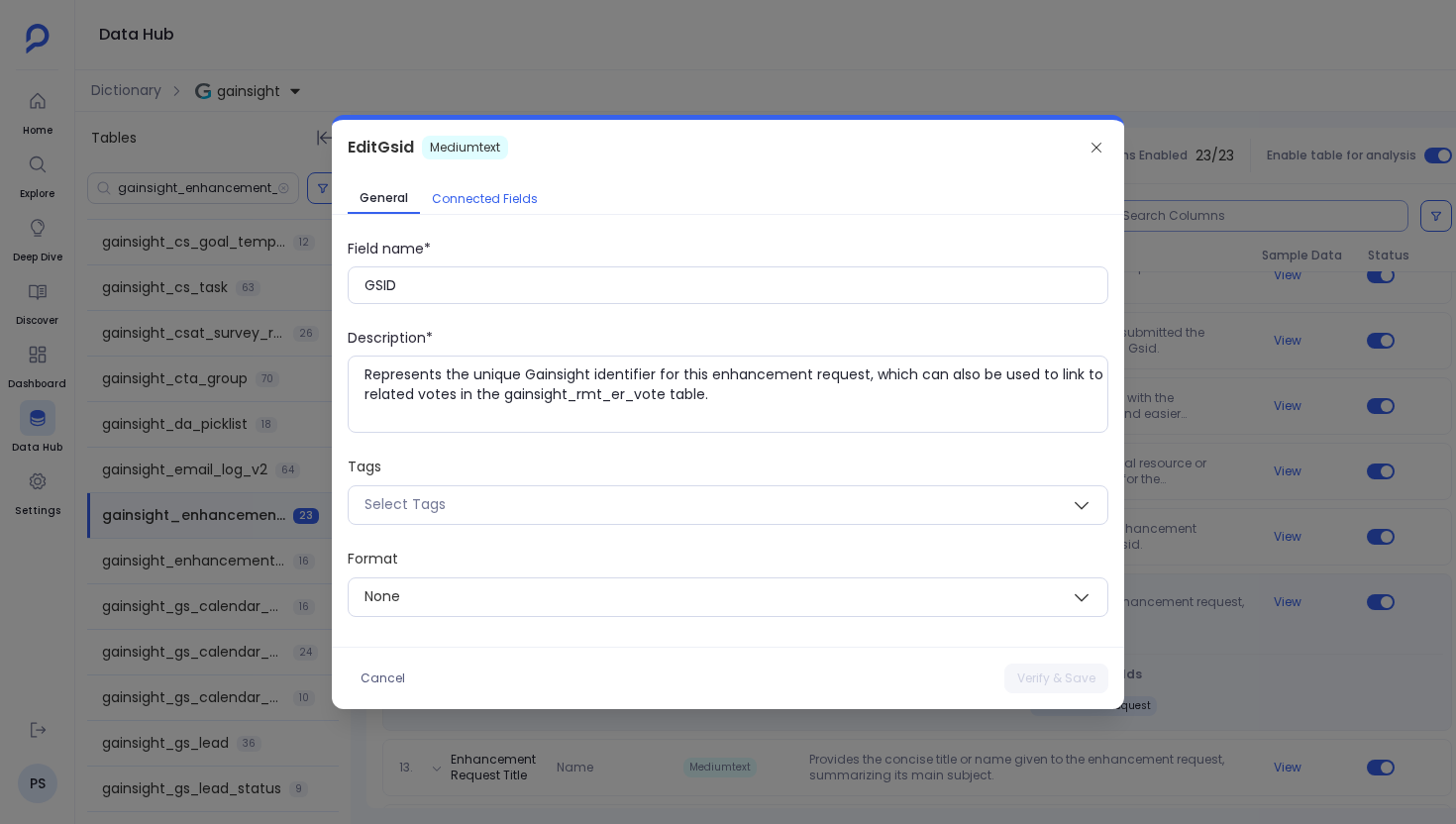 click on "Connected Fields" at bounding box center [484, 199] 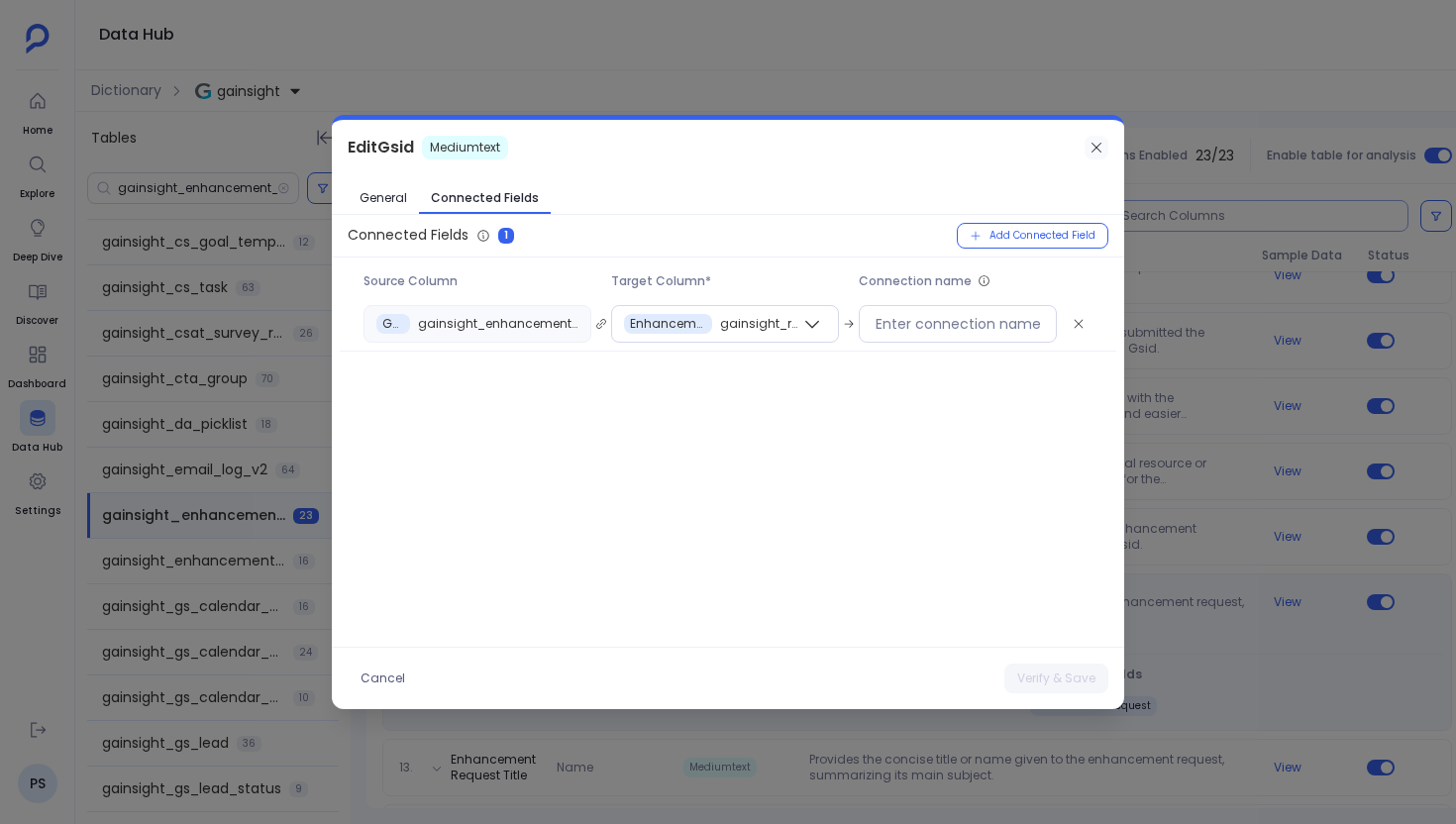 click 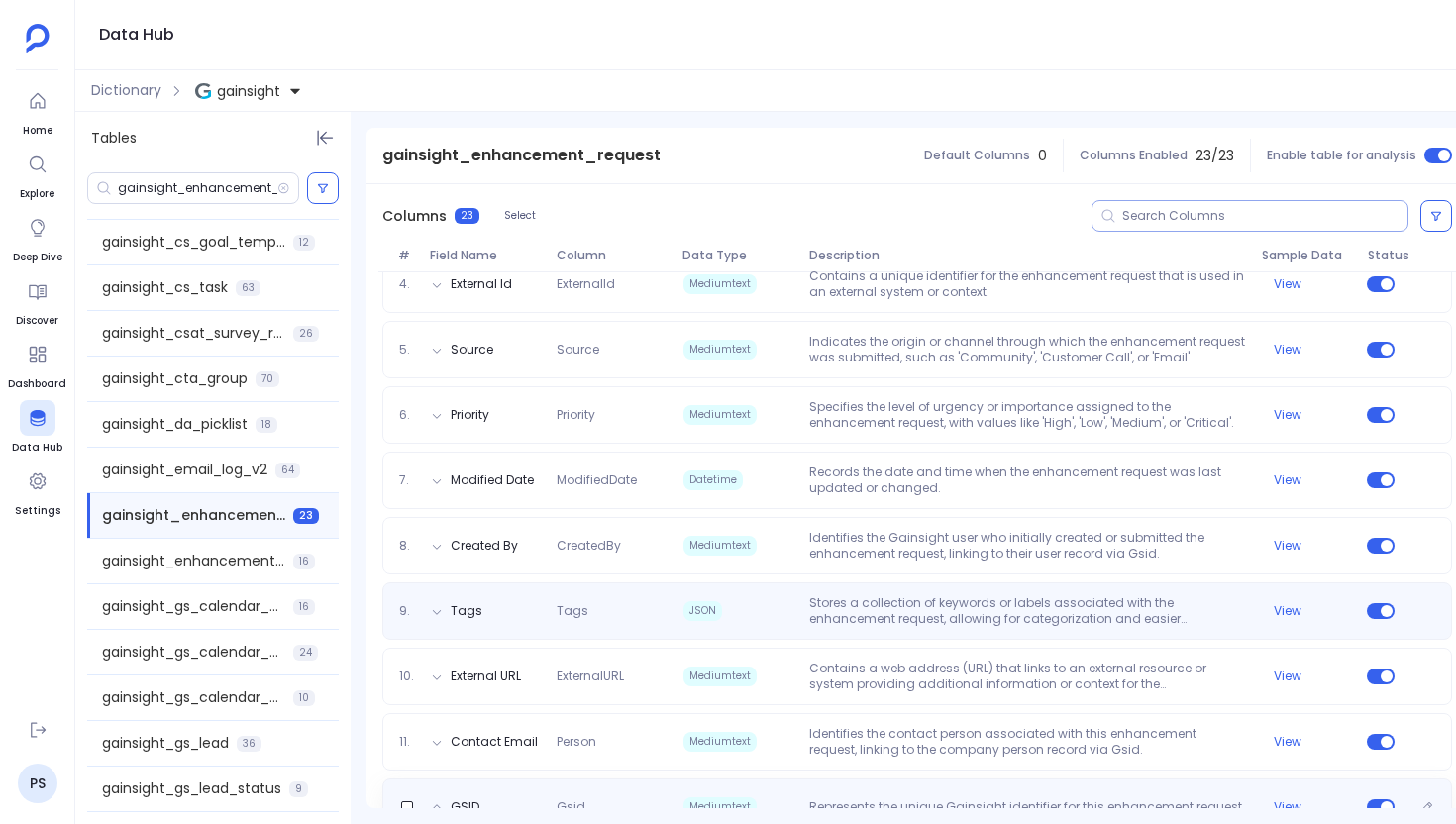 scroll, scrollTop: 520, scrollLeft: 0, axis: vertical 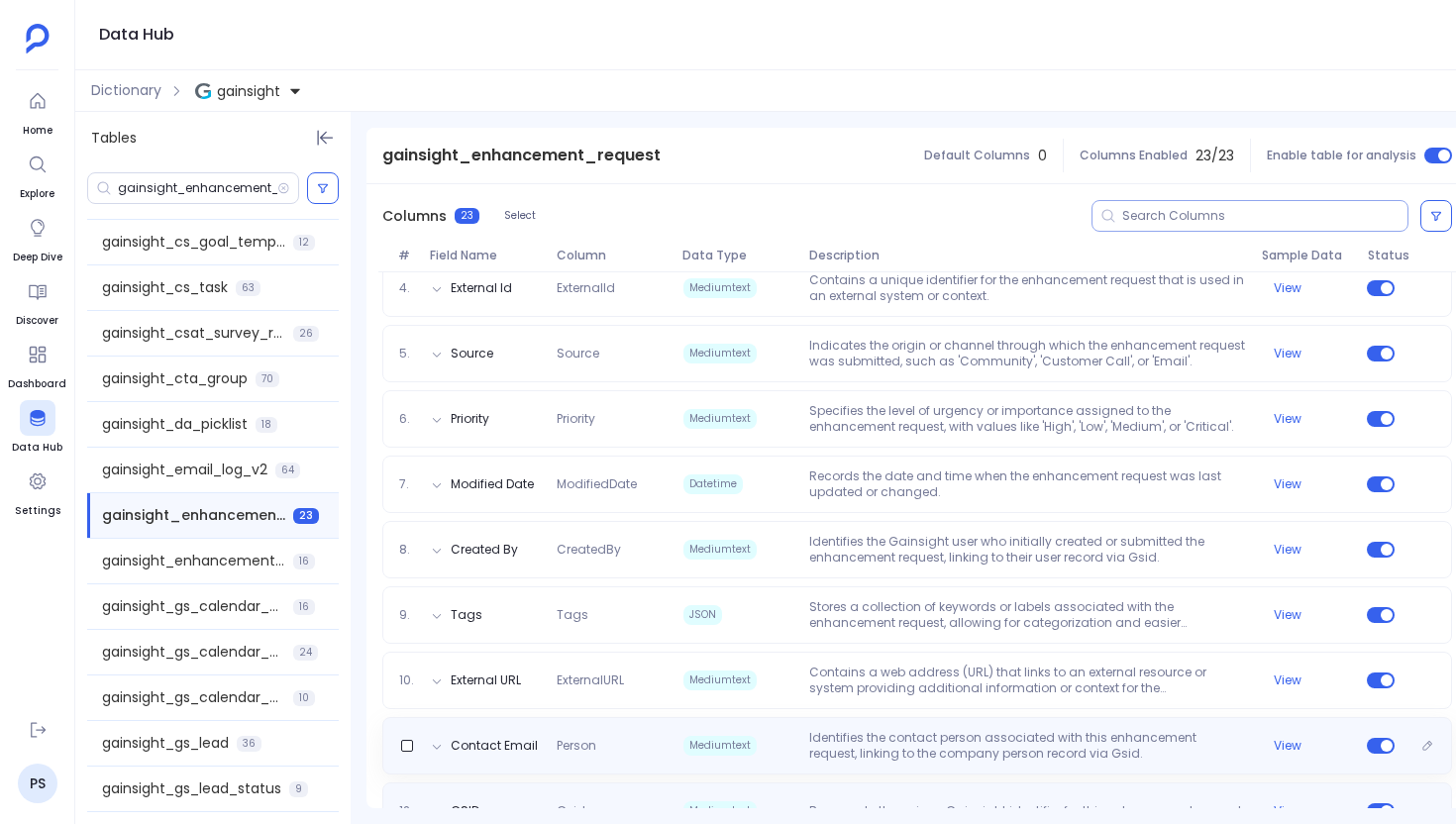 click on "Contact Email Person Mediumtext Identifies the contact person associated with this enhancement request, linking to the company person record via Gsid. View" at bounding box center [917, 746] 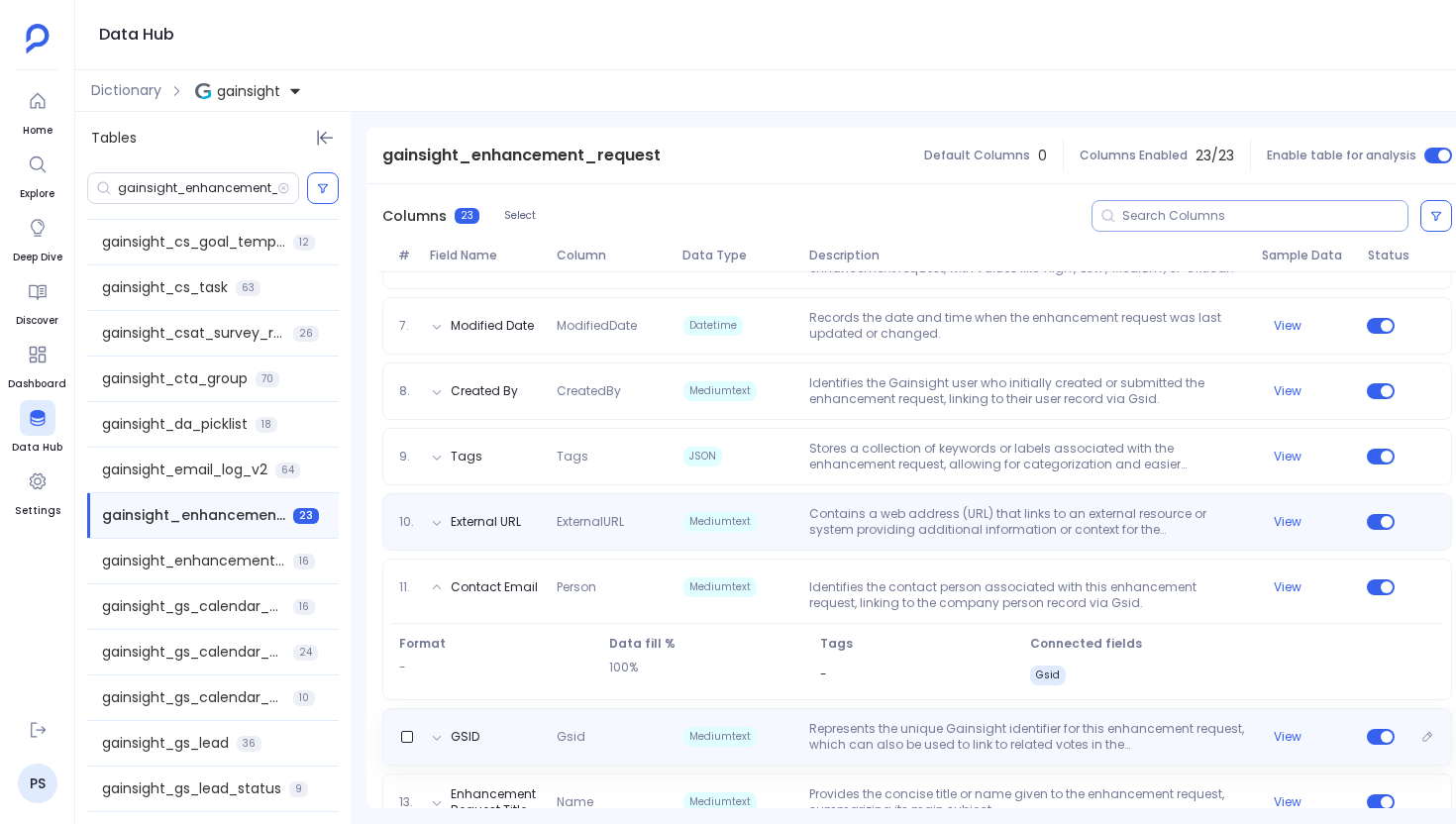 scroll, scrollTop: 699, scrollLeft: 0, axis: vertical 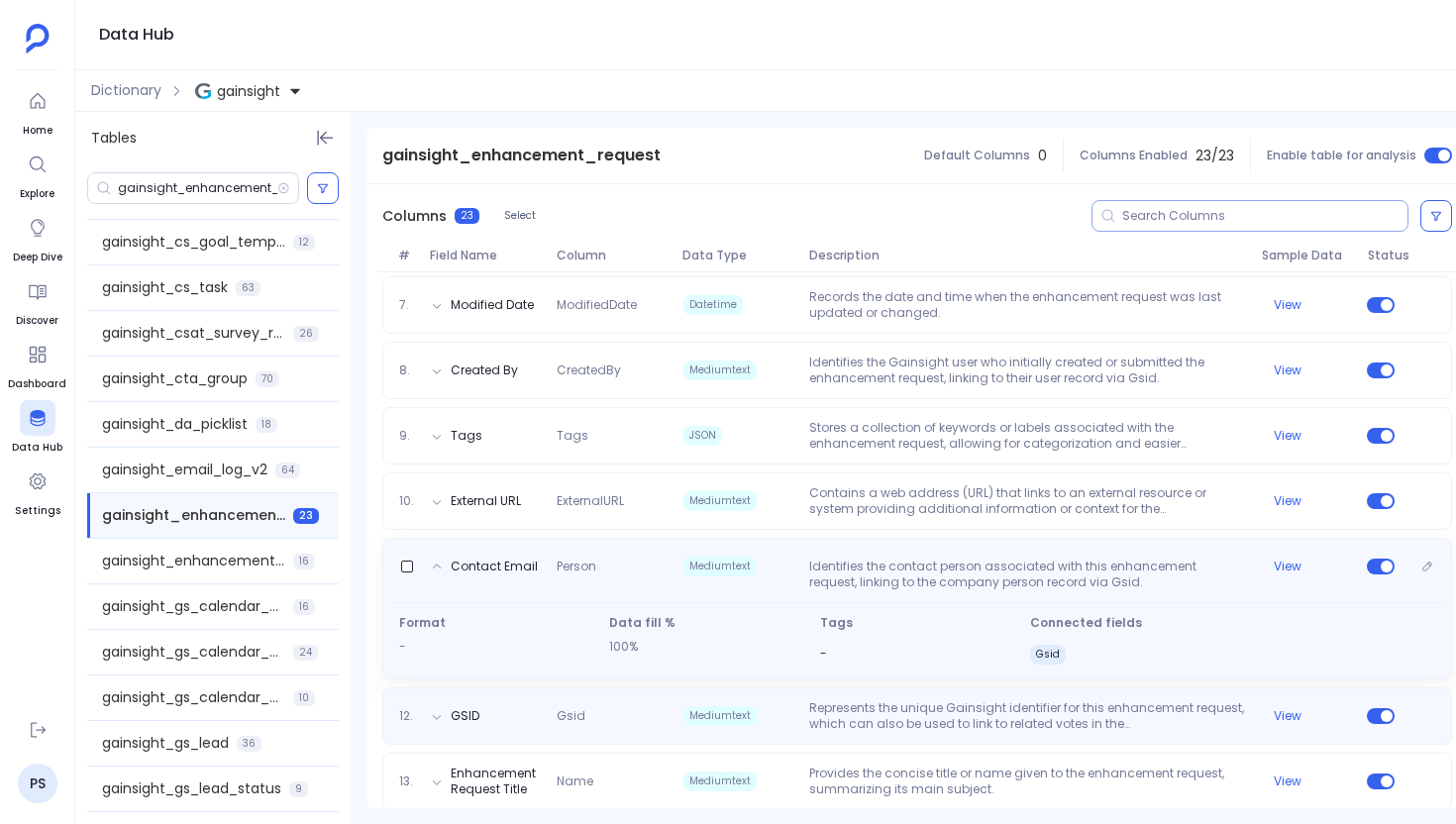 click on "Gsid" at bounding box center (1048, 655) 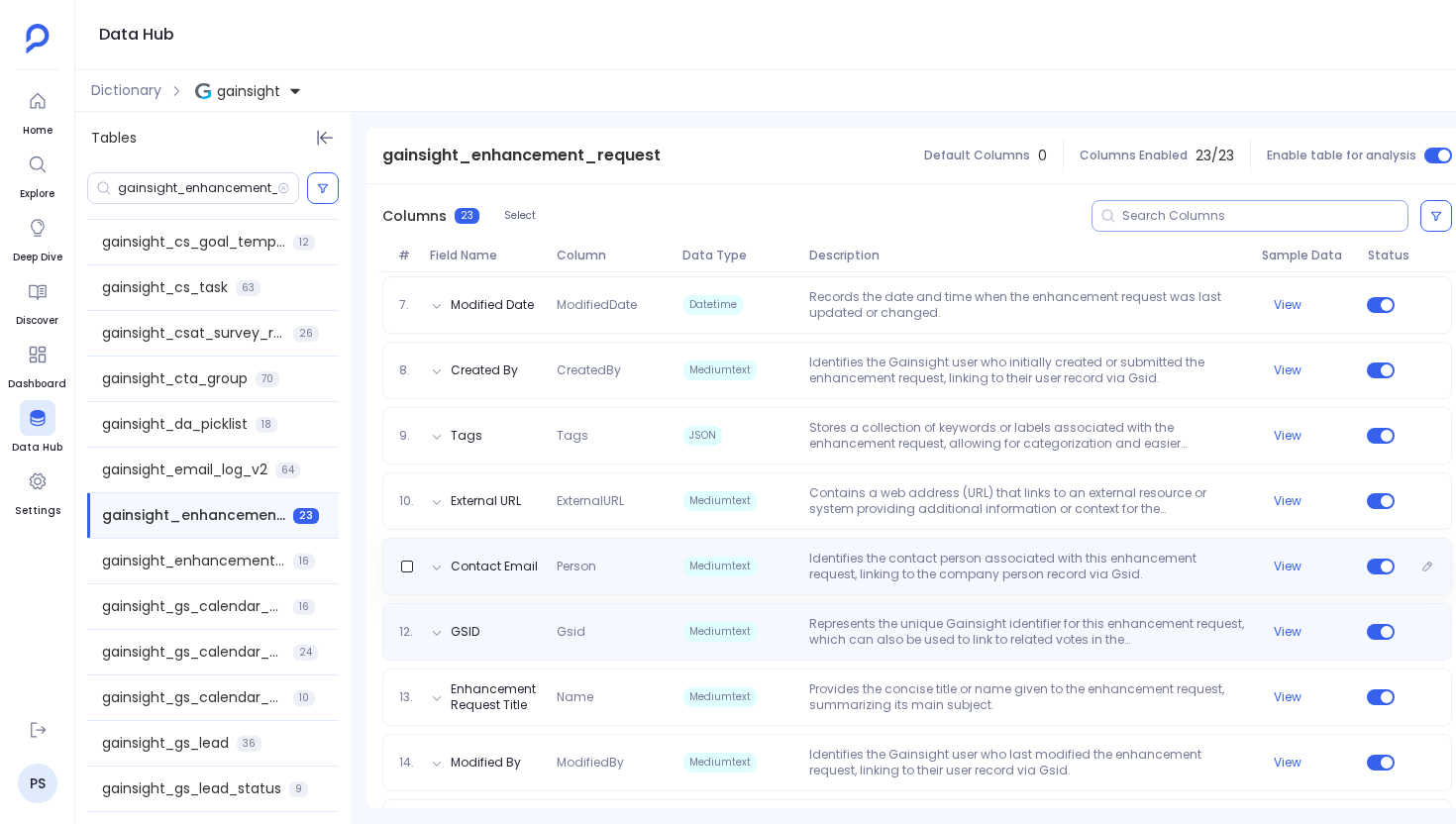 click on "Identifies the contact person associated with this enhancement request, linking to the company person record via Gsid." at bounding box center (1027, 566) 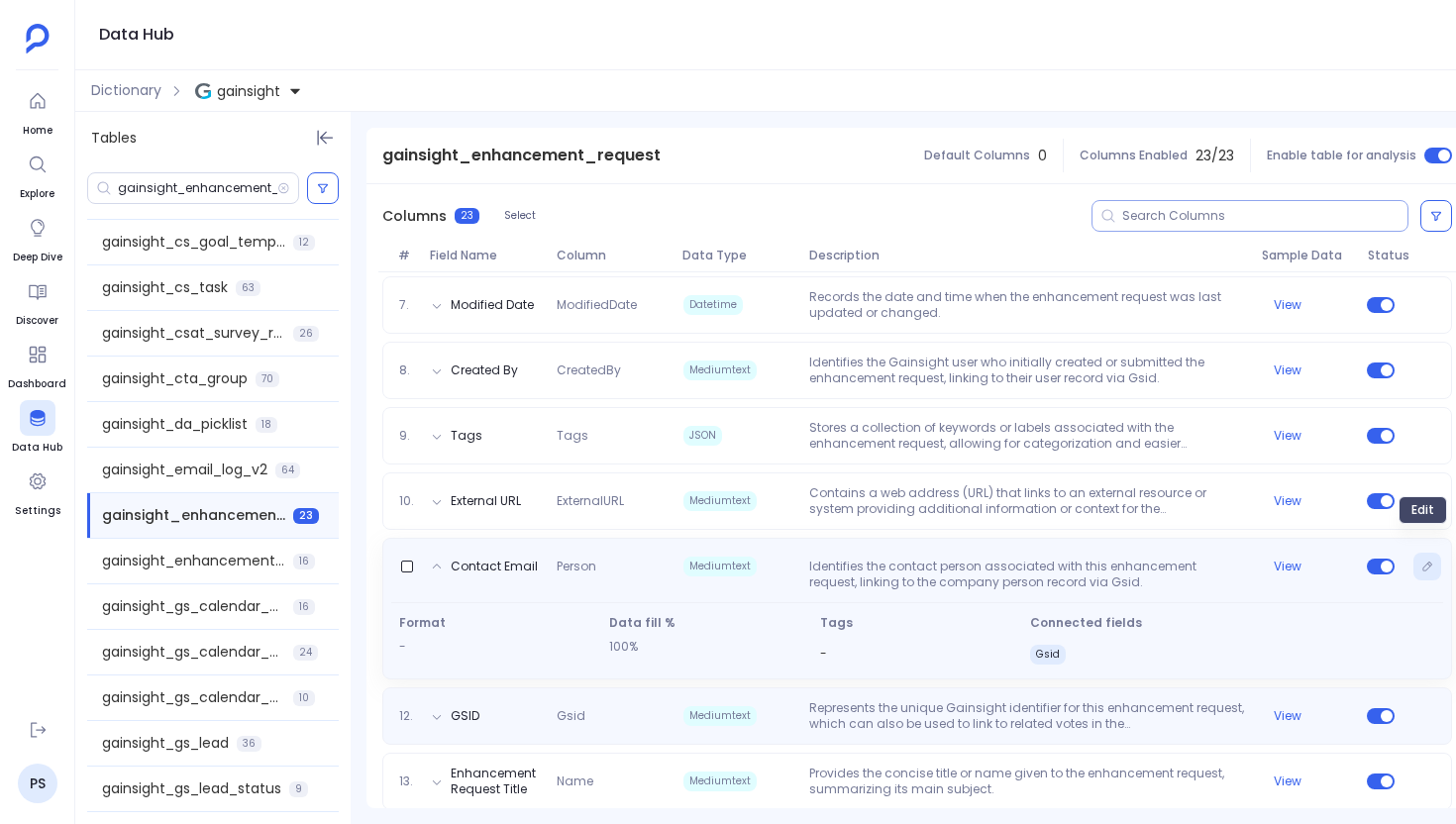 click at bounding box center (1427, 566) 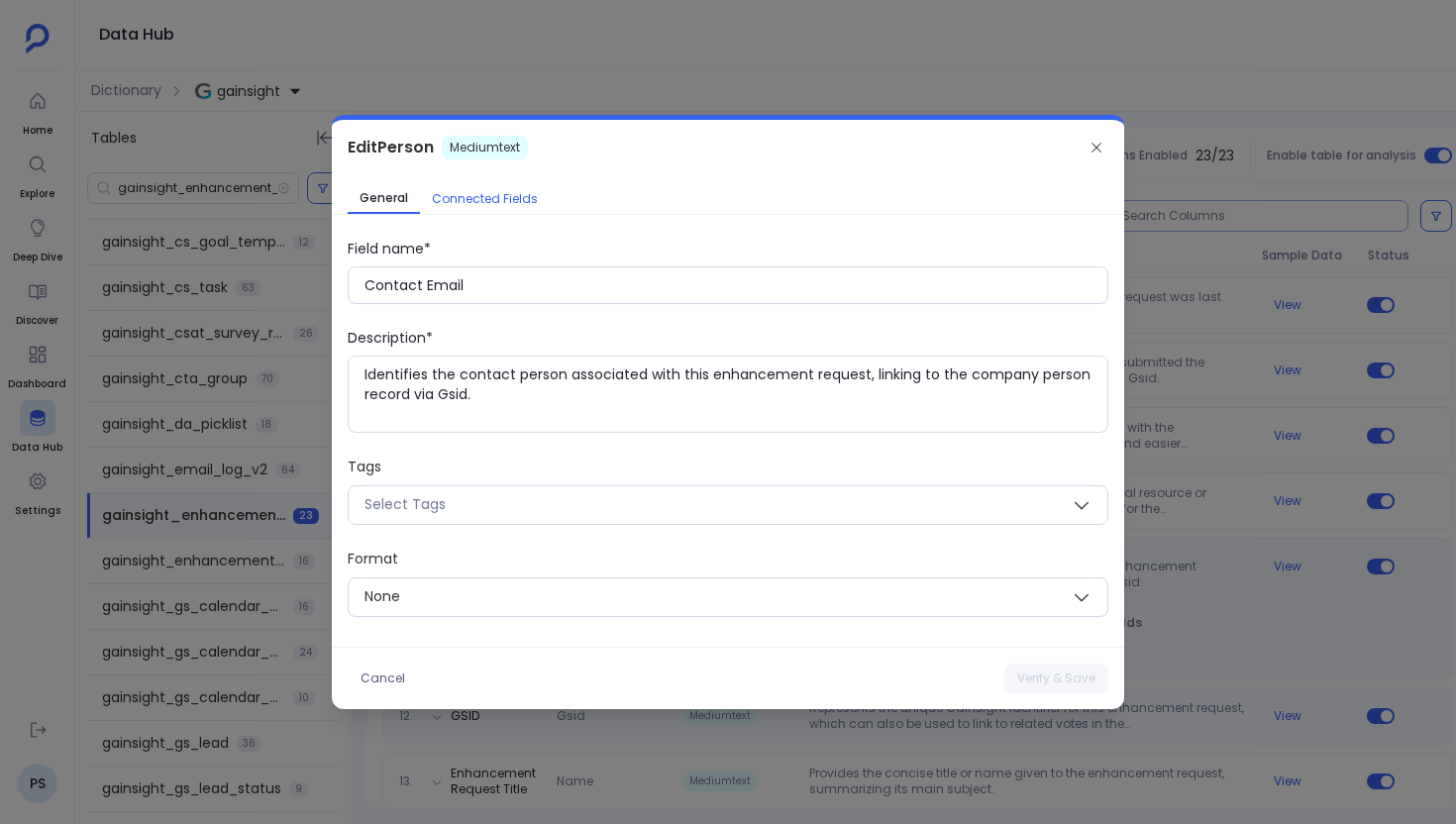 click on "Connected Fields" at bounding box center [484, 199] 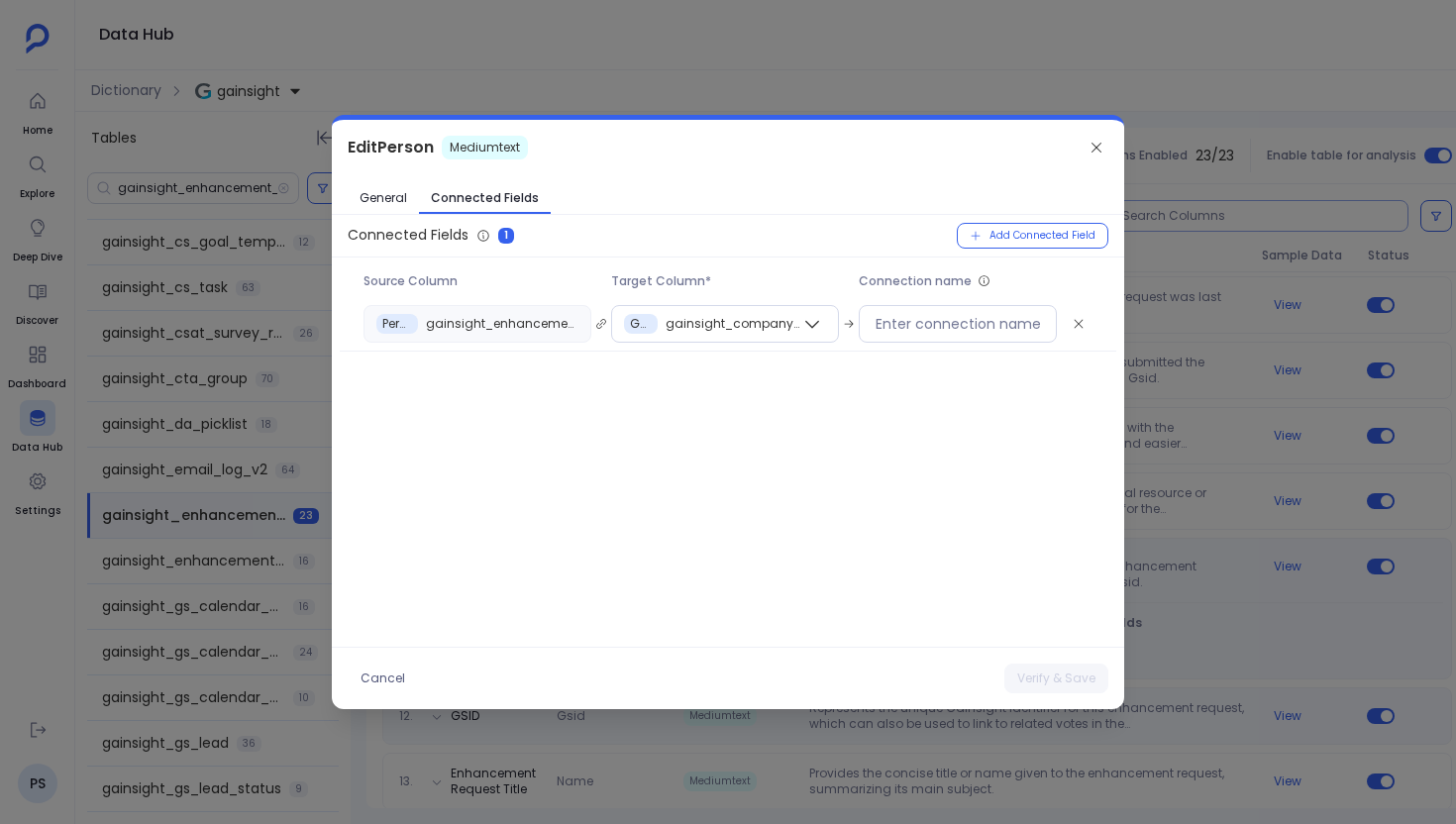 click at bounding box center (728, 412) 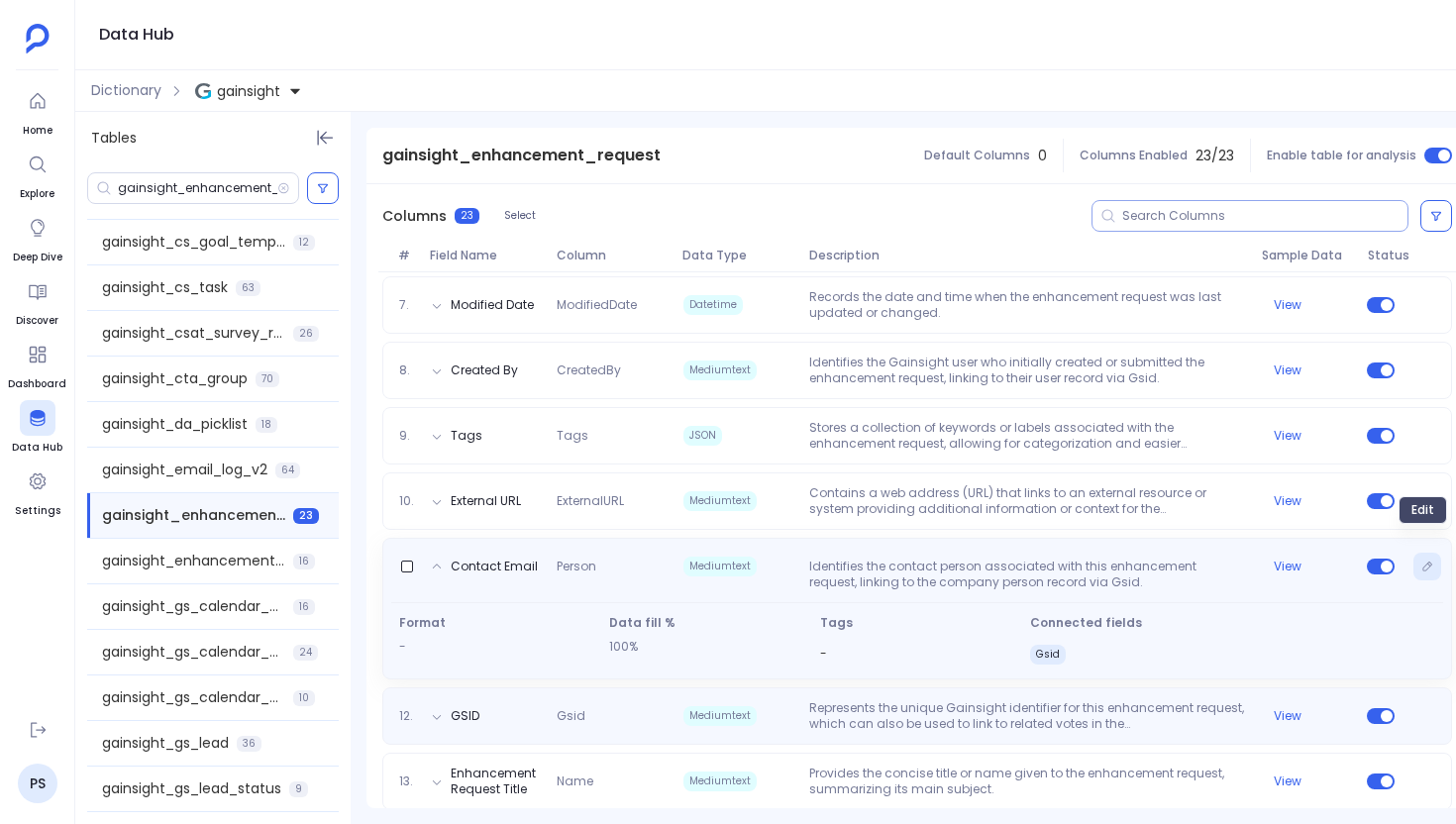 click 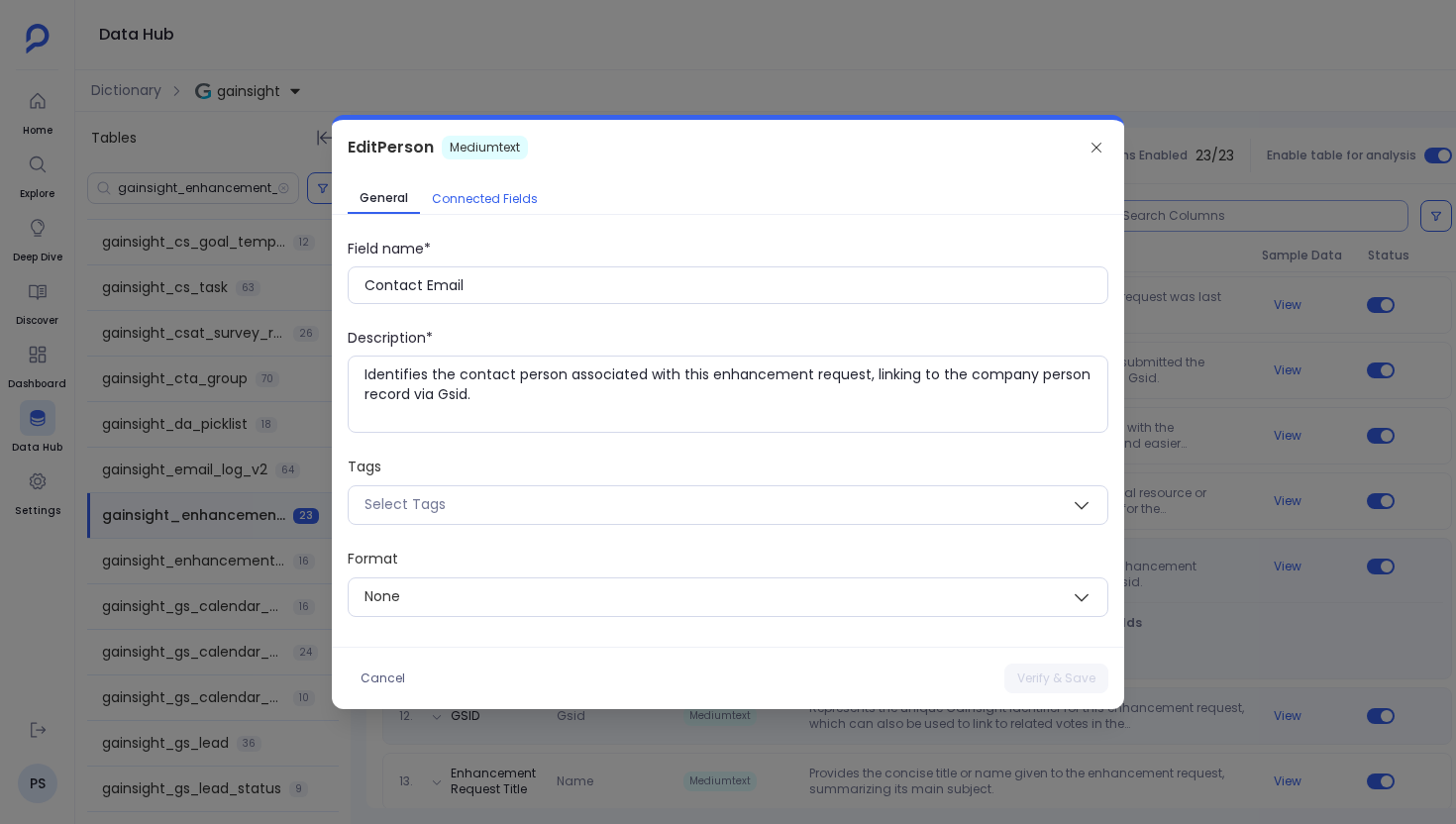 click on "Connected Fields" at bounding box center (484, 199) 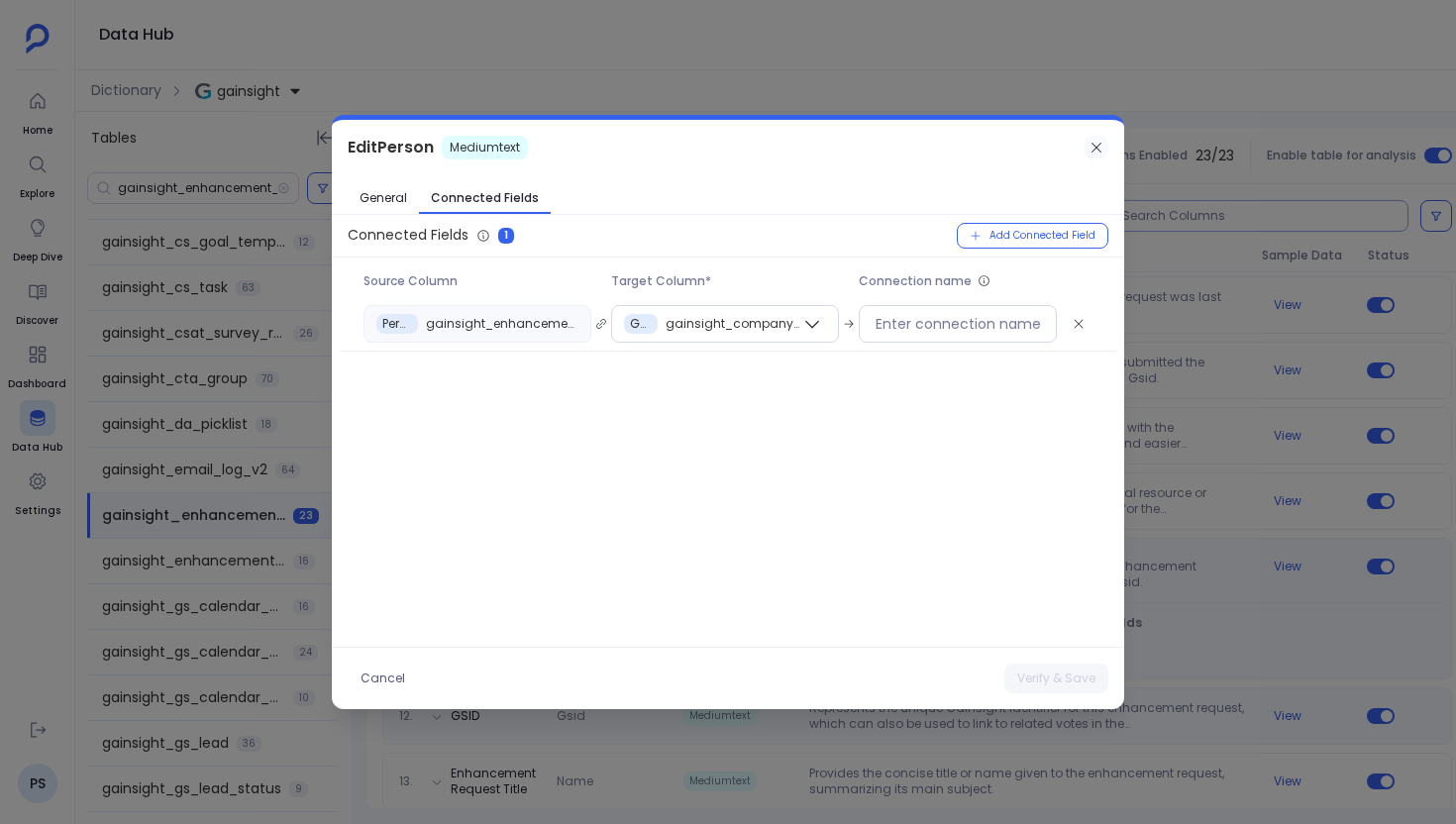 click 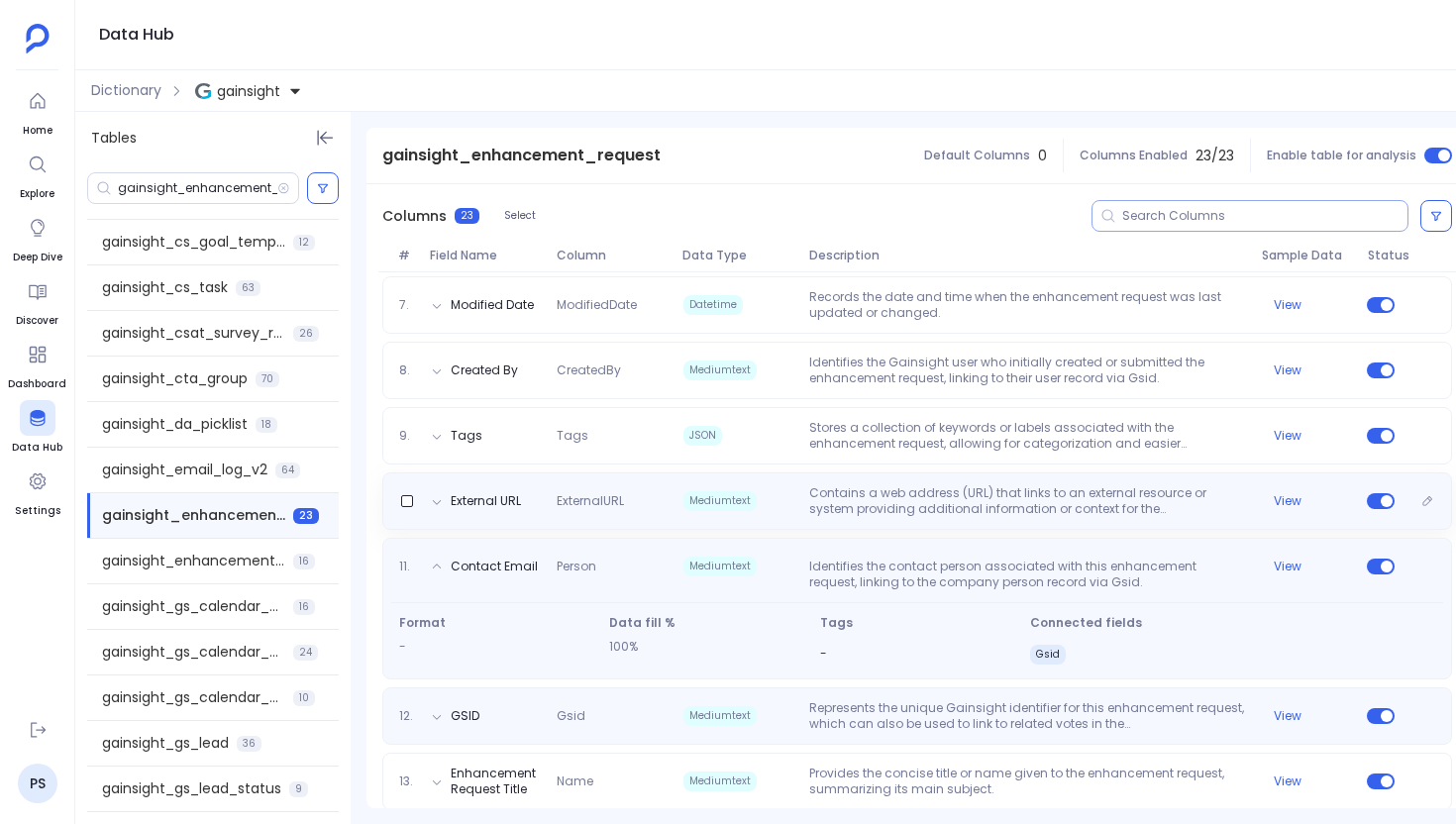 click on "Contains a web address (URL) that links to an external resource or system providing additional information or context for the enhancement request." at bounding box center [1027, 501] 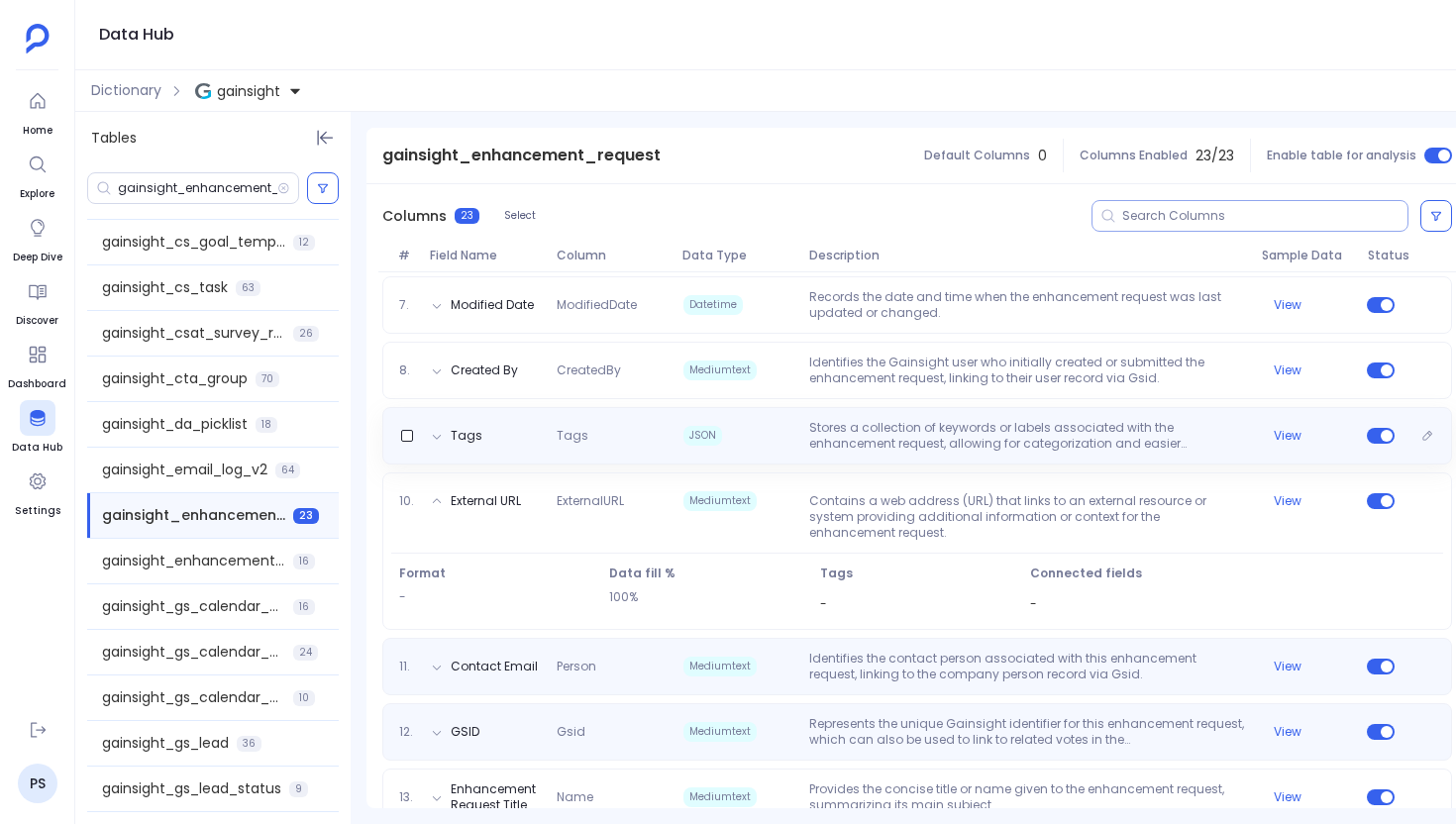 click on "Stores a collection of keywords or labels associated with the enhancement request, allowing for categorization and easier searching, often in JSON format supporting multiple selections." at bounding box center (1027, 436) 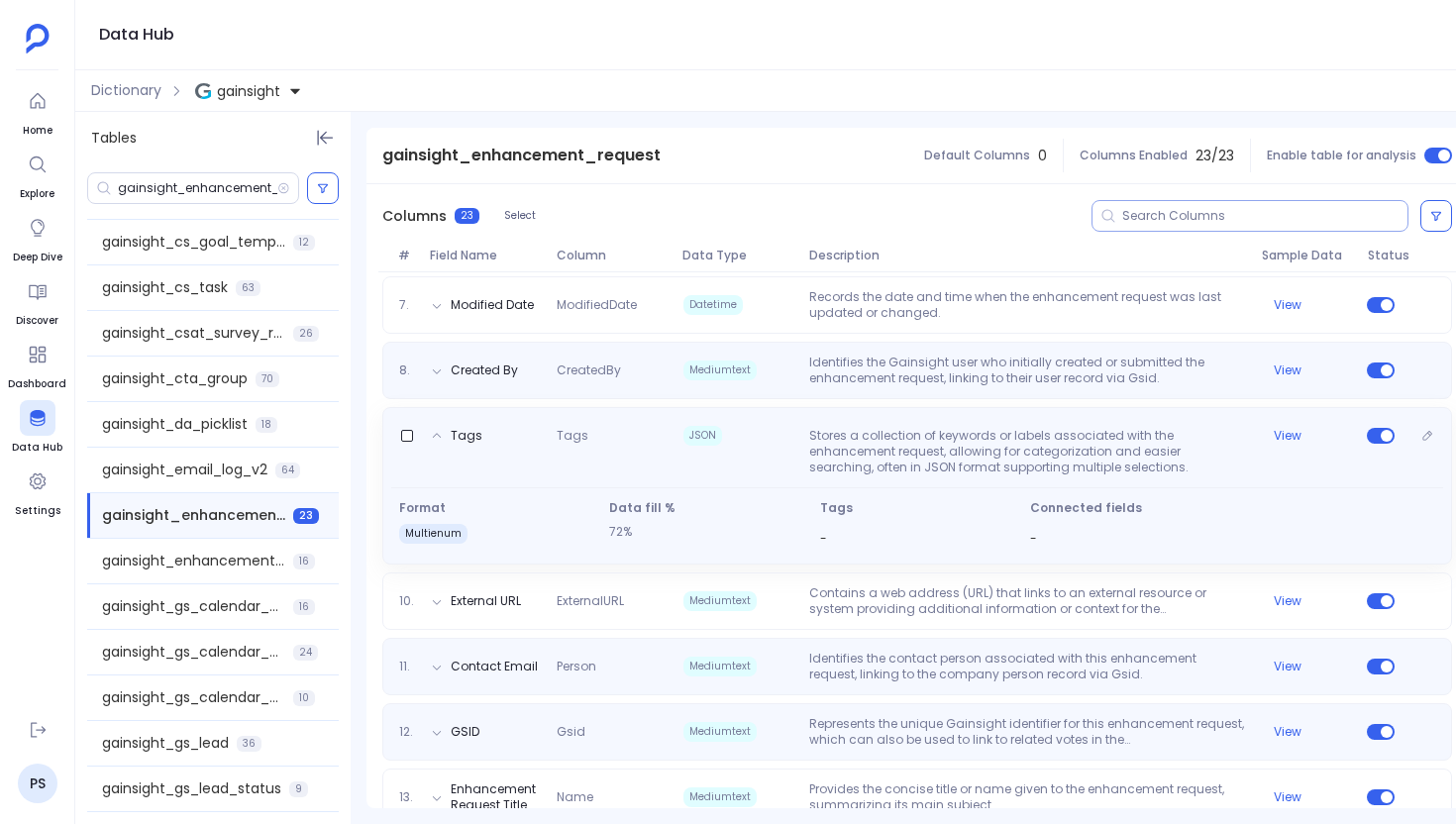 click on "Identifies the Gainsight user who initially created or submitted the enhancement request, linking to their user record via Gsid." at bounding box center [1027, 370] 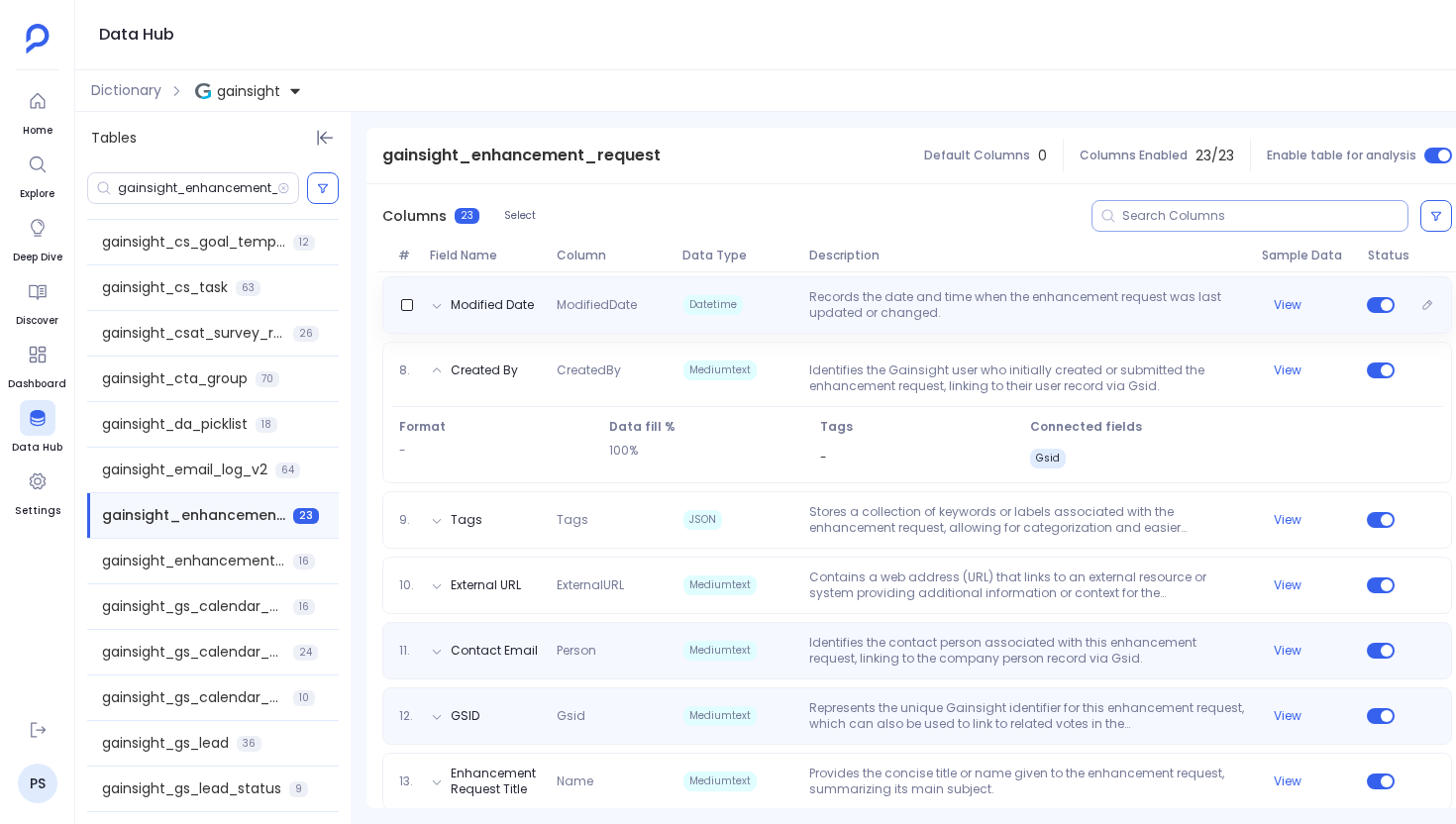 click on "Records the date and time when the enhancement request was last updated or changed." at bounding box center (1027, 305) 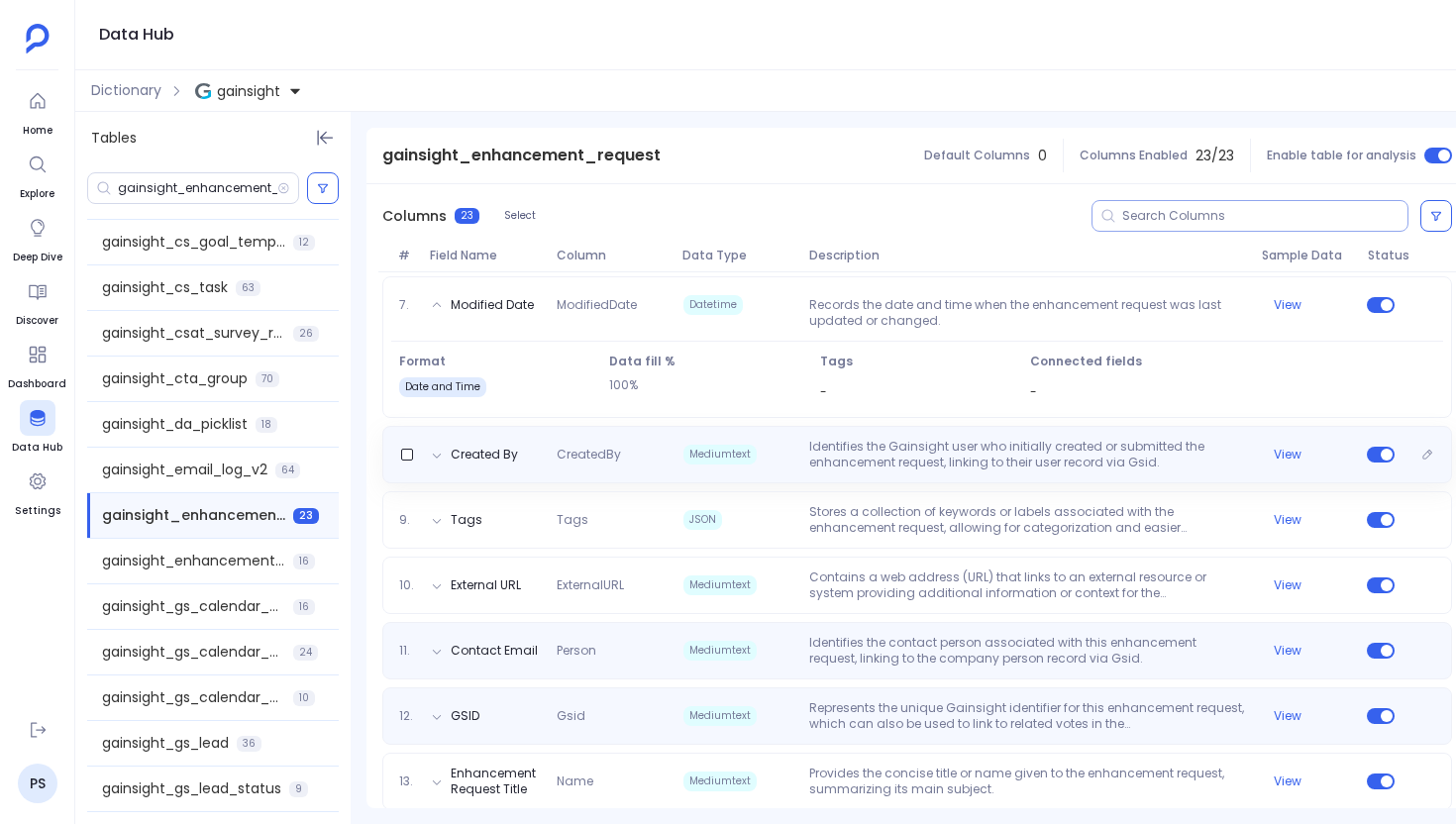 click on "Created By CreatedBy Mediumtext Identifies the Gainsight user who initially created or submitted the enhancement request, linking to their user record via Gsid. View" at bounding box center (917, 455) 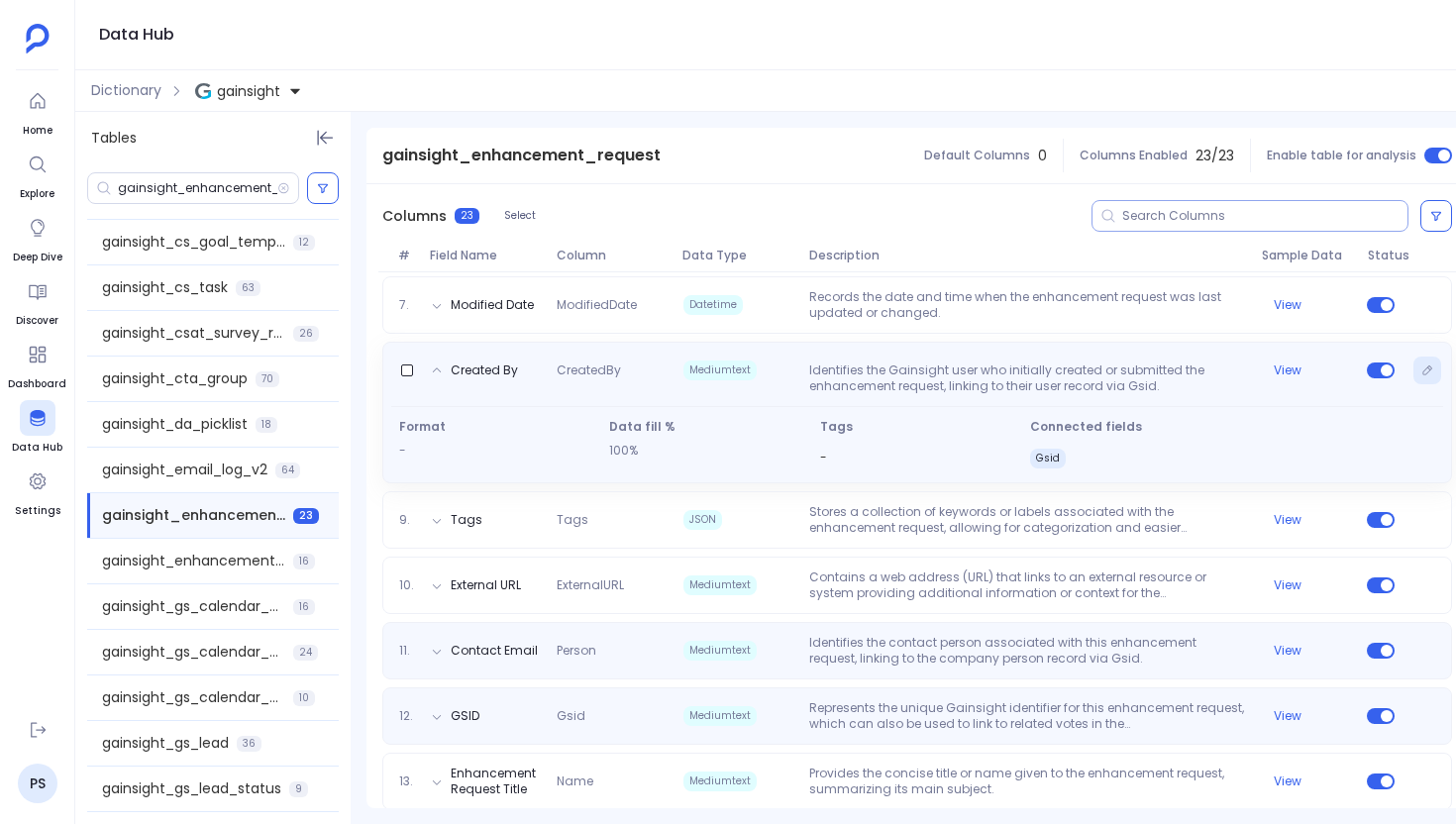 click 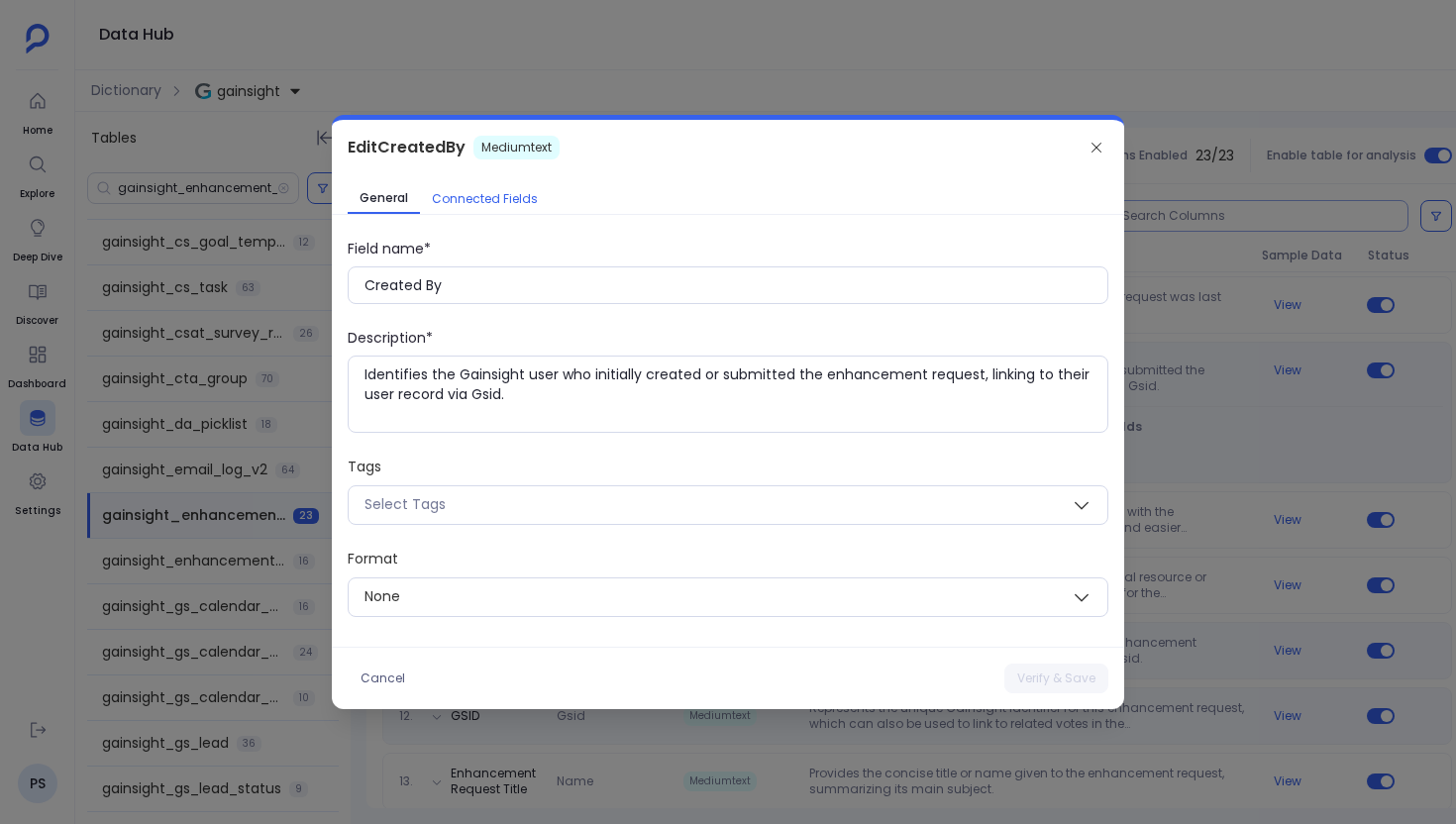 click on "Connected Fields" at bounding box center [484, 199] 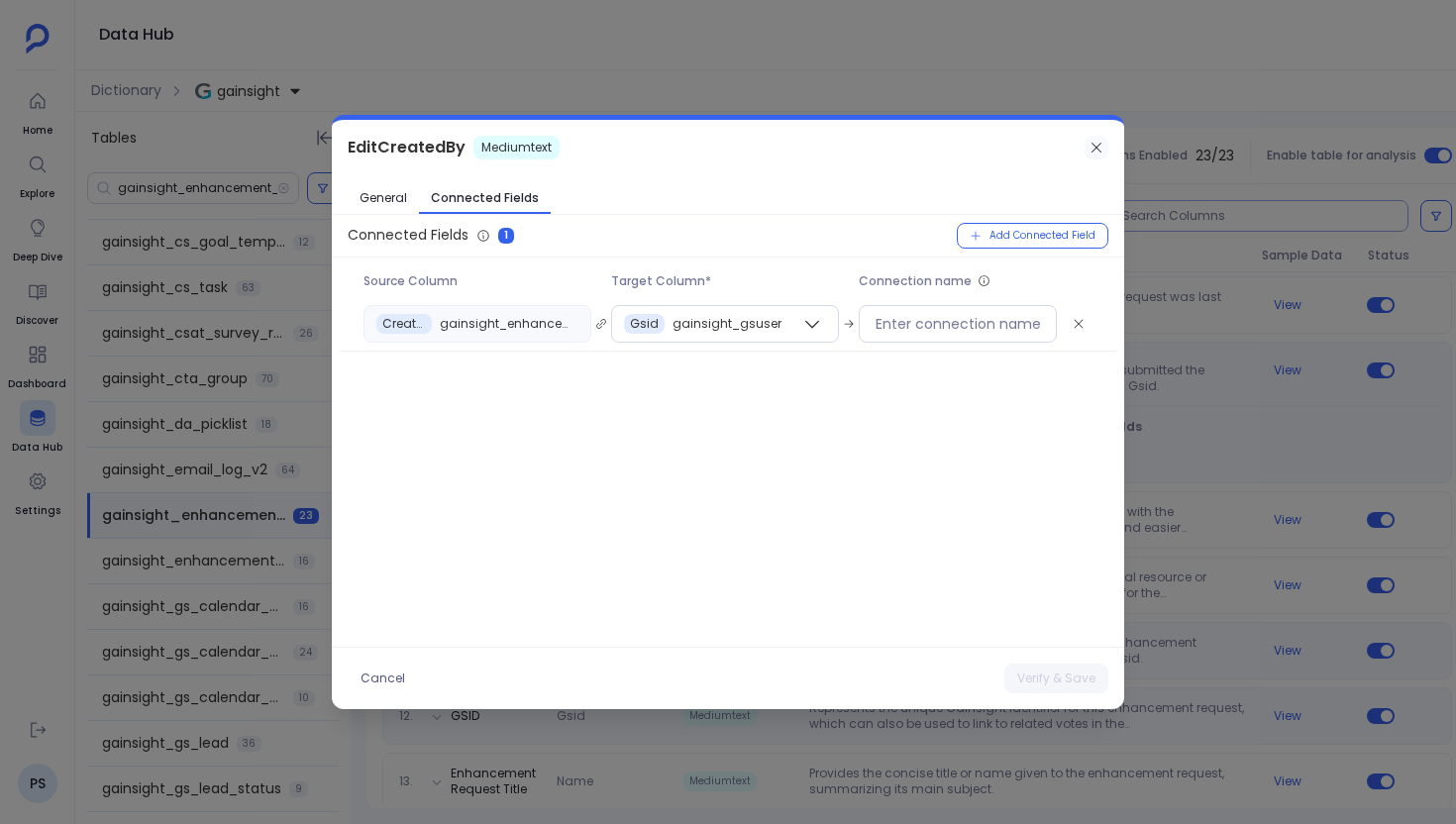 click 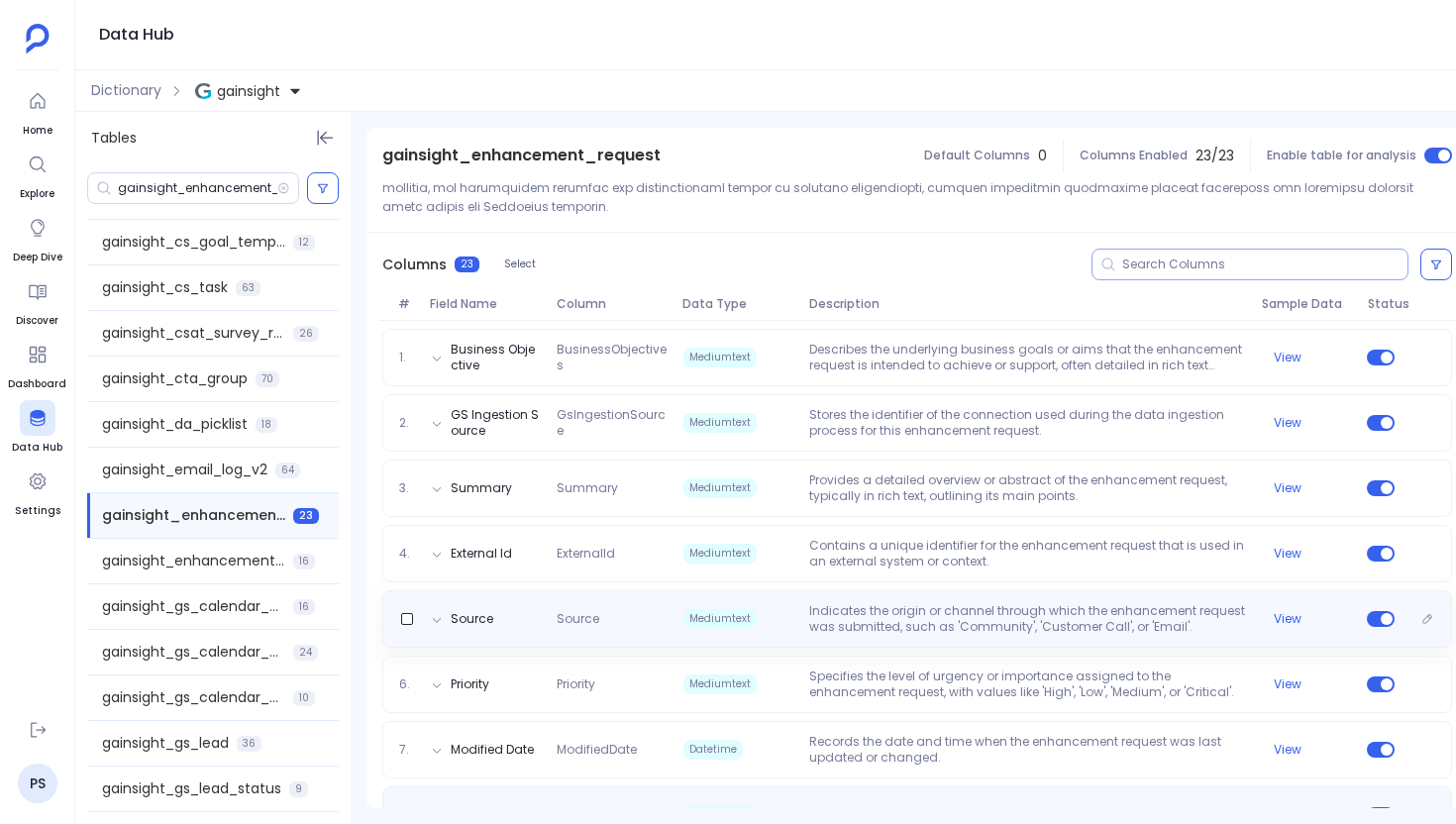 scroll, scrollTop: 237, scrollLeft: 0, axis: vertical 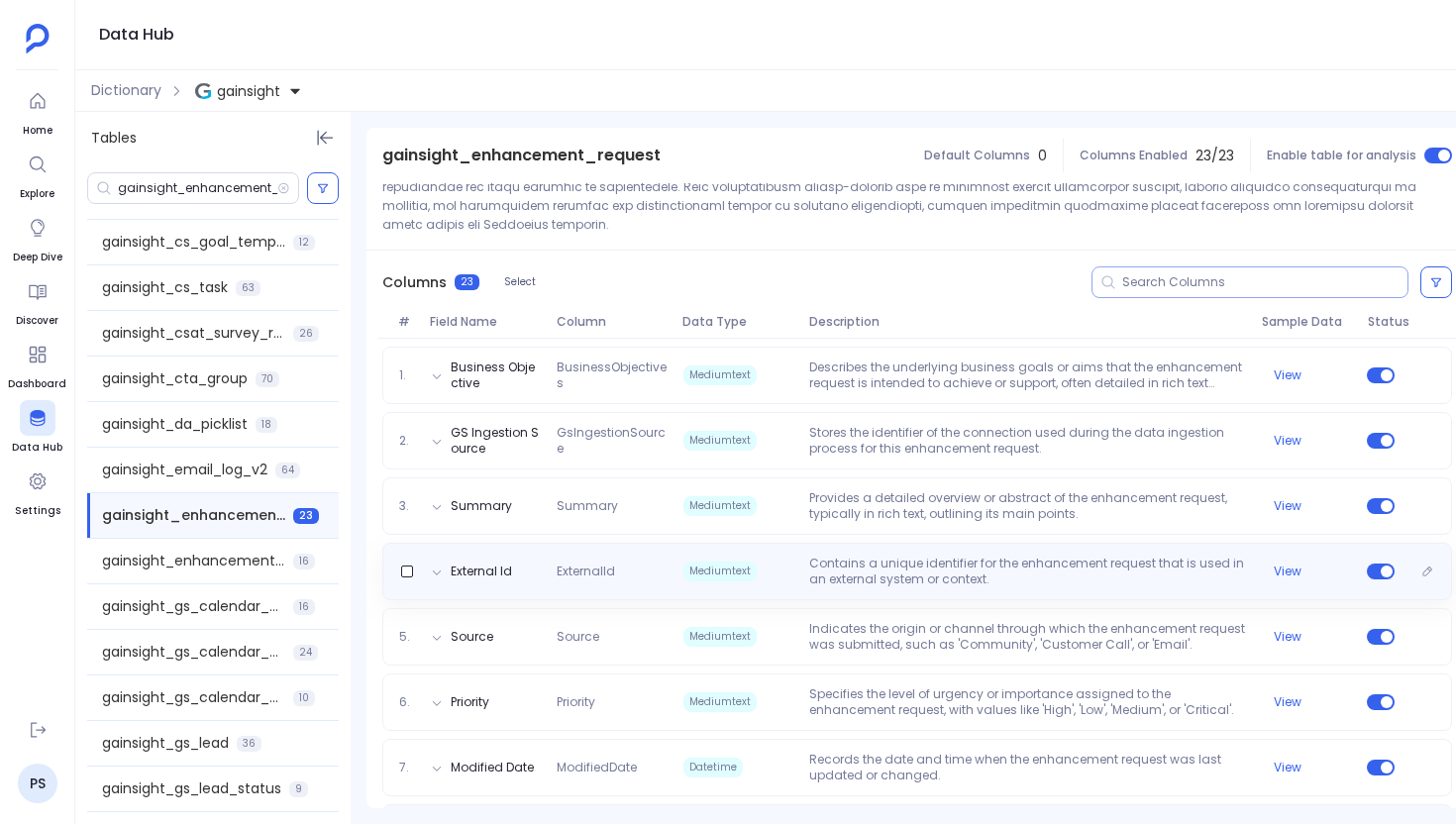 click on "Contains a unique identifier for the enhancement request that is used in an external system or context." at bounding box center (1027, 571) 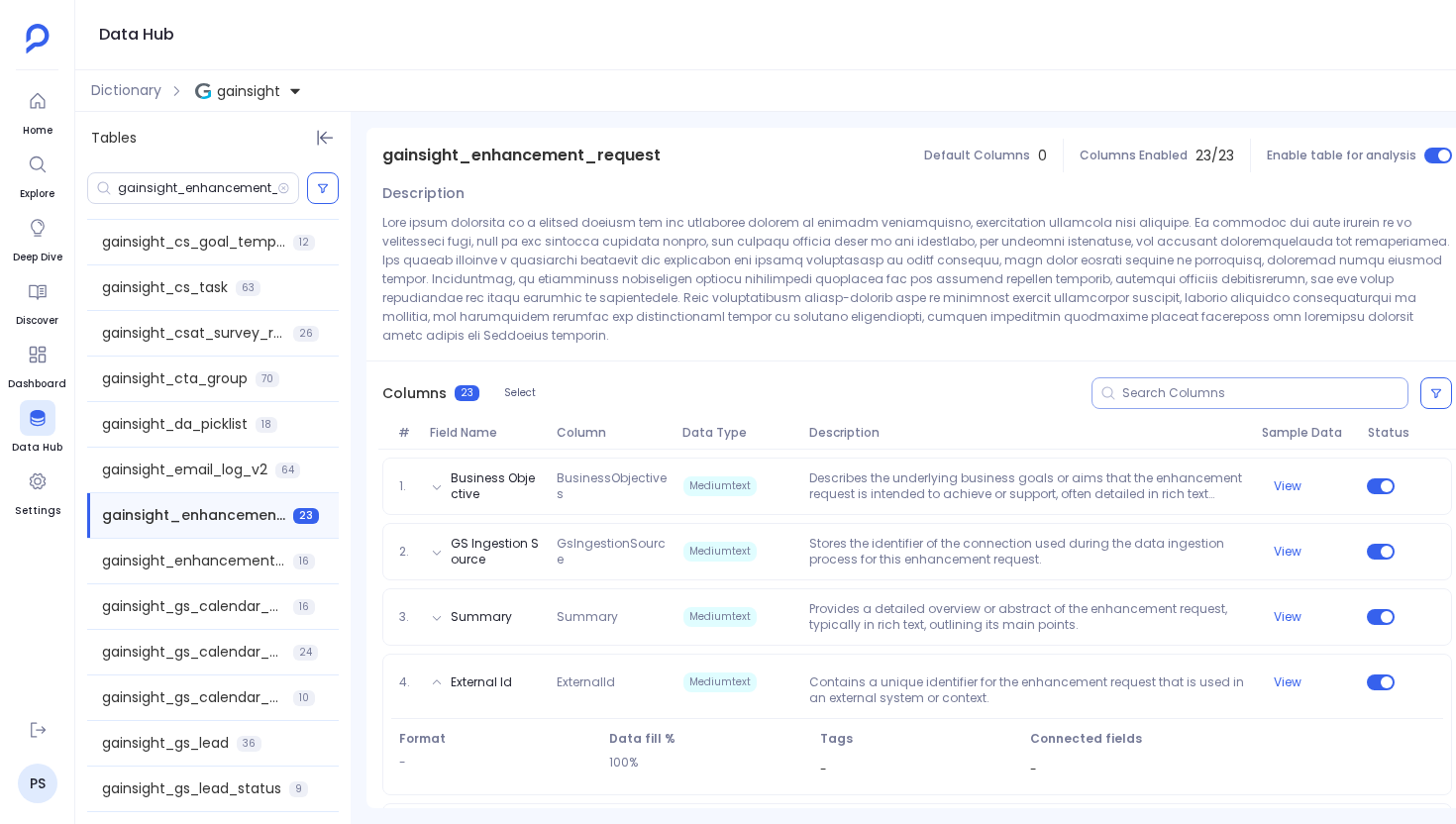 scroll, scrollTop: 94, scrollLeft: 0, axis: vertical 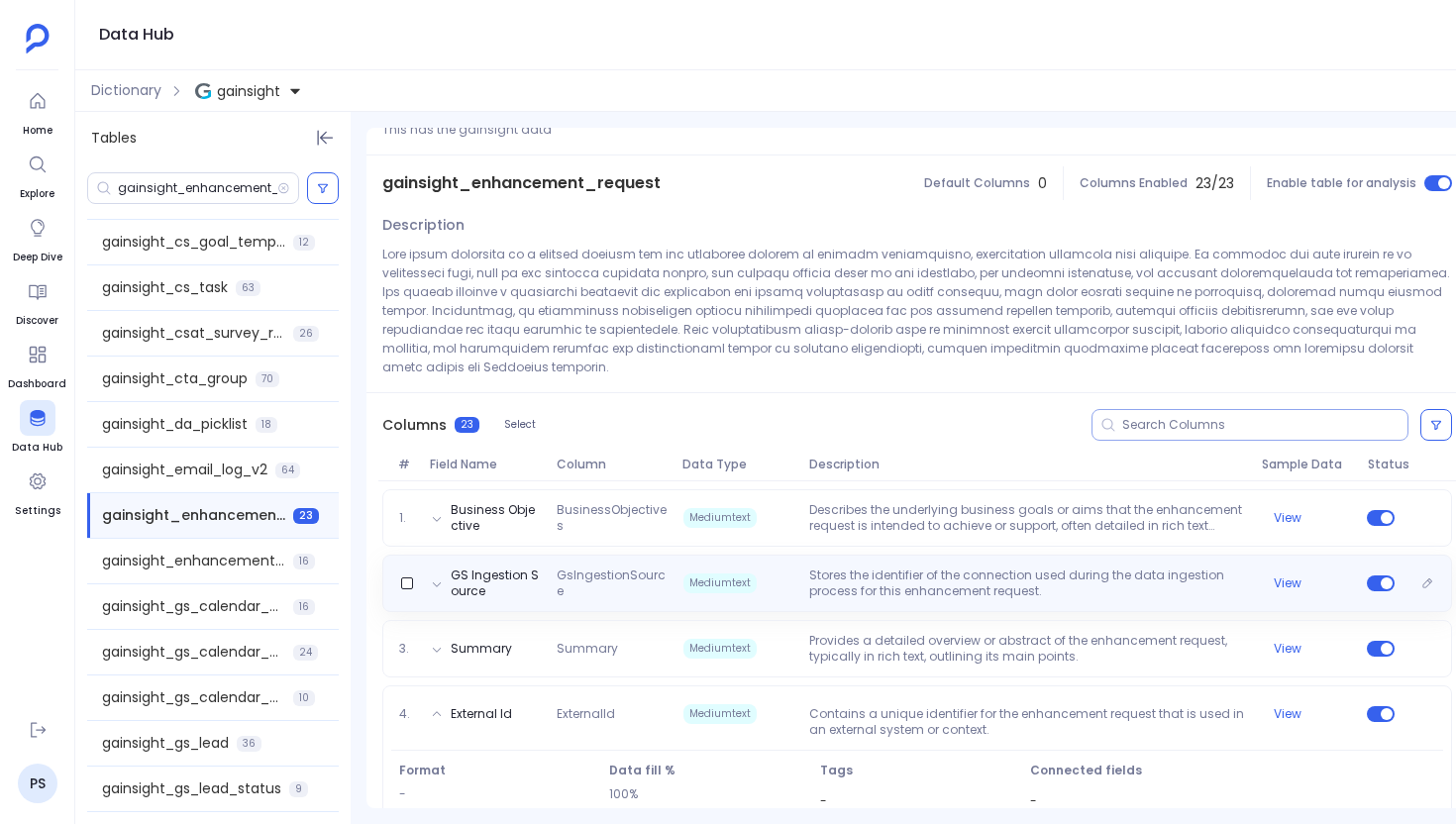 click on "Stores the identifier of the connection used during the data ingestion process for this enhancement request." at bounding box center (1027, 583) 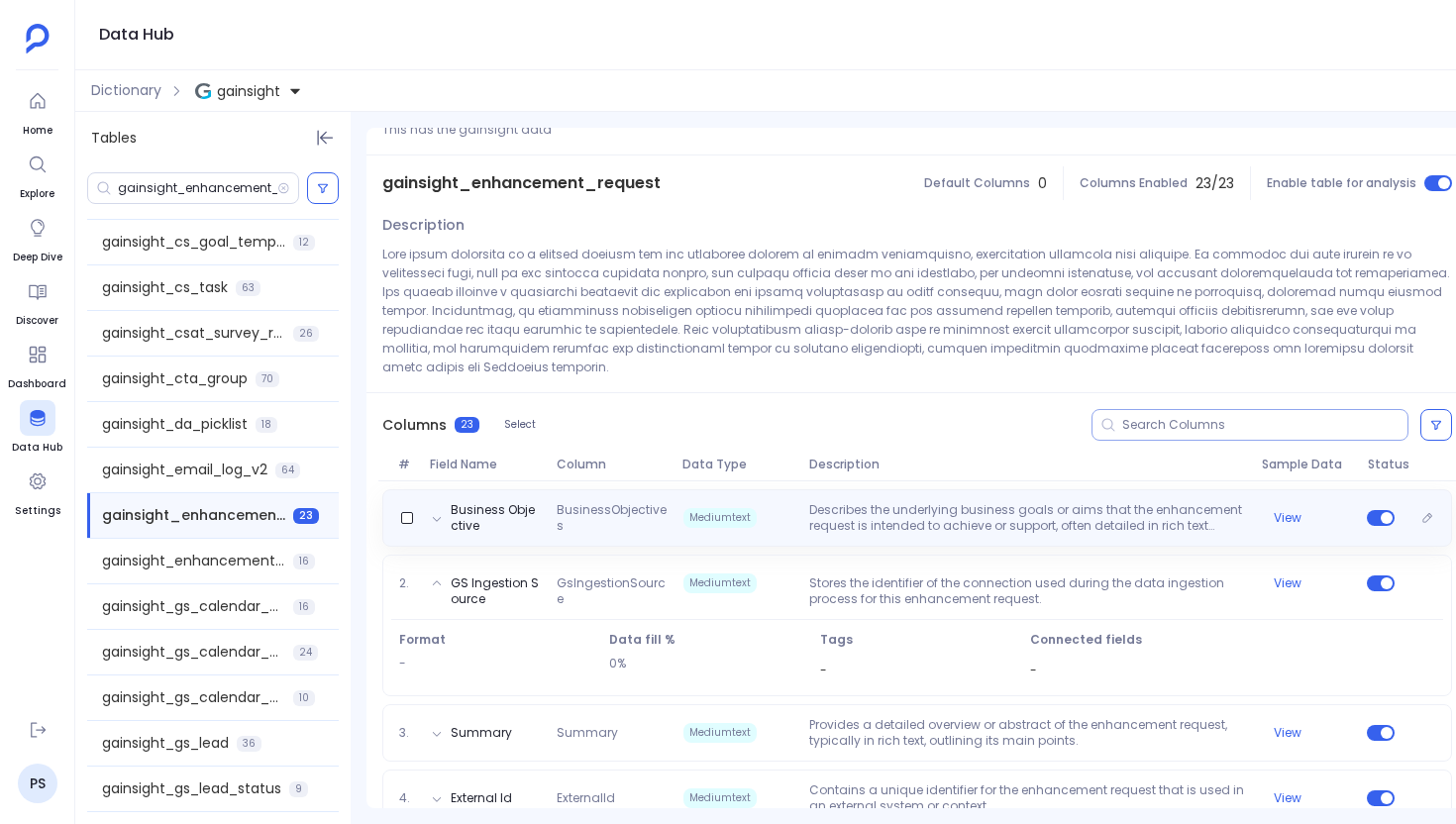 click on "Describes the underlying business goals or aims that the enhancement request is intended to achieve or support, often detailed in rich text format." at bounding box center (1027, 518) 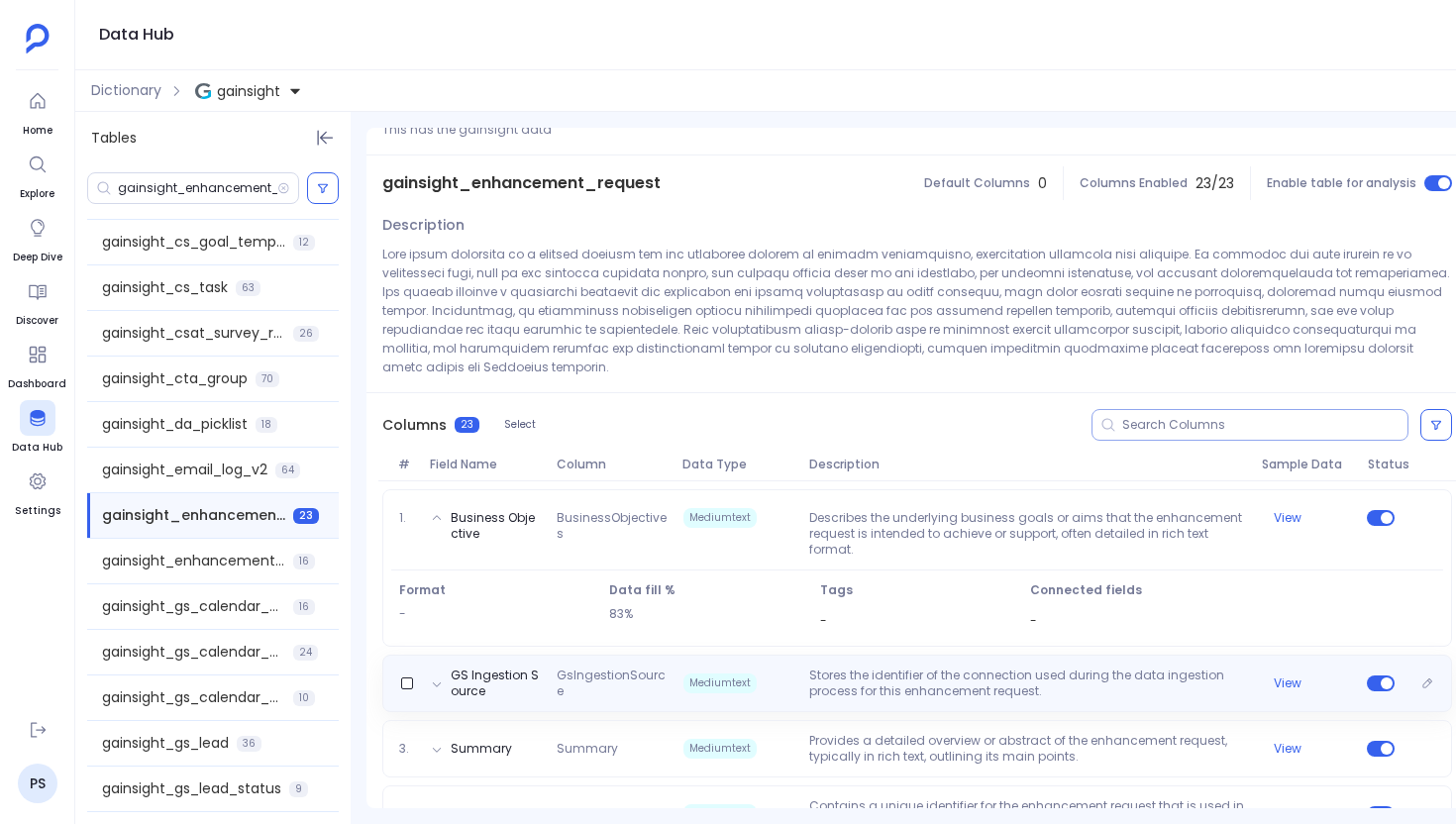 click on "Stores the identifier of the connection used during the data ingestion process for this enhancement request." at bounding box center (1027, 683) 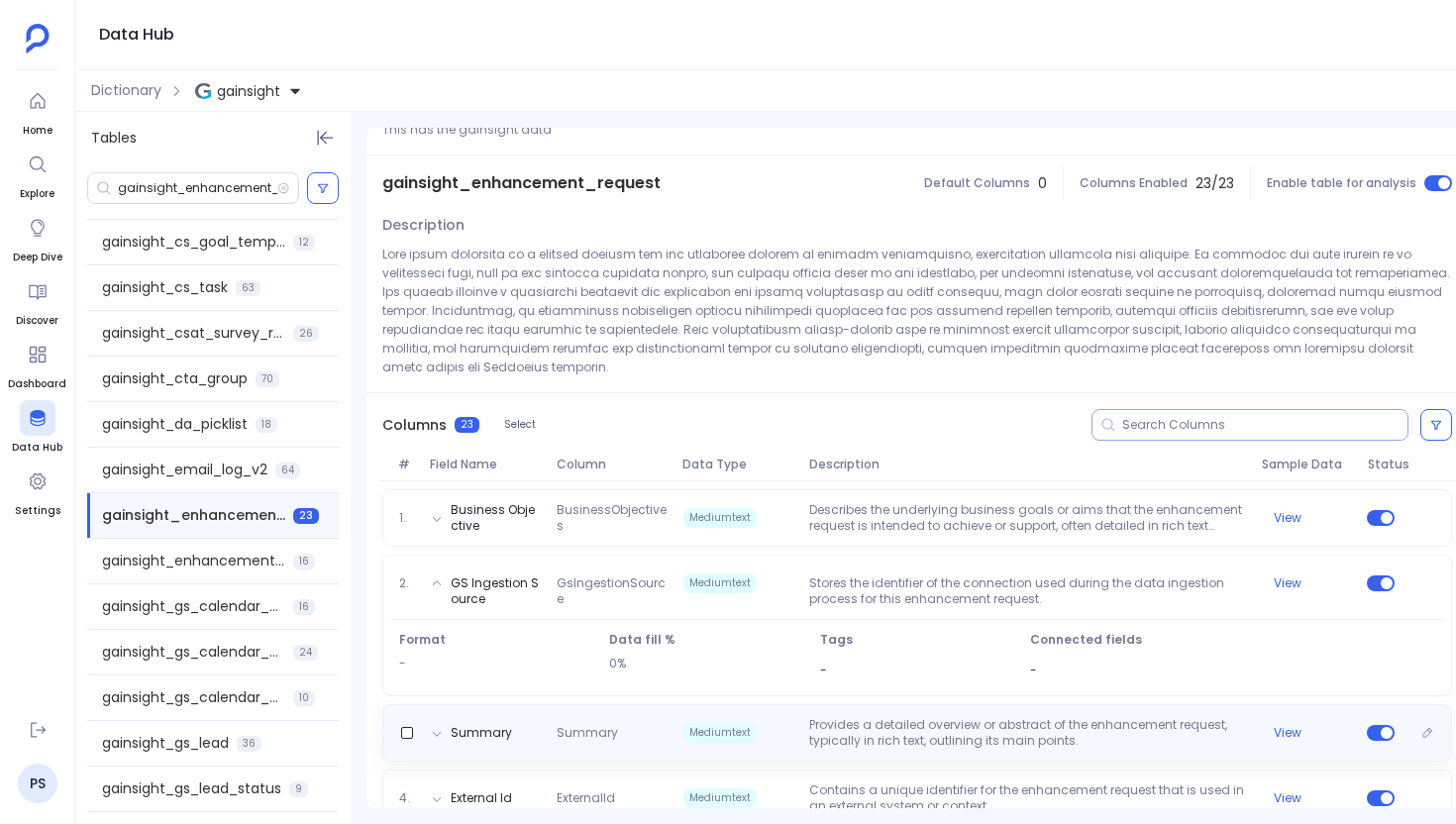 click on "Summary Summary Mediumtext Provides a detailed overview or abstract of the enhancement request, typically in rich text, outlining its main points. View" at bounding box center [917, 733] 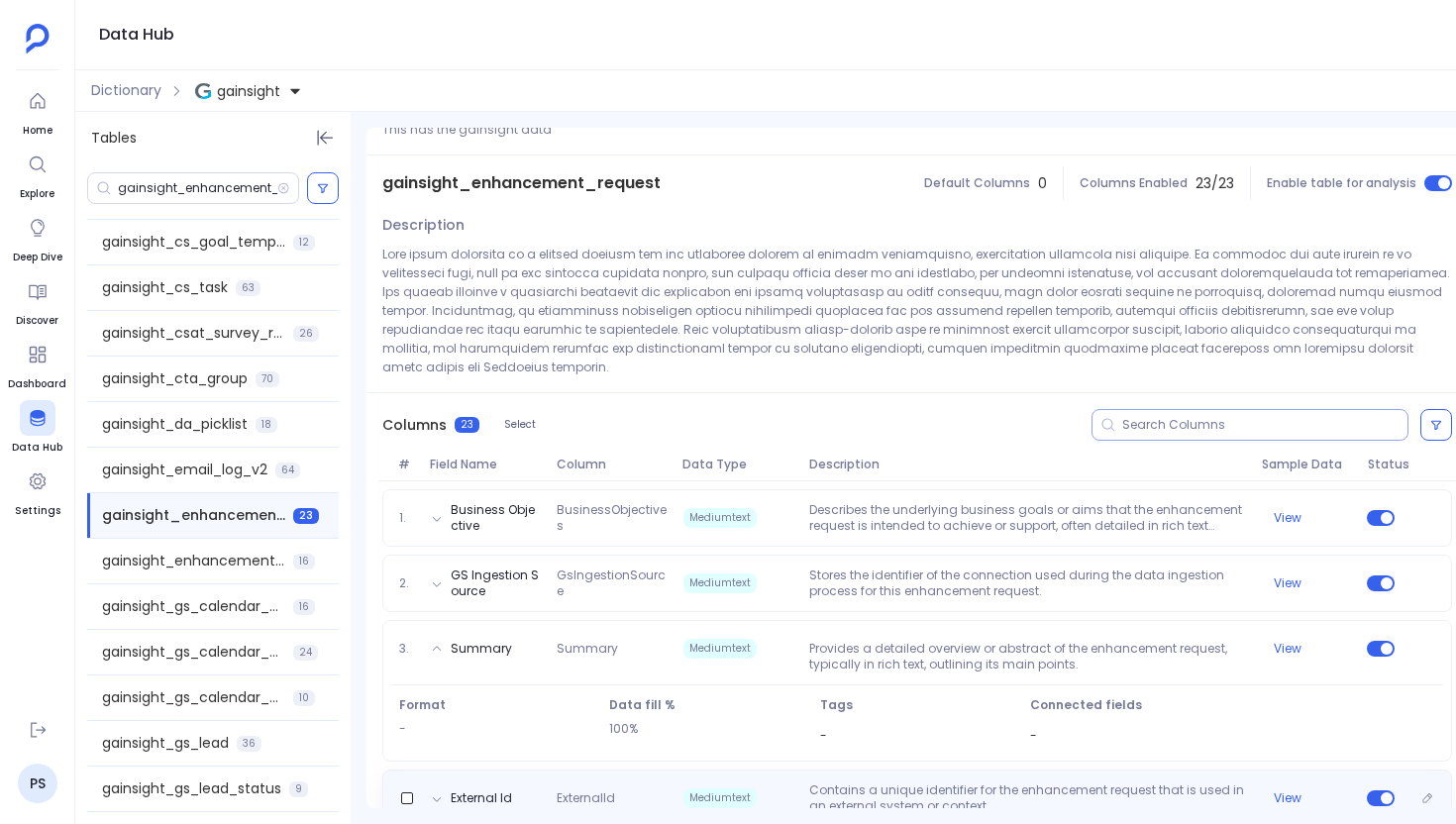 click on "External Id ExternalId Mediumtext Contains a unique identifier for the enhancement request that is used in an external system or context. View" at bounding box center (917, 798) 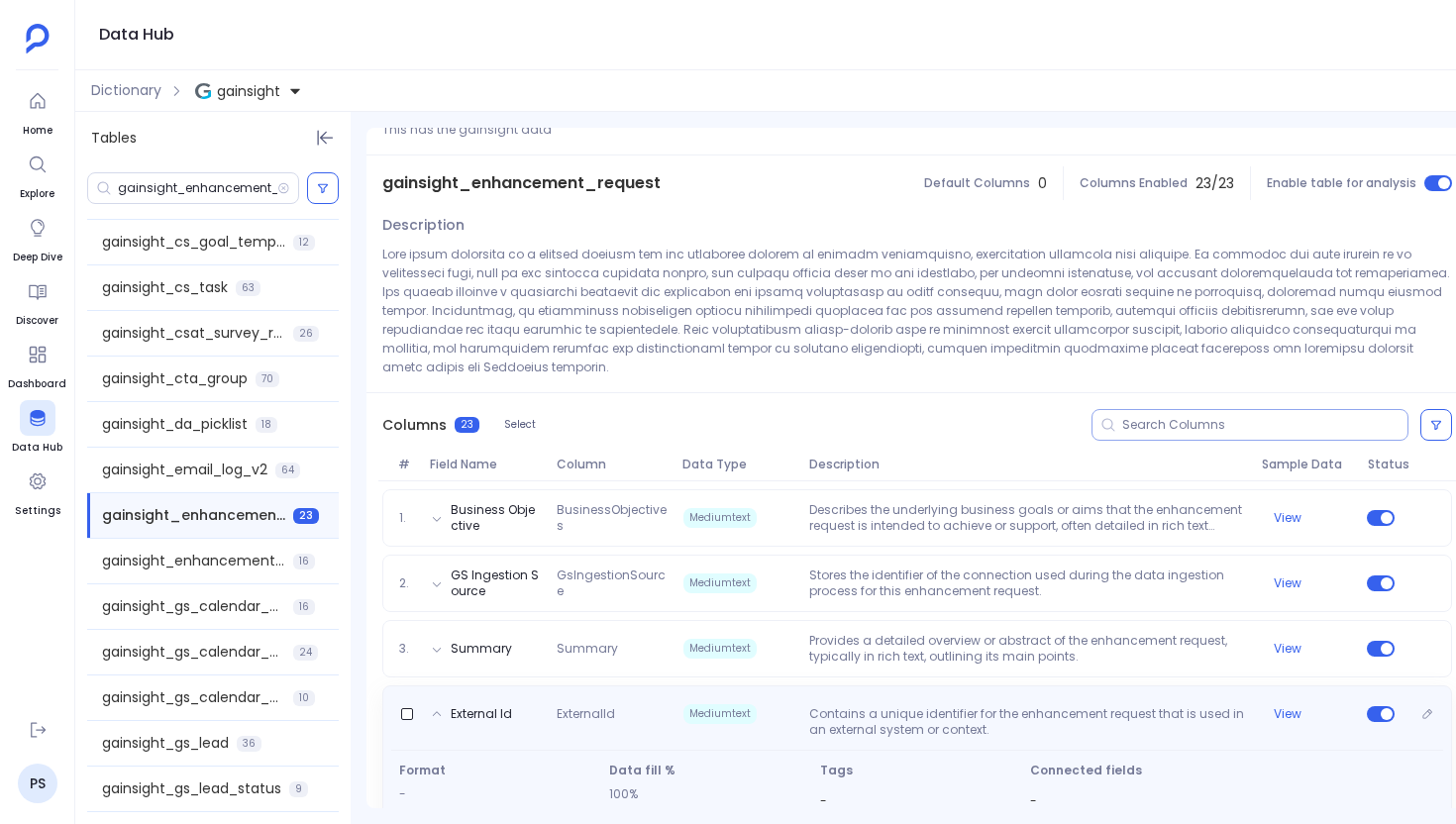 scroll, scrollTop: 167, scrollLeft: 0, axis: vertical 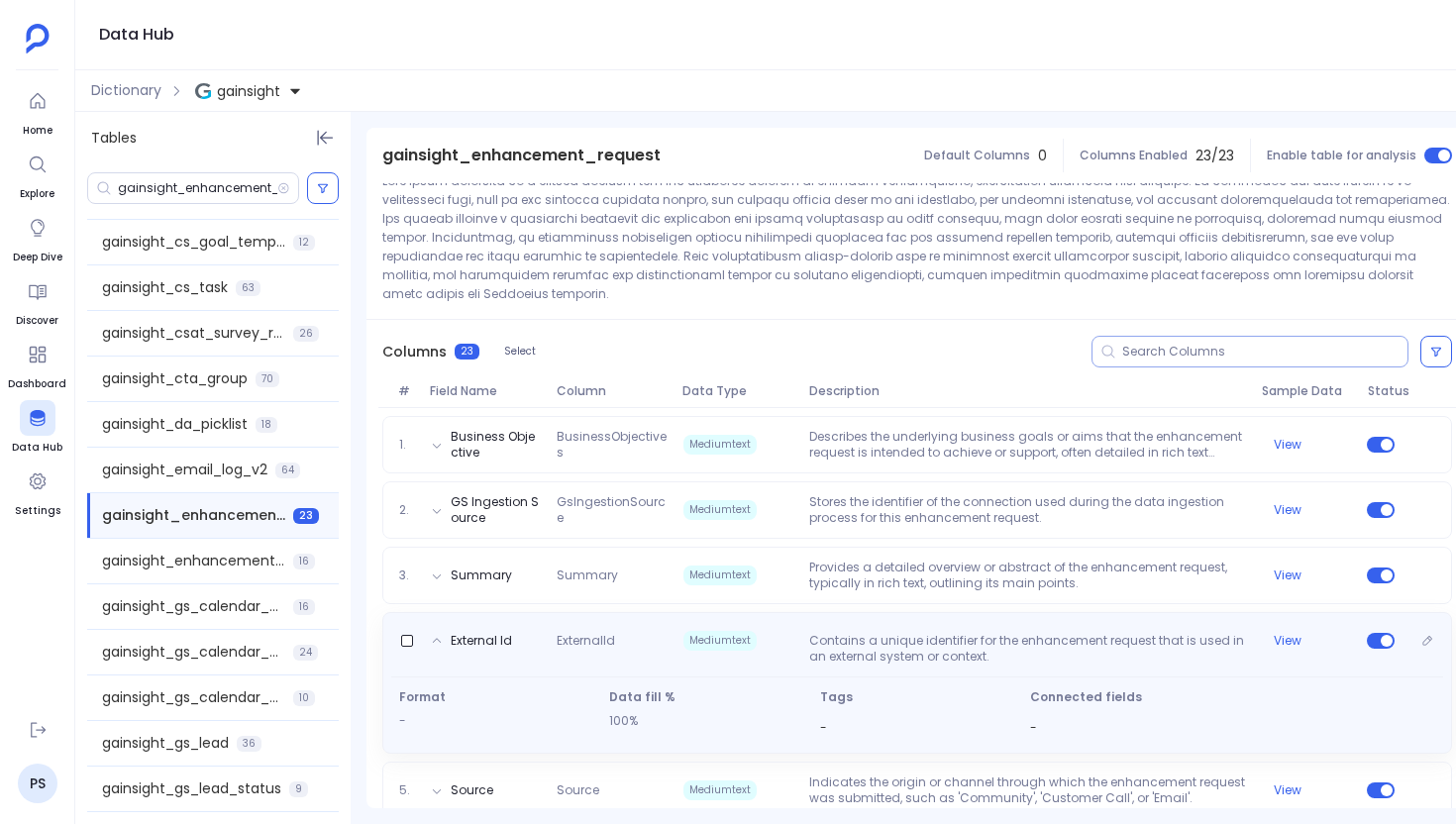 click on "External Id ExternalId Mediumtext Contains a unique identifier for the enhancement request that is used in an external system or context. View Format - Data fill % 100% Tags - Connected fields -" at bounding box center [917, 682] 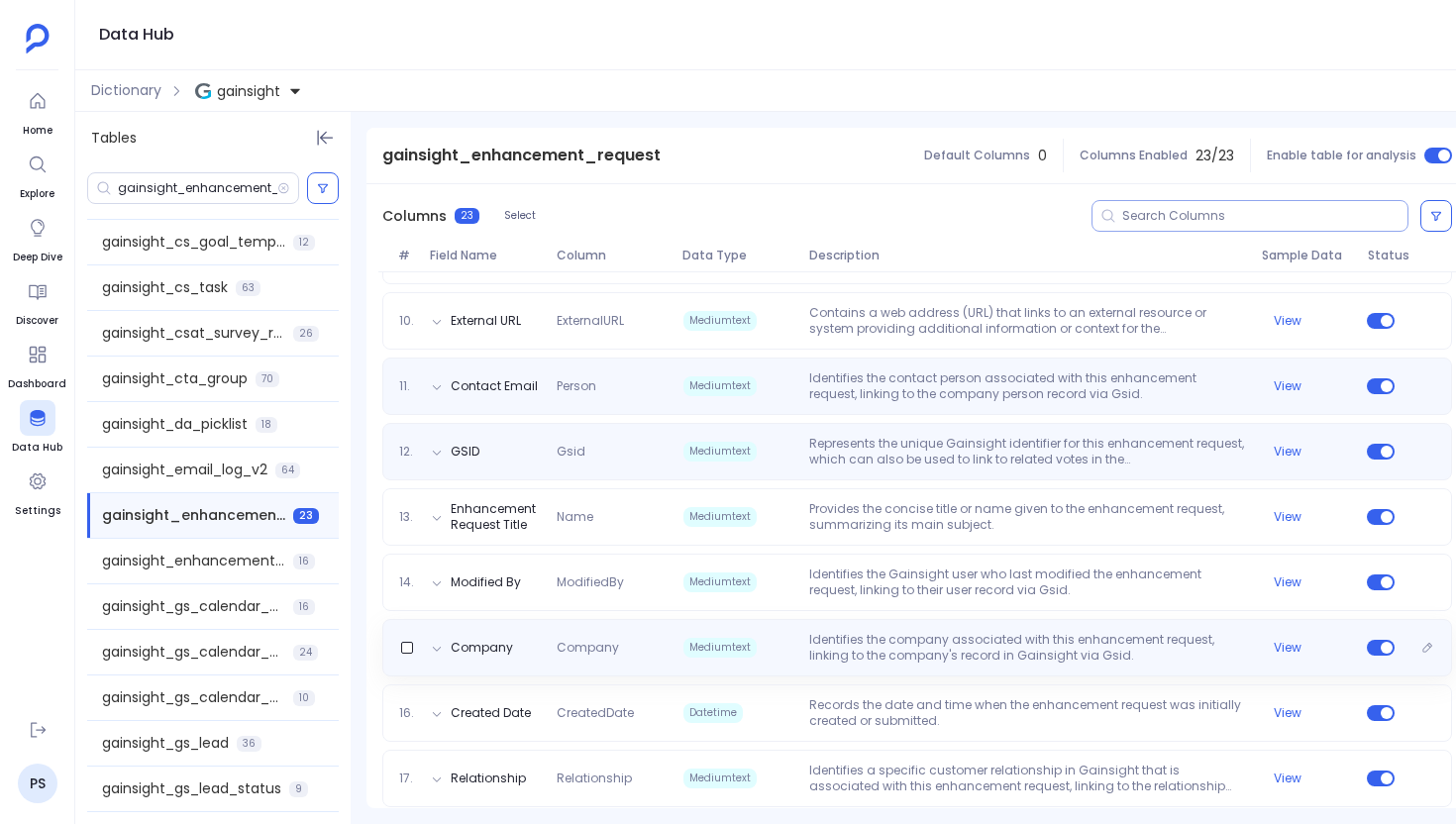 scroll, scrollTop: 853, scrollLeft: 0, axis: vertical 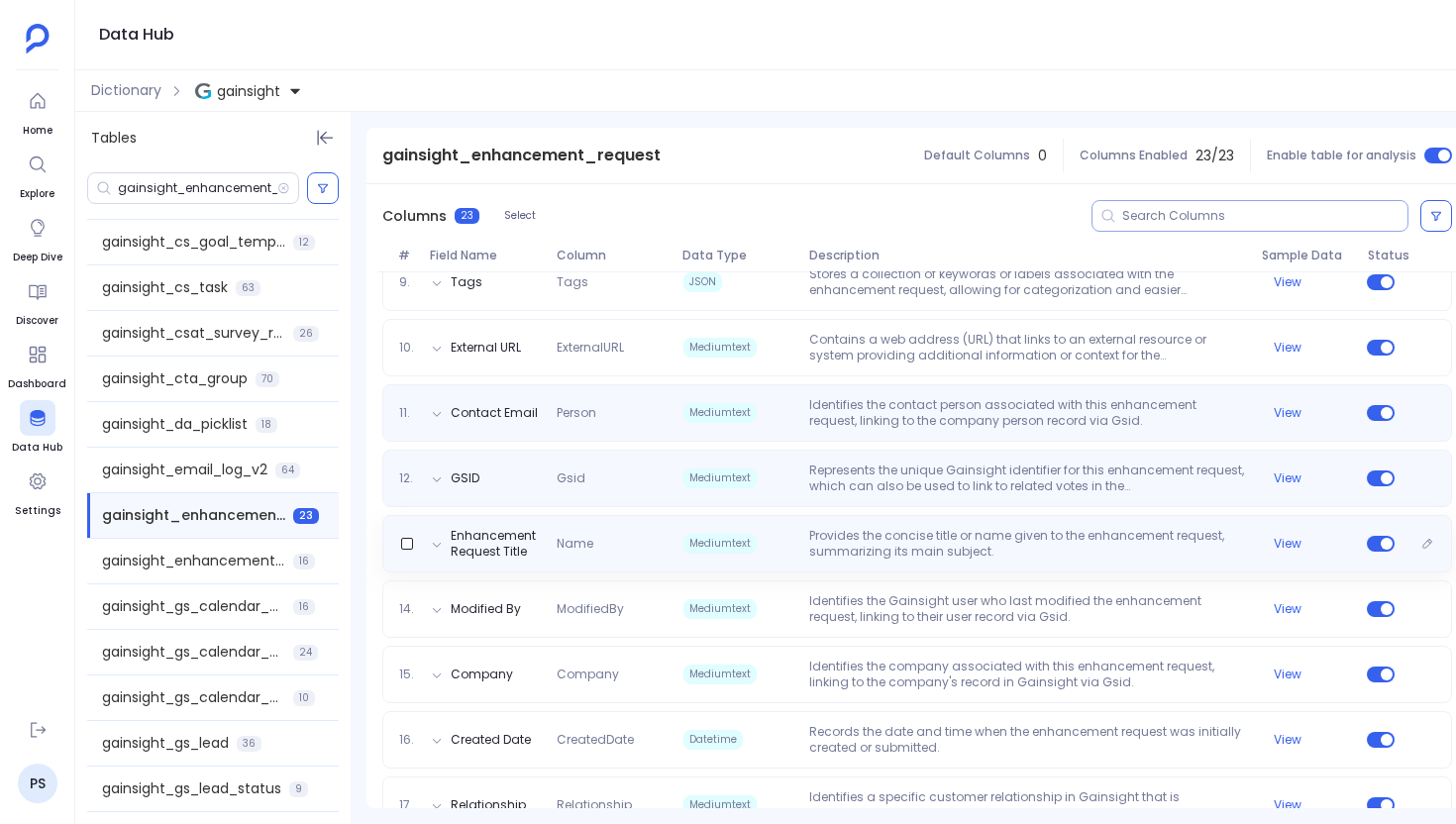 click on "Provides the concise title or name given to the enhancement request, summarizing its main subject." at bounding box center [1027, 544] 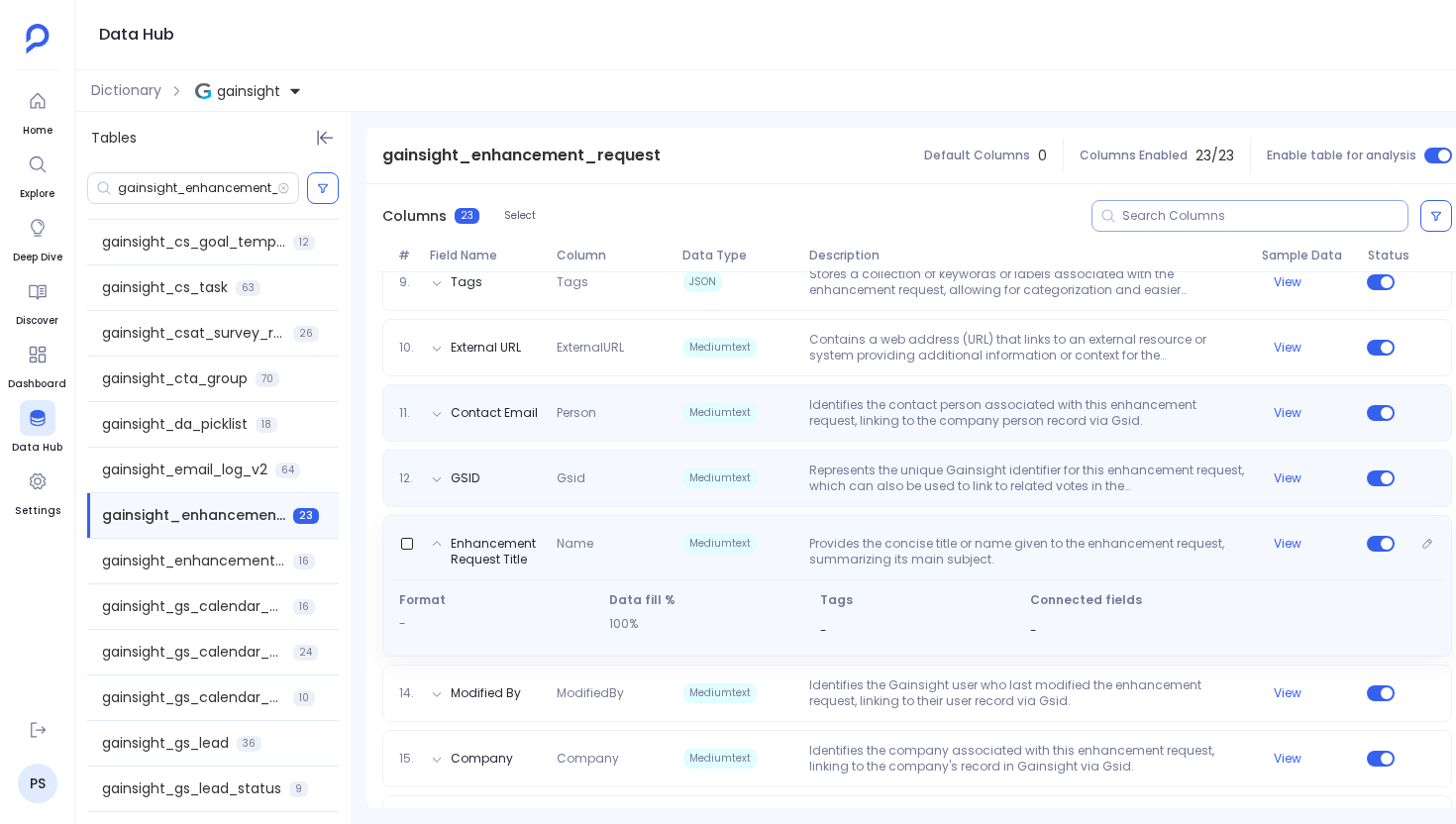 click on "Provides the concise title or name given to the enhancement request, summarizing its main subject." at bounding box center [1027, 552] 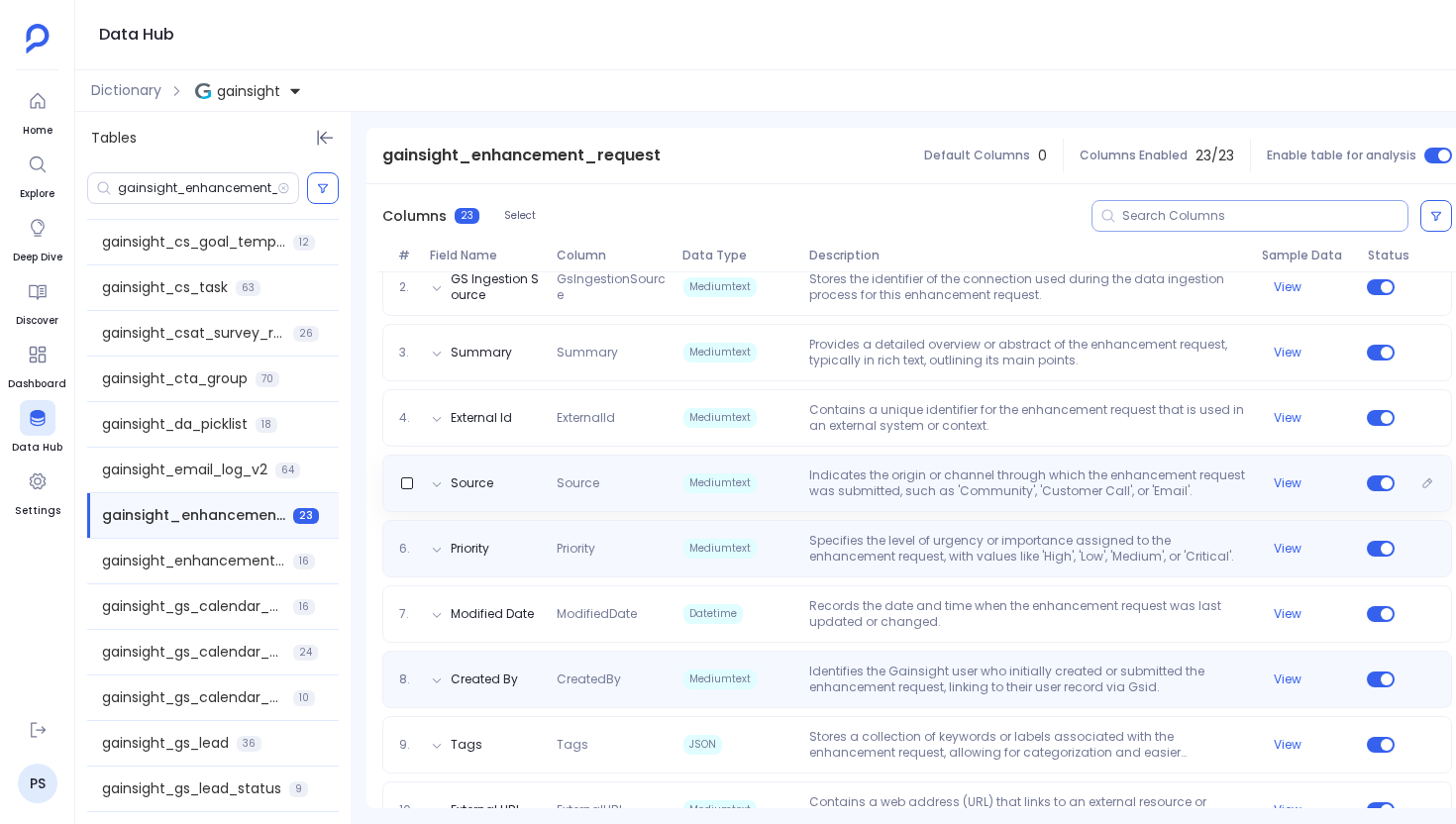 scroll, scrollTop: 389, scrollLeft: 0, axis: vertical 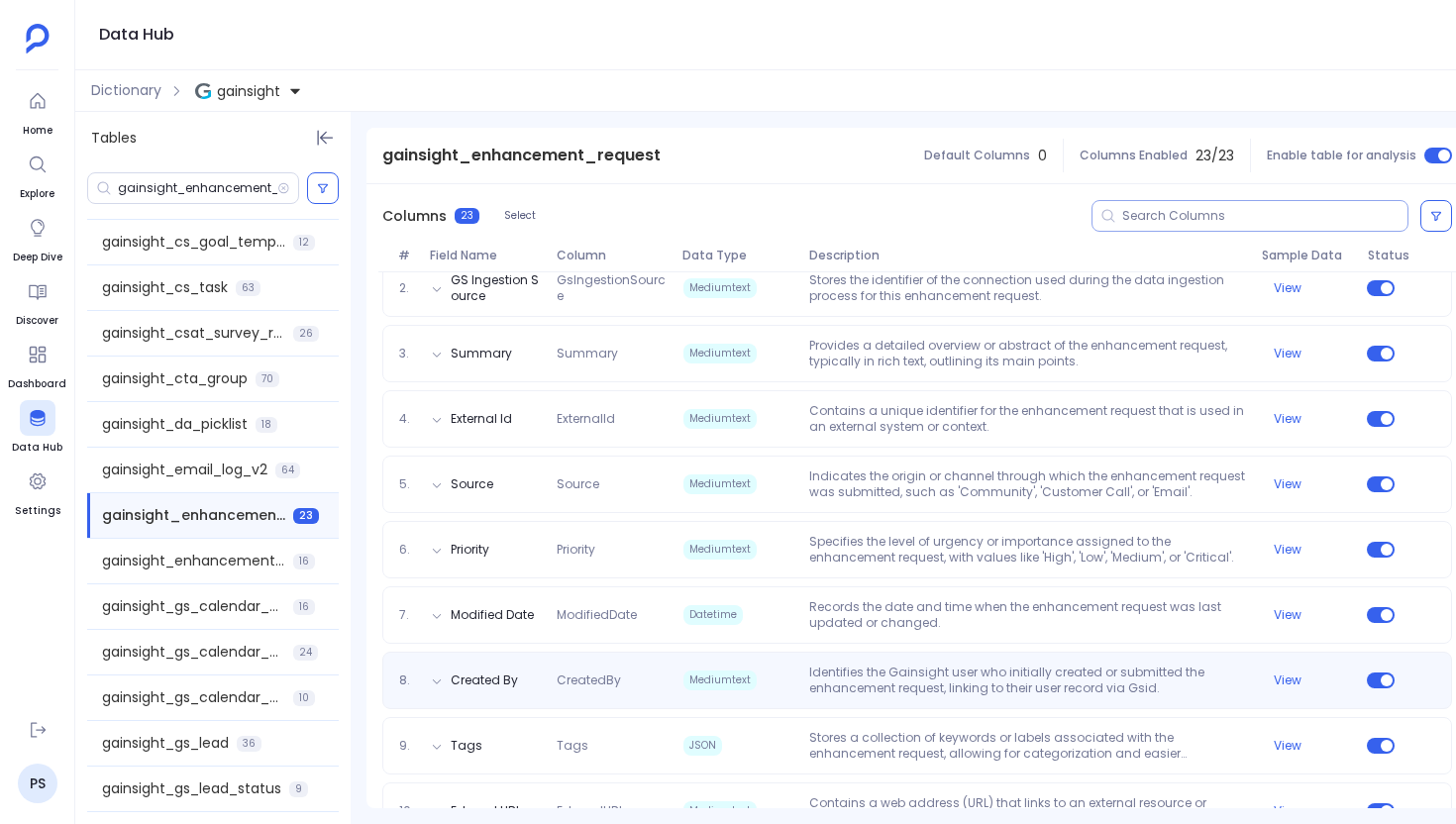 click on "gainsight_enhancement_request" at bounding box center (521, 155) 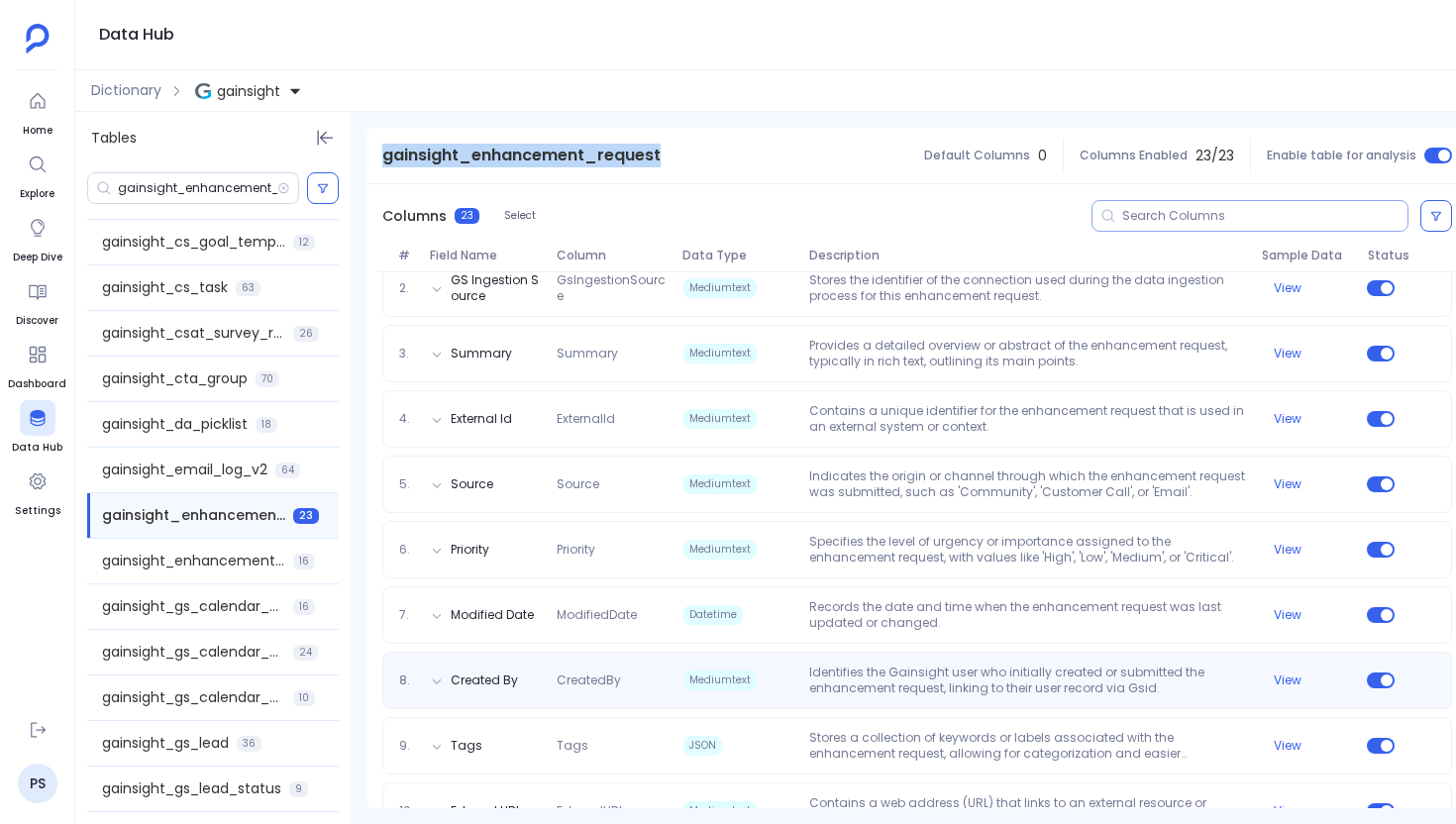copy on "gainsight_enhancement_request" 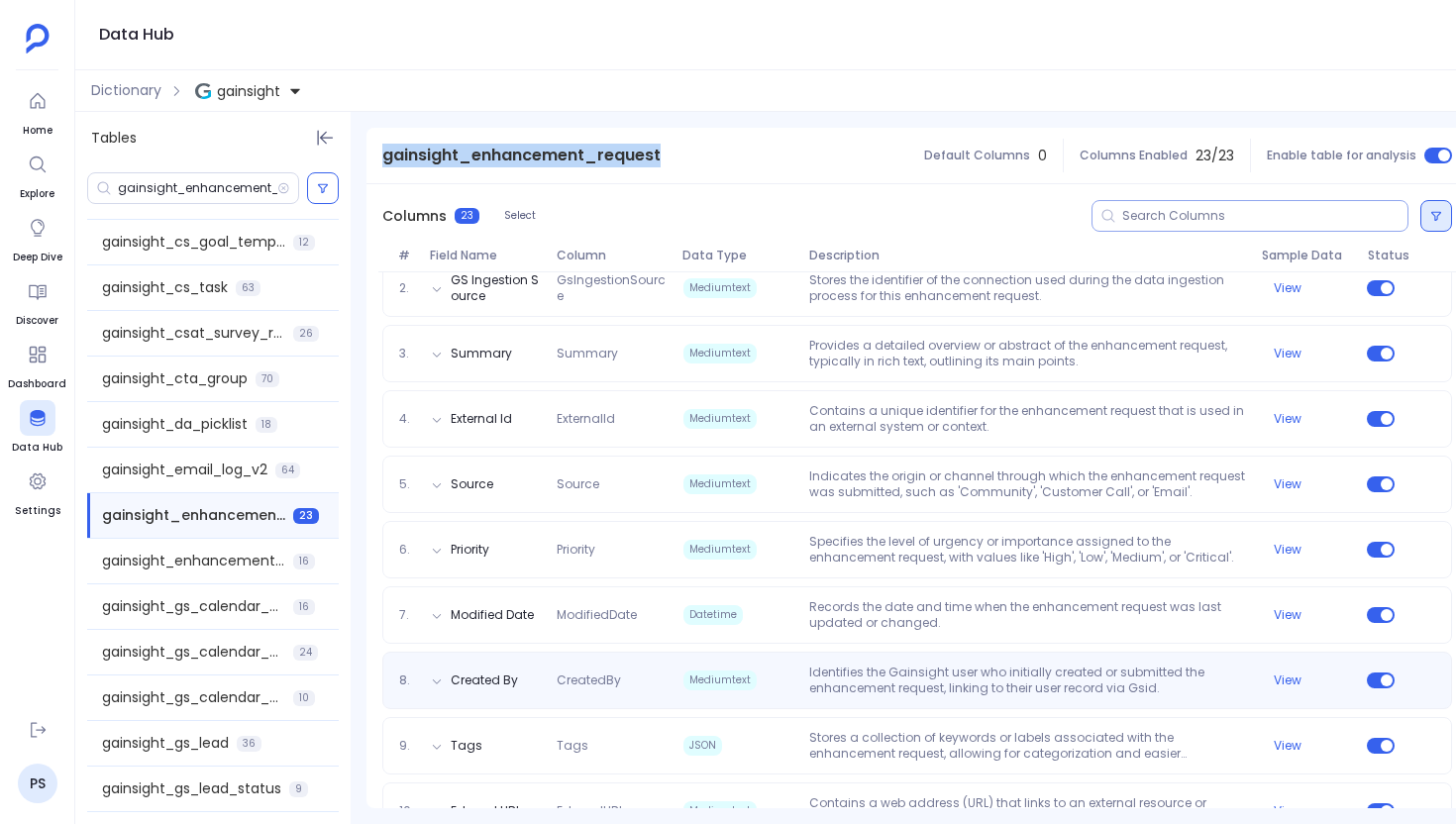 click 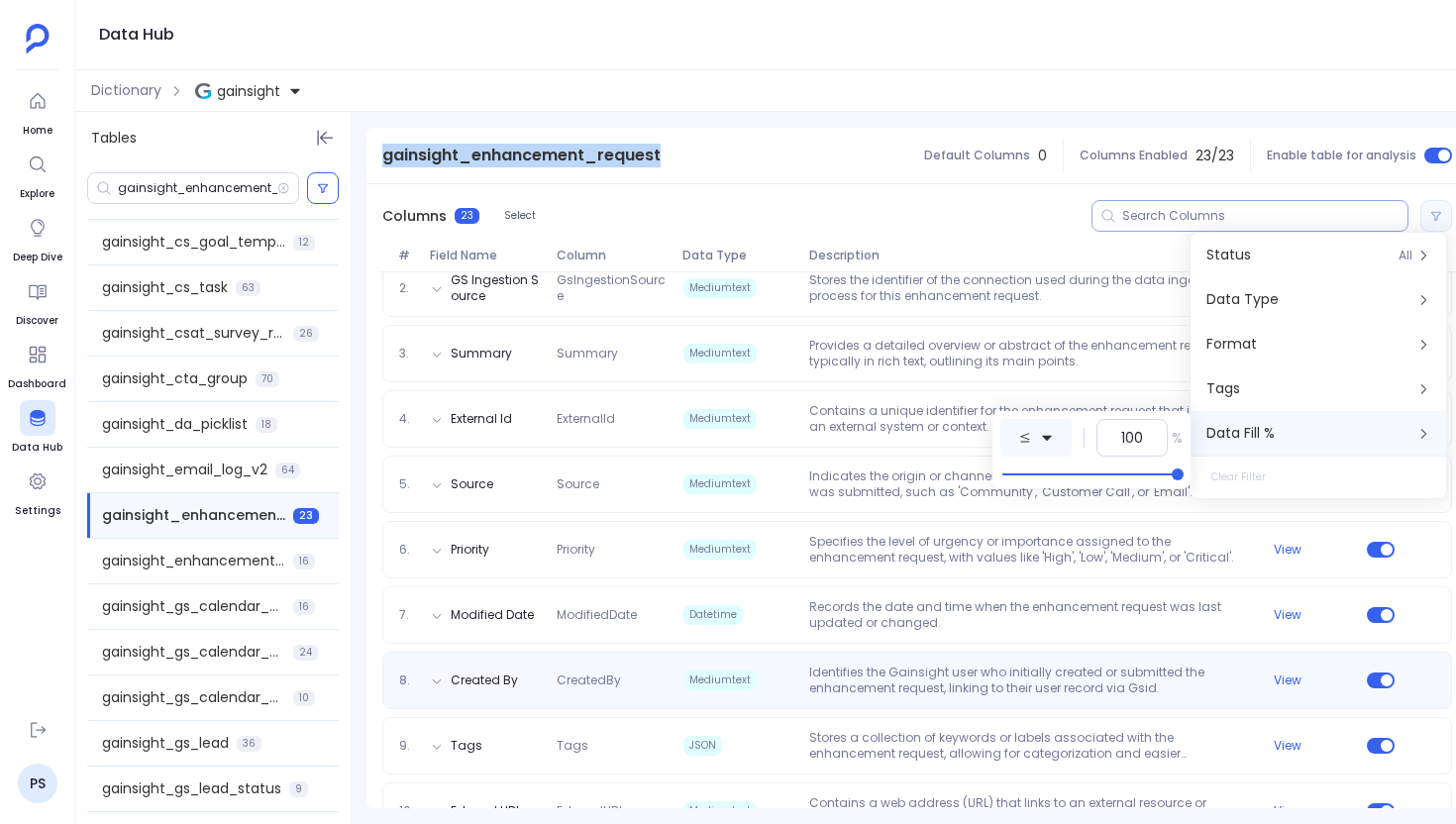 click 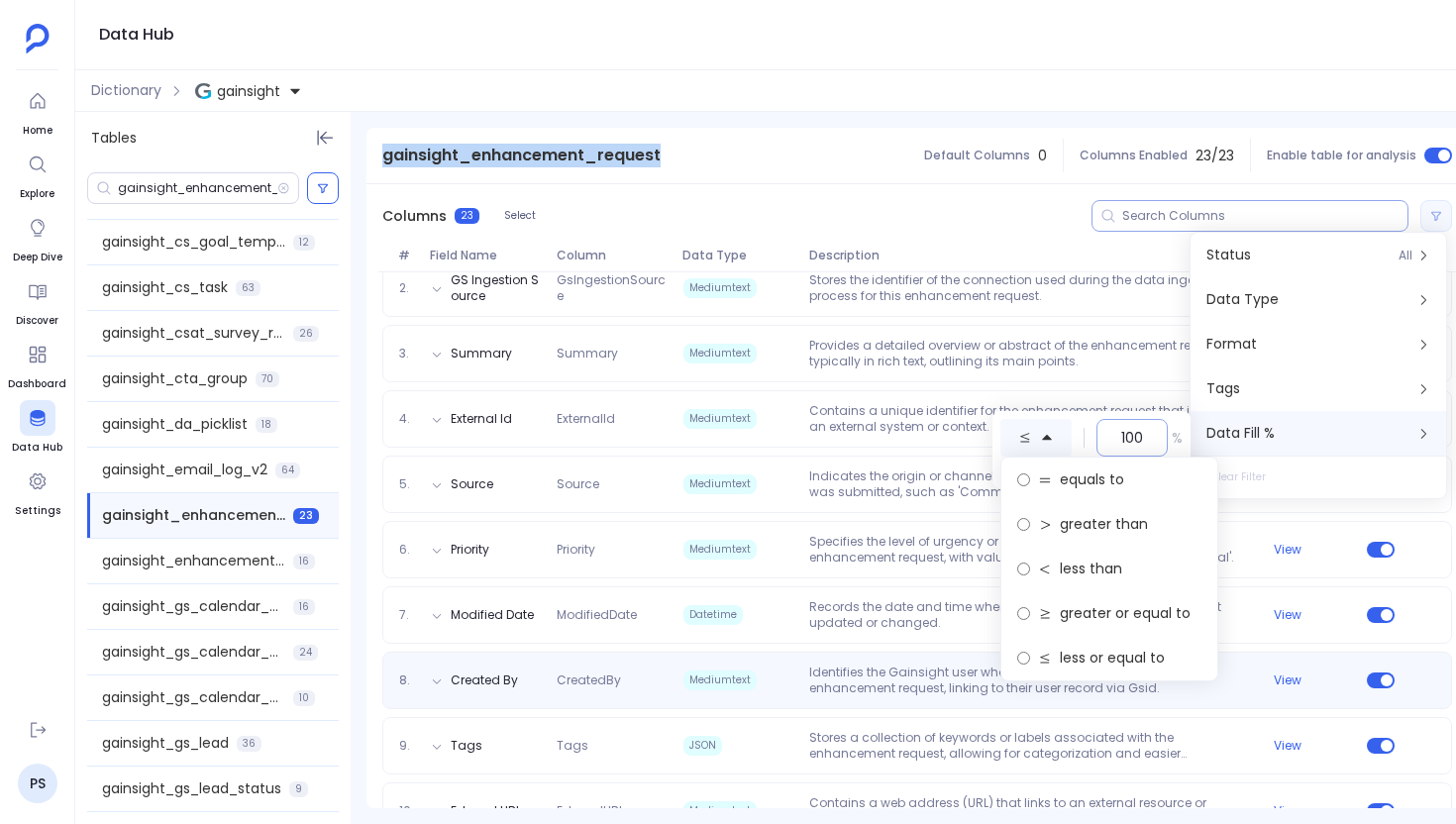 click on "100" at bounding box center [1132, 438] 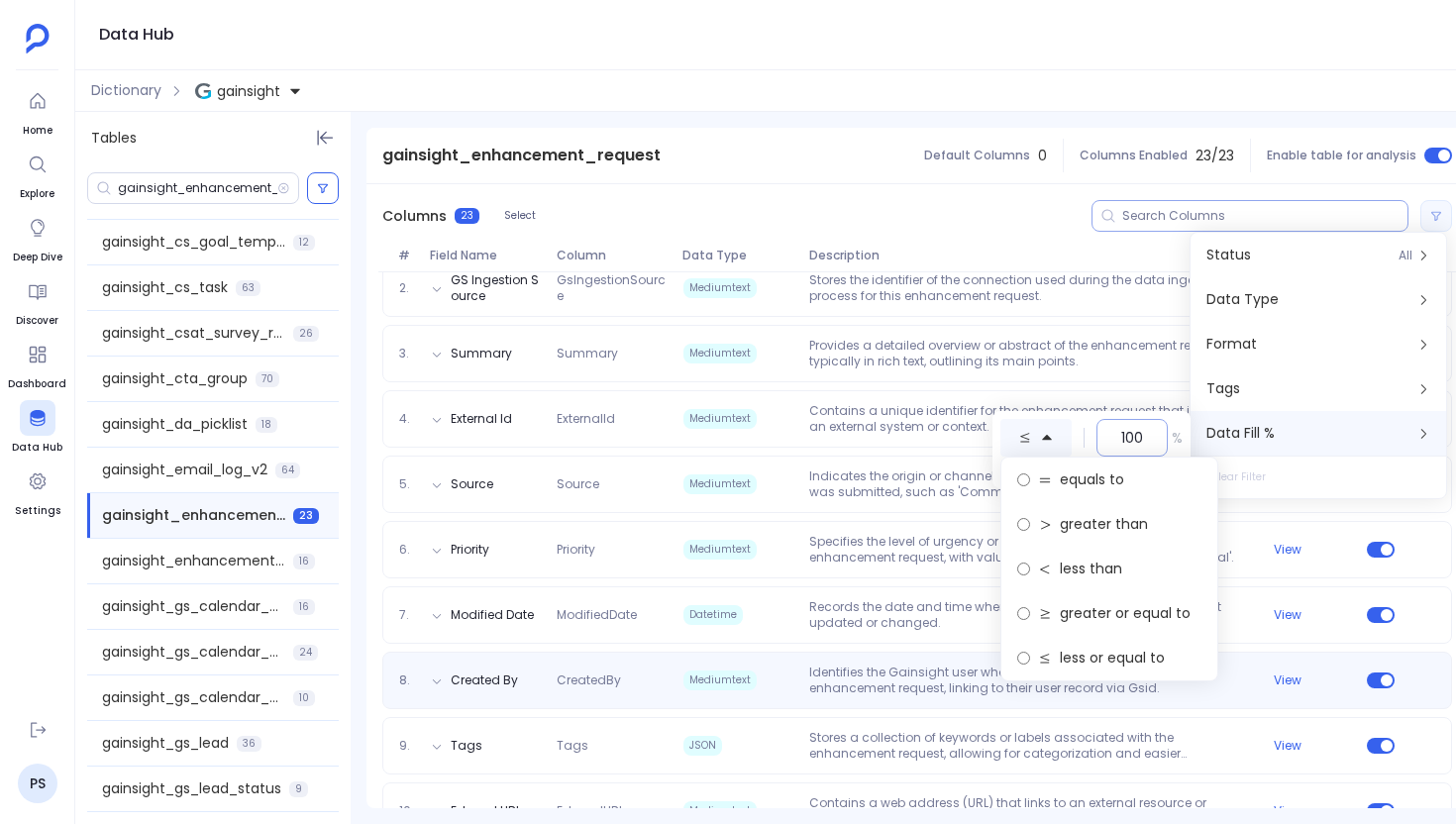 click on "100" at bounding box center [1132, 438] 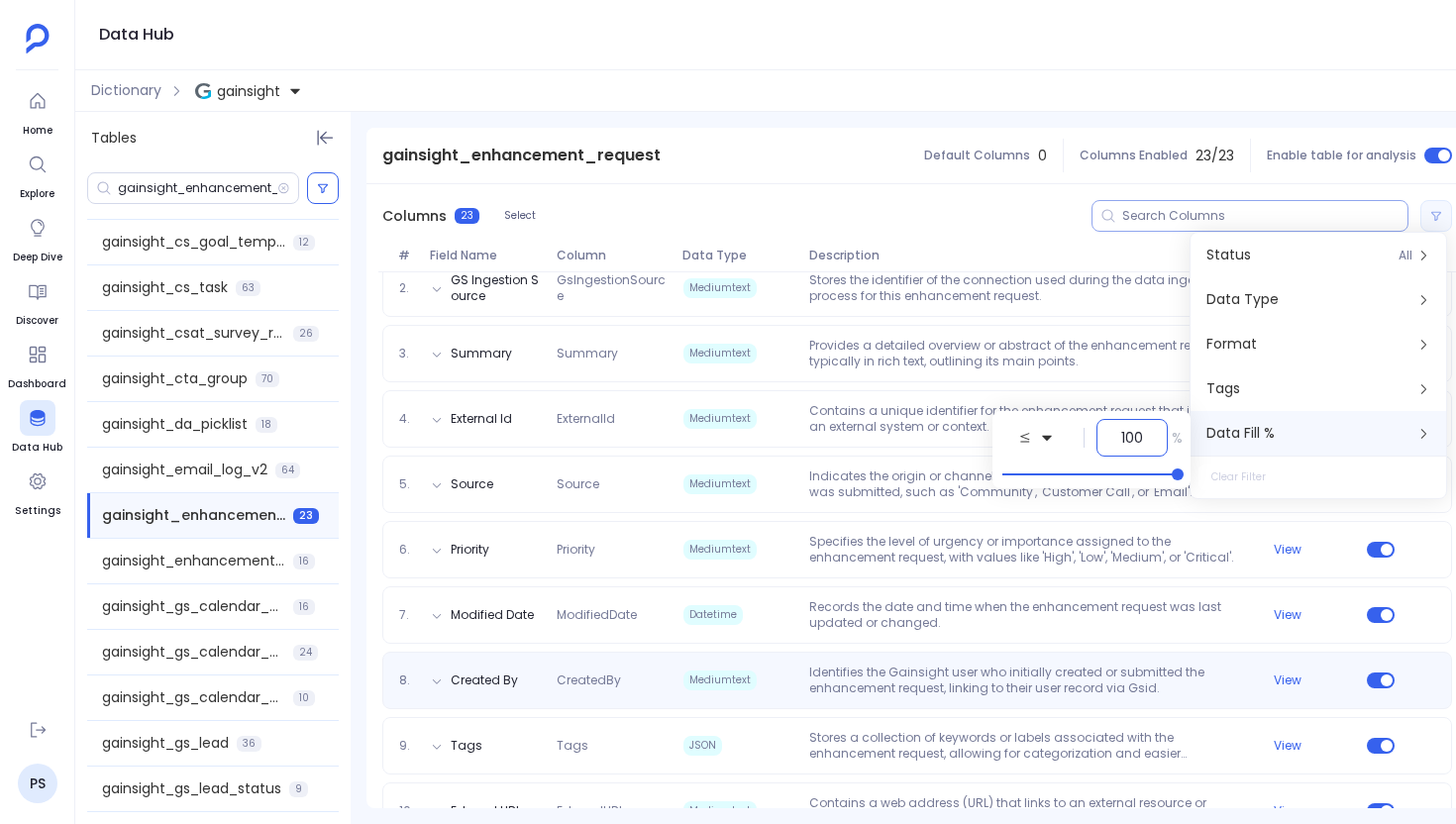 type on "0" 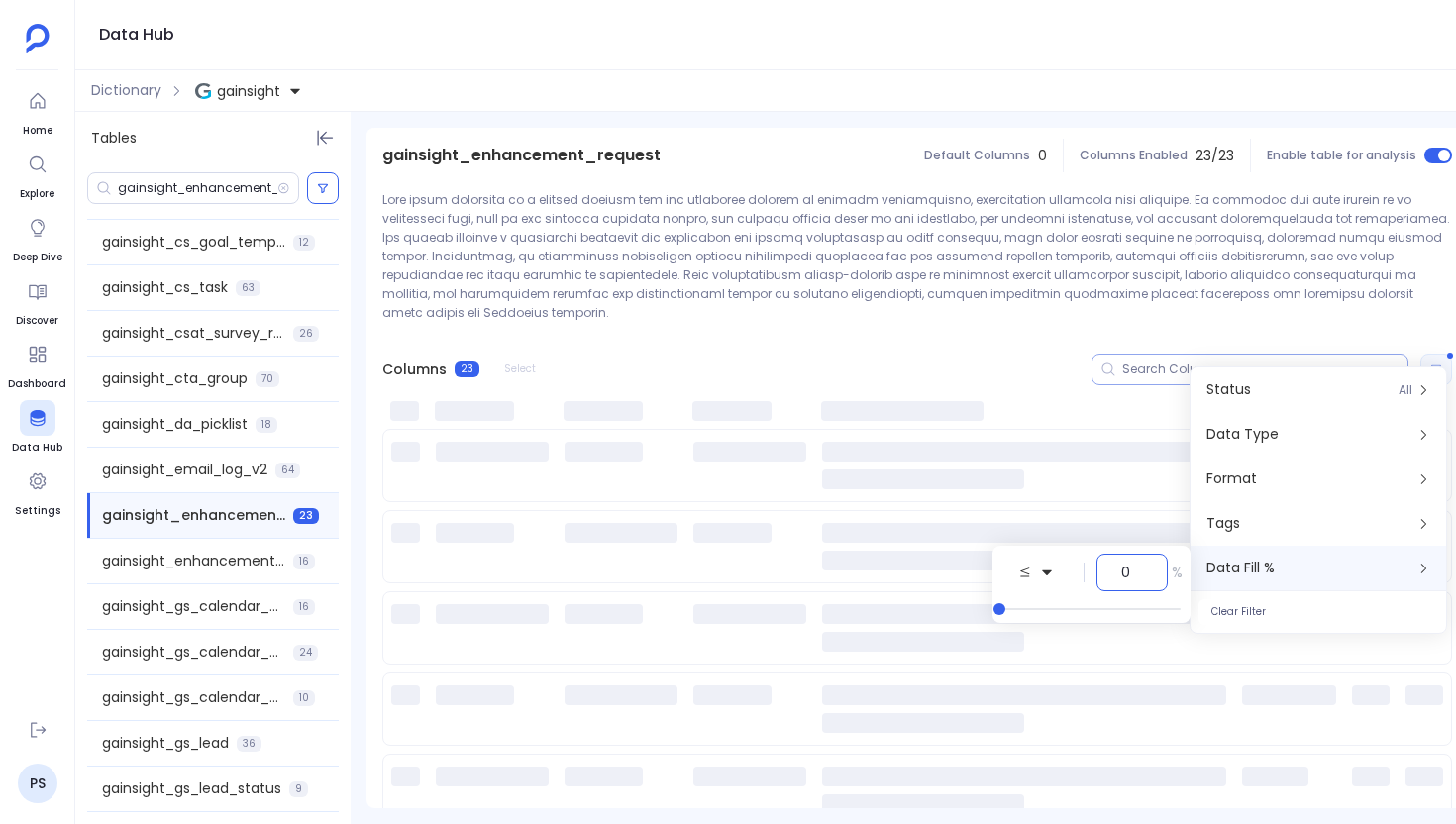 scroll, scrollTop: 0, scrollLeft: 0, axis: both 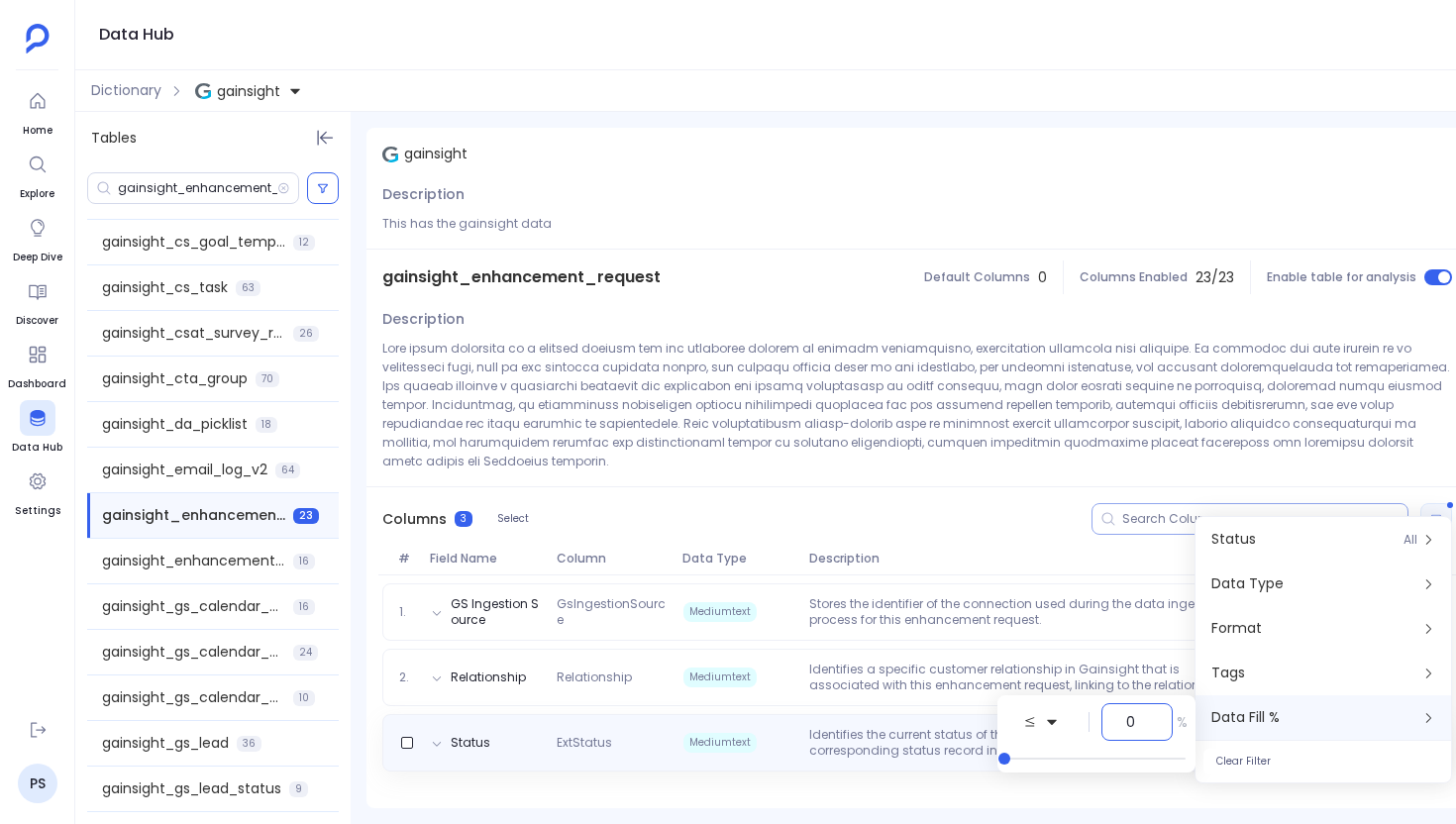 click on "Identifies the current status of the enhancement request by linking to a corresponding status record in the 'gainsight_enhancement_request_status' object. This contextualizes the request's stage in its lifecycle." at bounding box center (1027, 743) 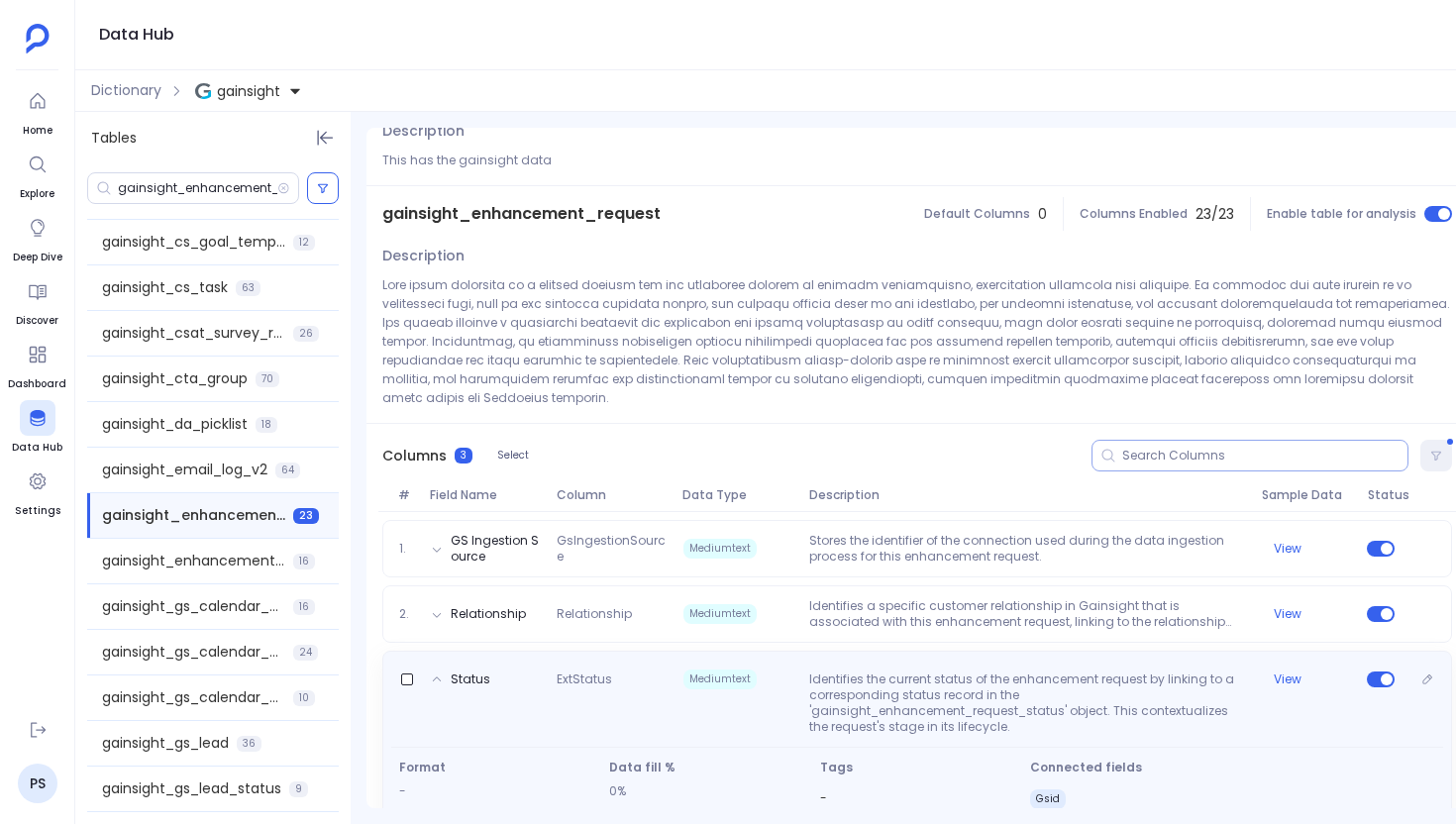 scroll, scrollTop: 76, scrollLeft: 0, axis: vertical 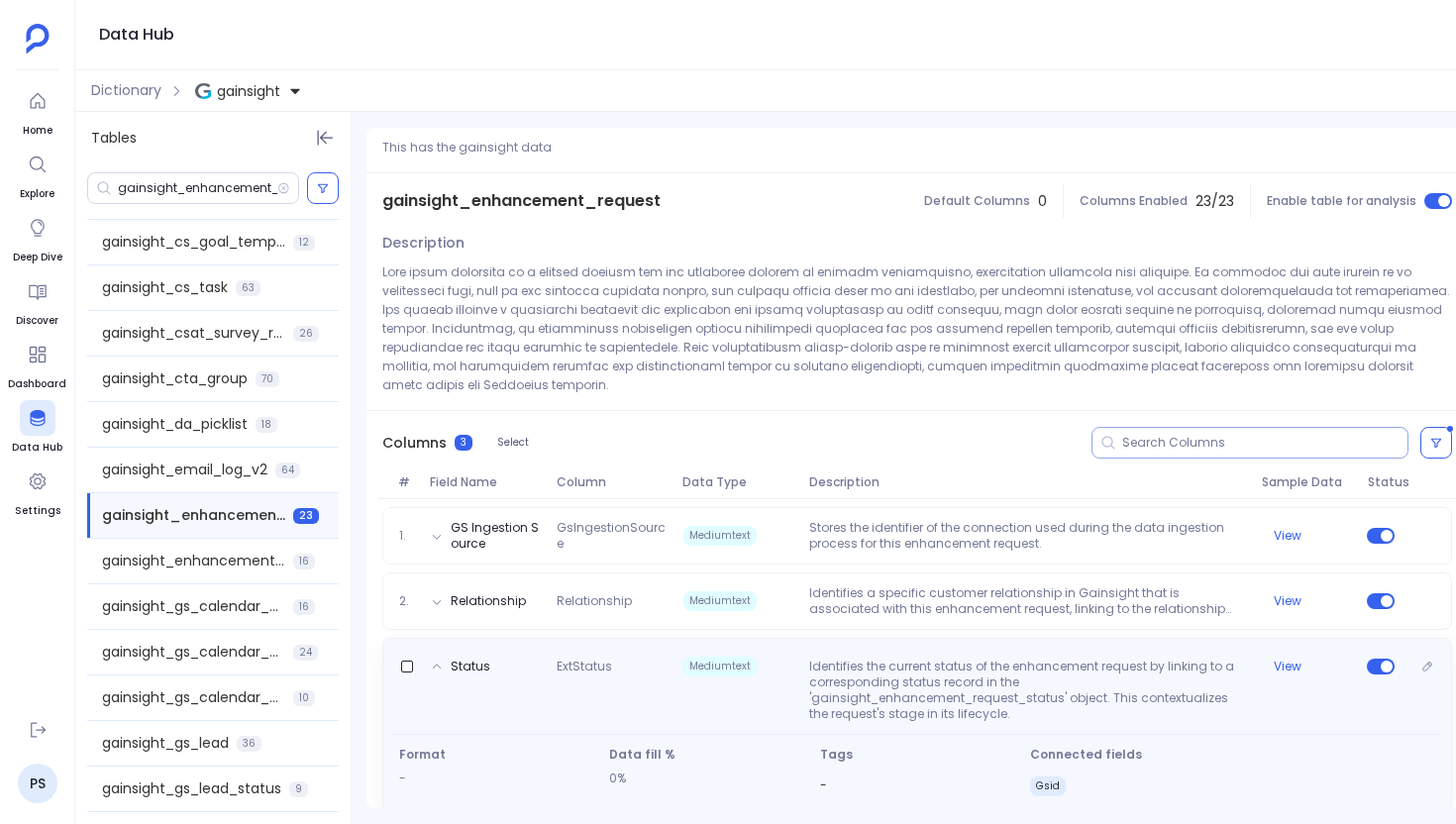 click on "ExtStatus" at bounding box center [611, 690] 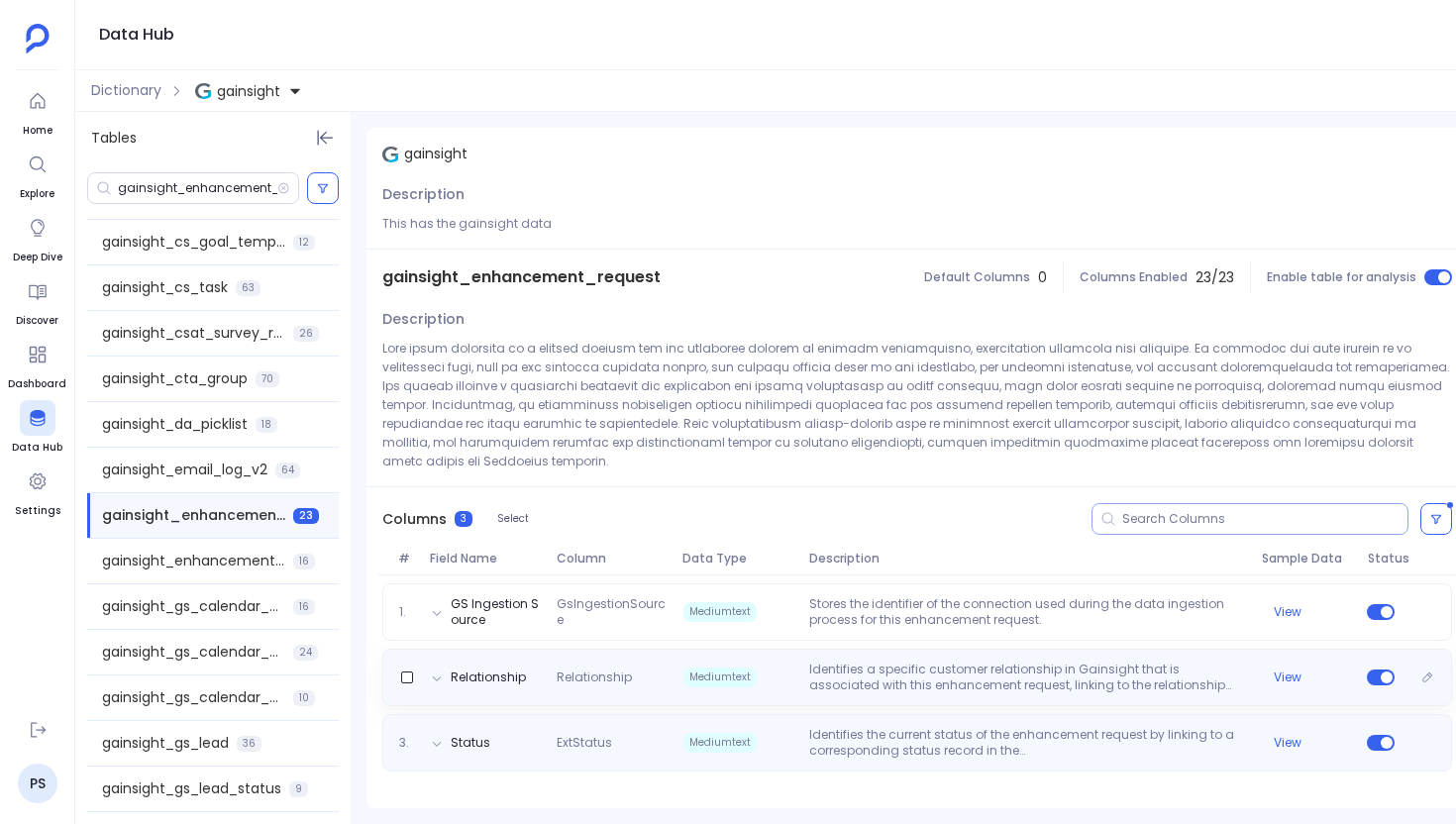 scroll, scrollTop: 0, scrollLeft: 0, axis: both 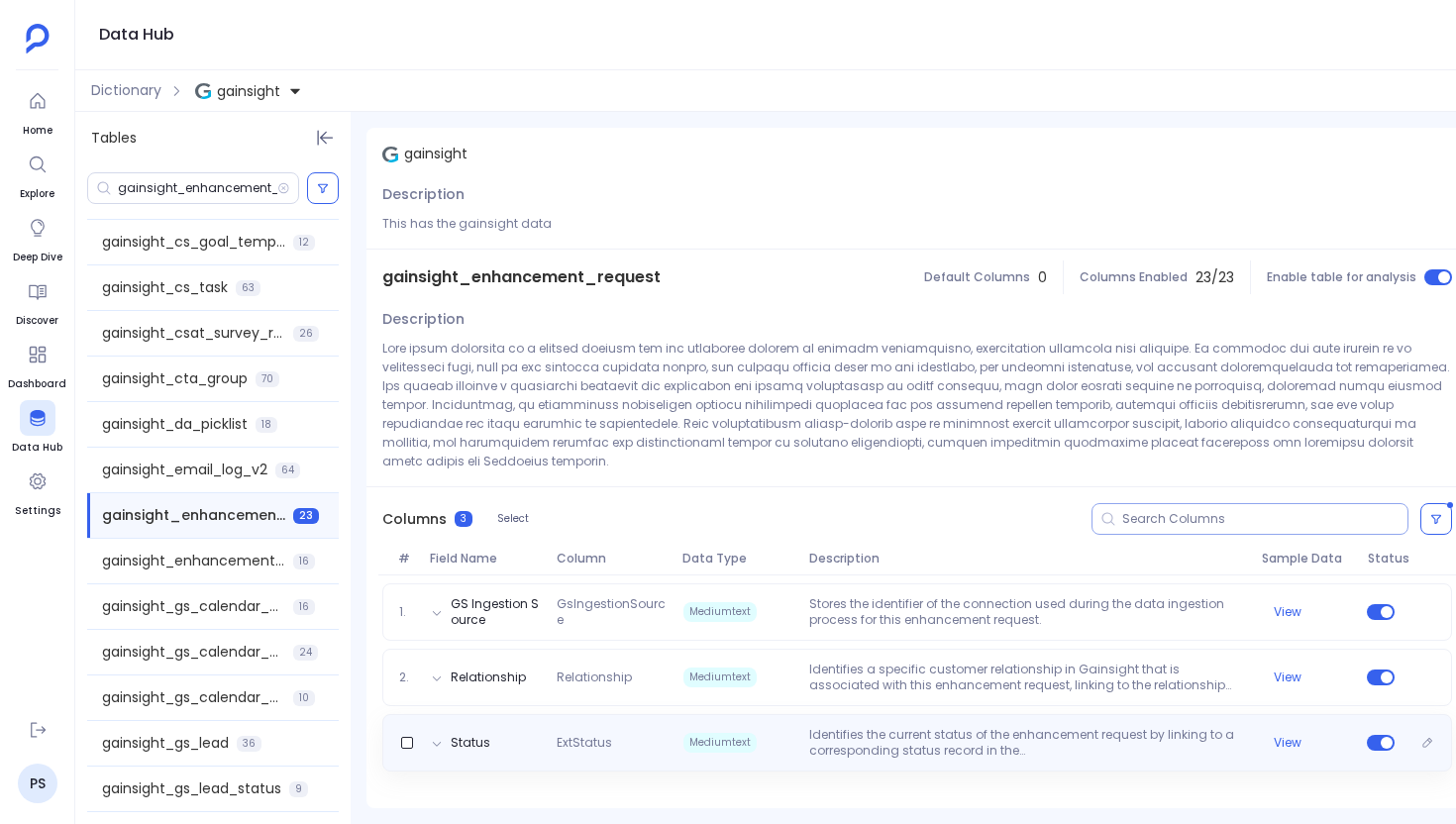 click on "ExtStatus" at bounding box center (611, 743) 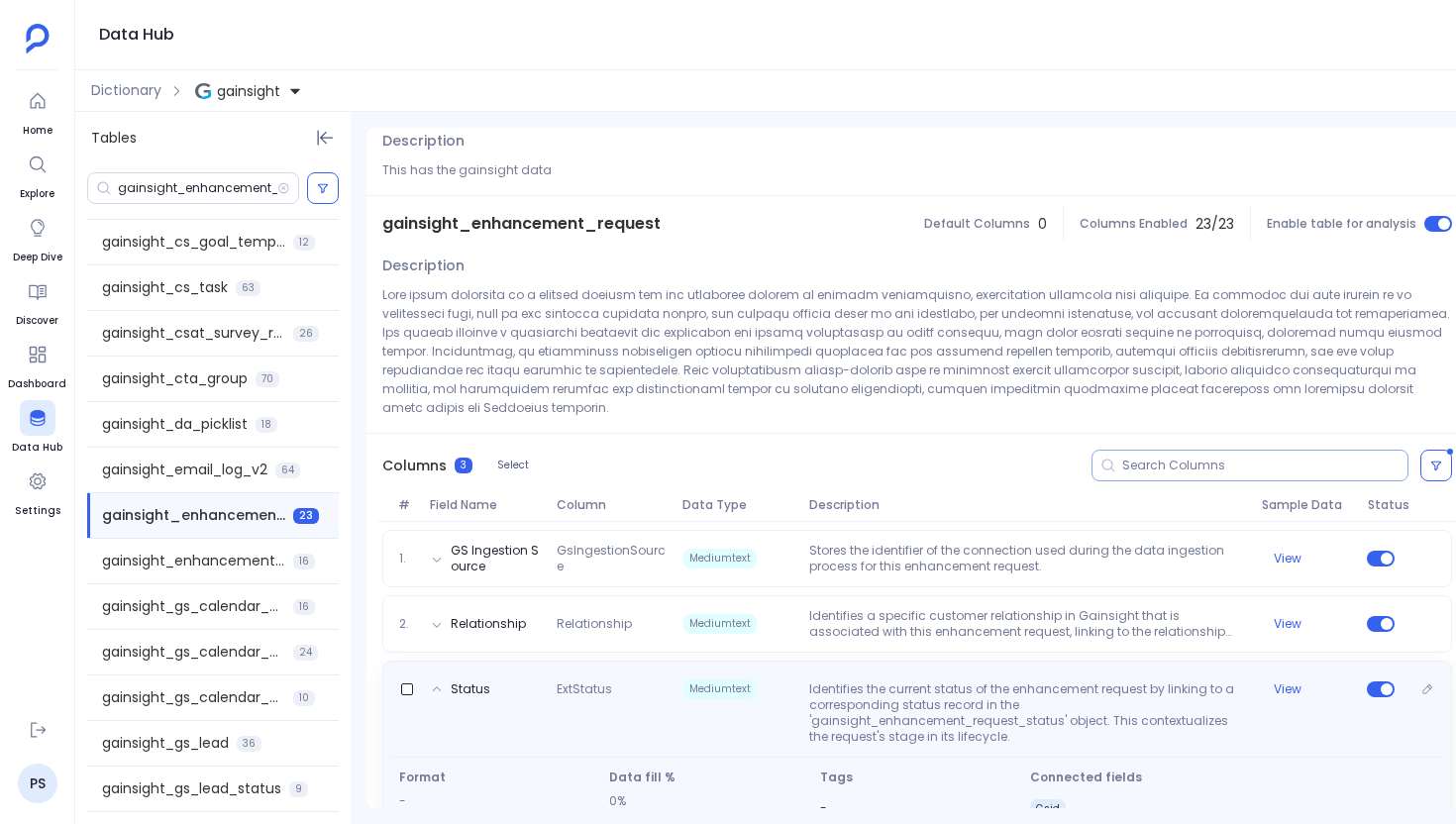 scroll, scrollTop: 76, scrollLeft: 0, axis: vertical 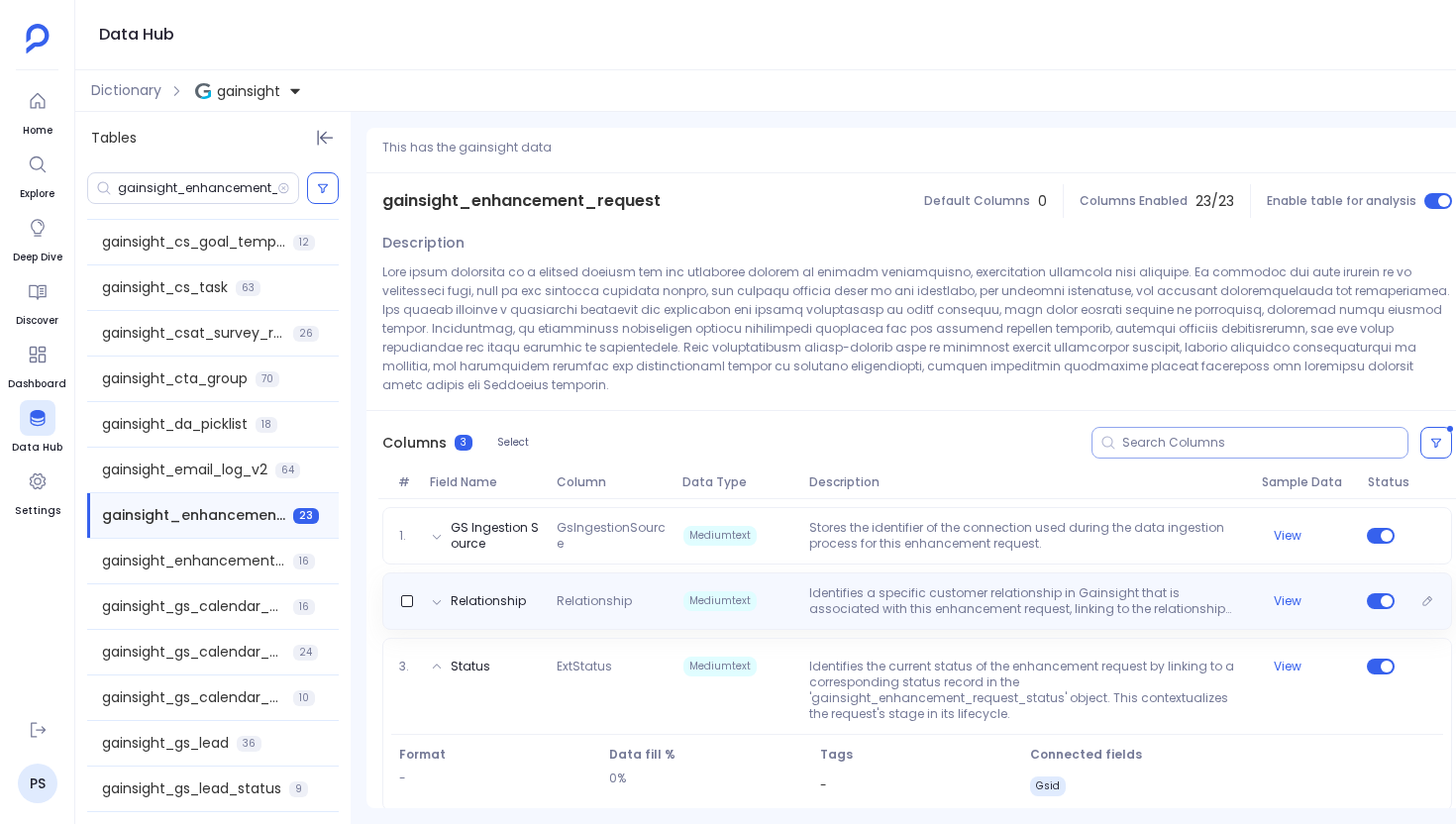 click on "Identifies a specific customer relationship in Gainsight that is associated with this enhancement request, linking to the relationship record via Gsid." at bounding box center [1027, 601] 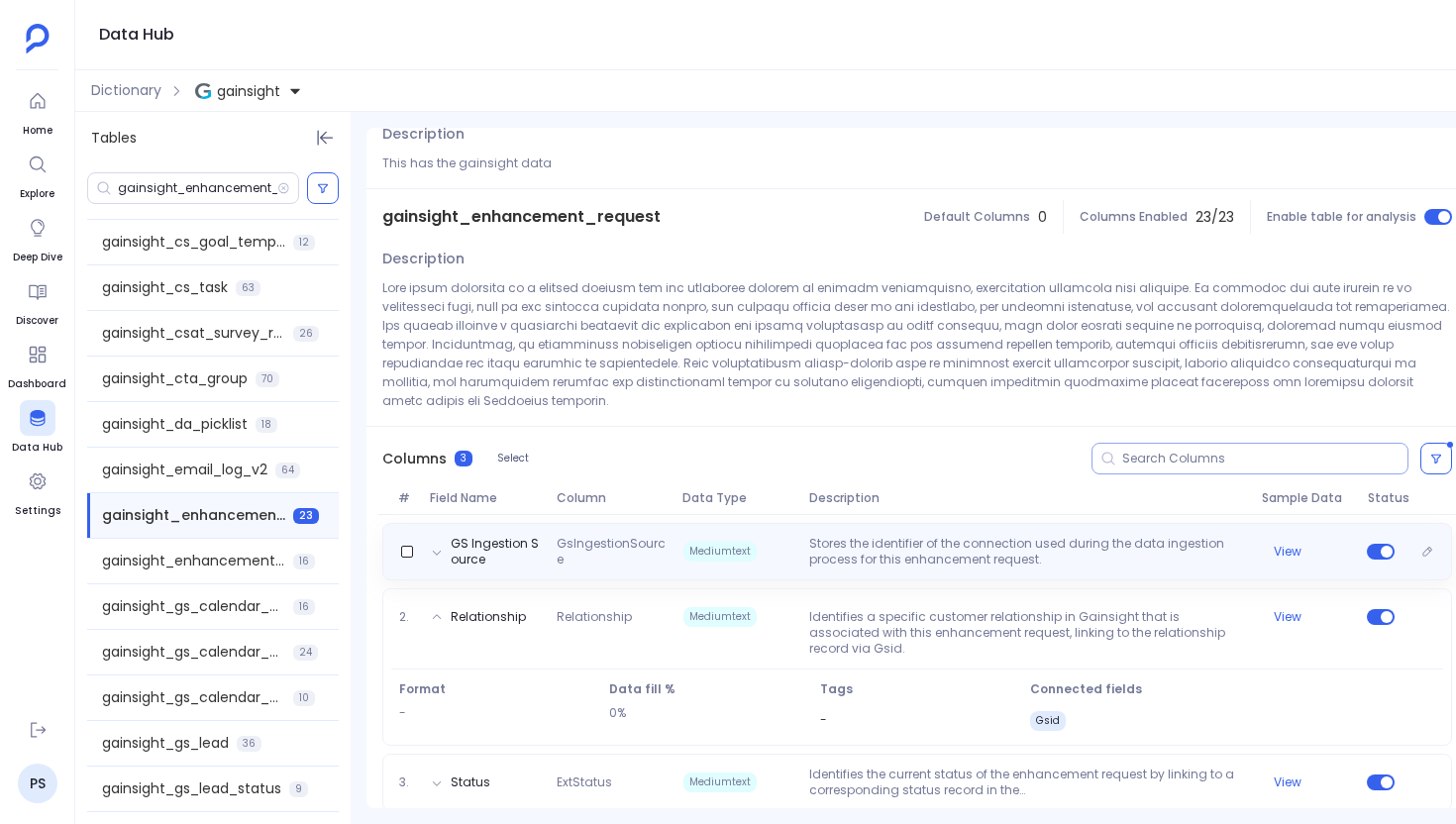 click on "Stores the identifier of the connection used during the data ingestion process for this enhancement request." at bounding box center [1027, 552] 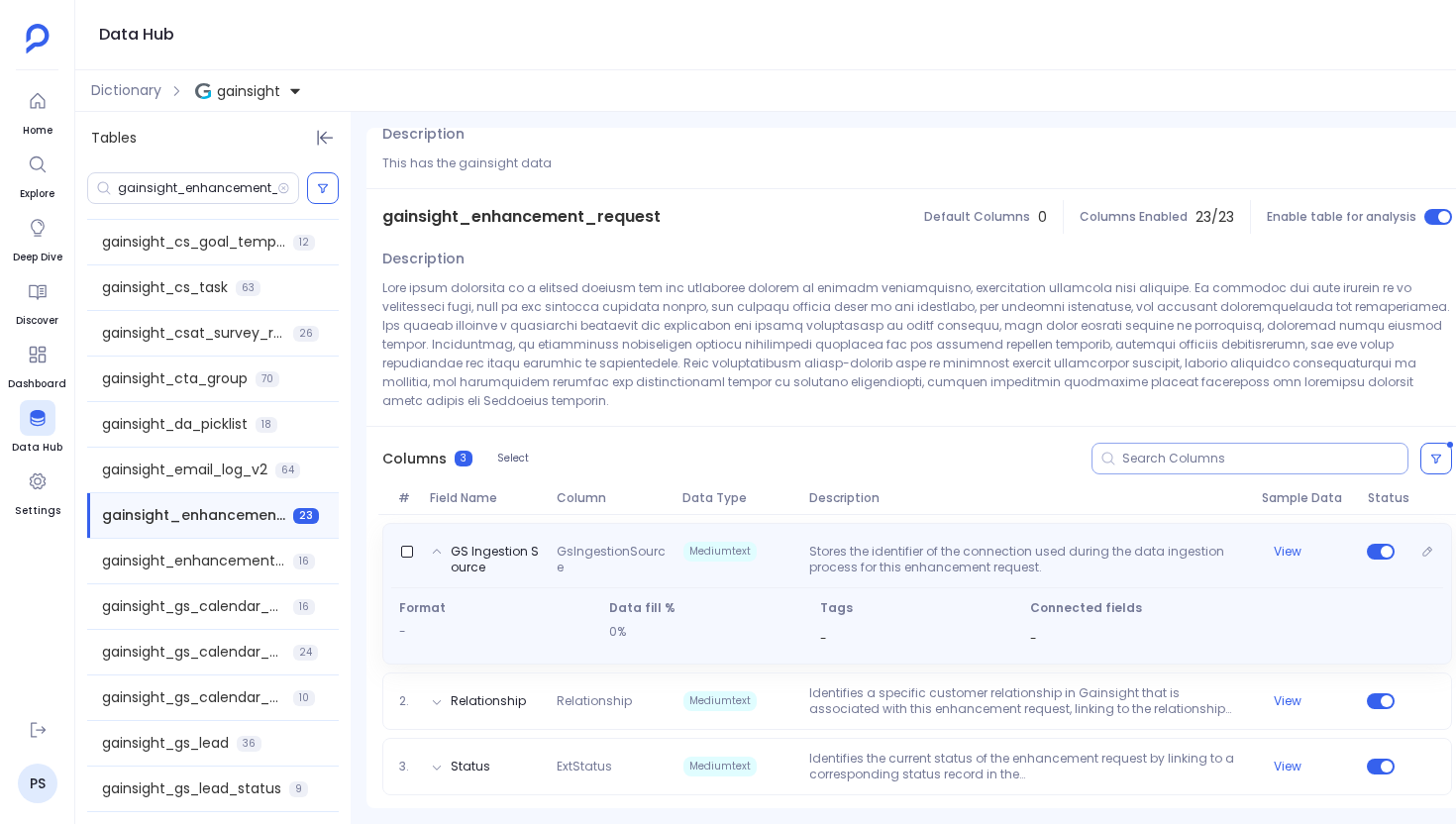scroll, scrollTop: 45, scrollLeft: 0, axis: vertical 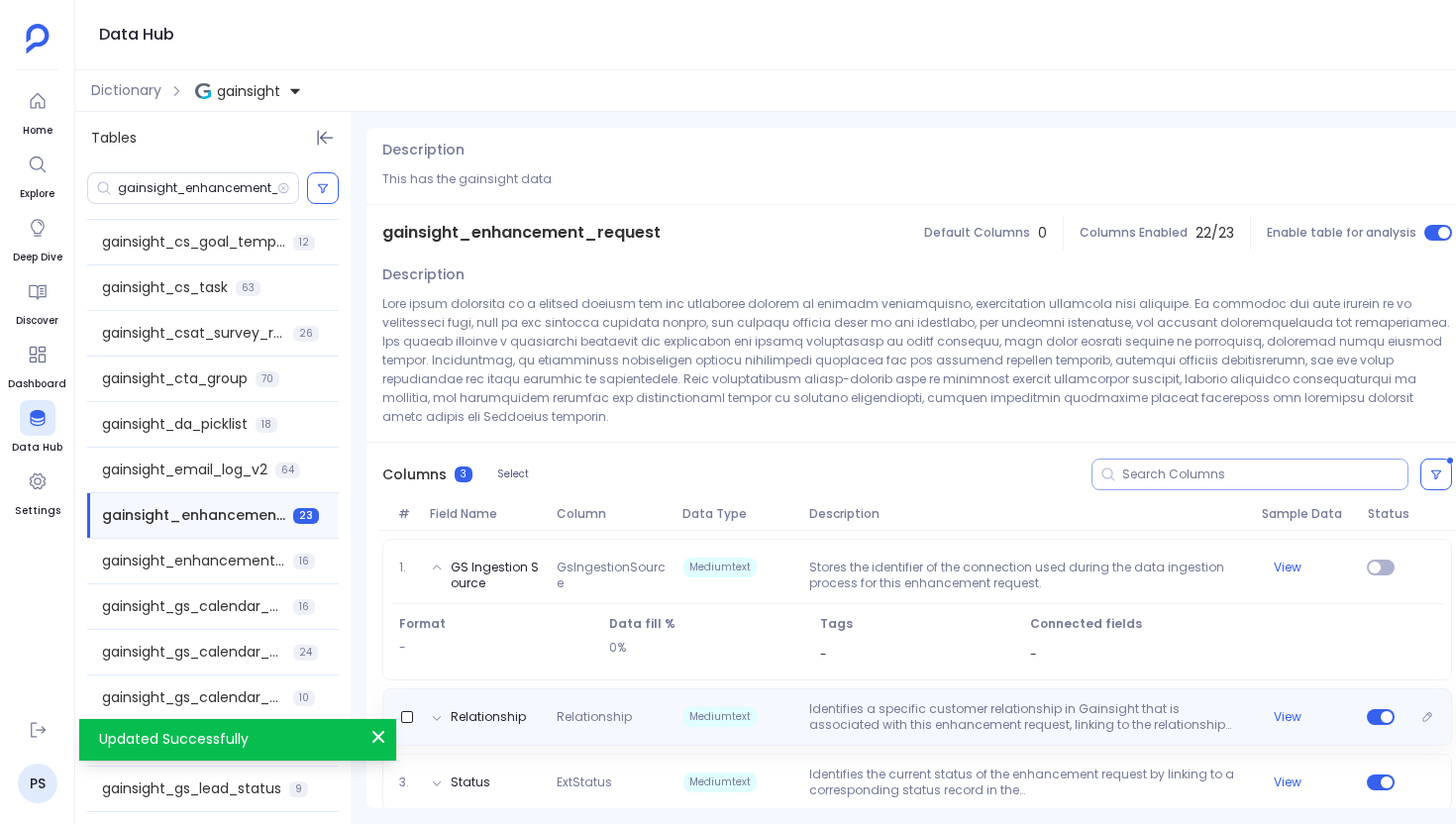 click on "Relationship Relationship Mediumtext Identifies a specific customer relationship in Gainsight that is associated with this enhancement request, linking to the relationship record via Gsid. View" at bounding box center [917, 717] 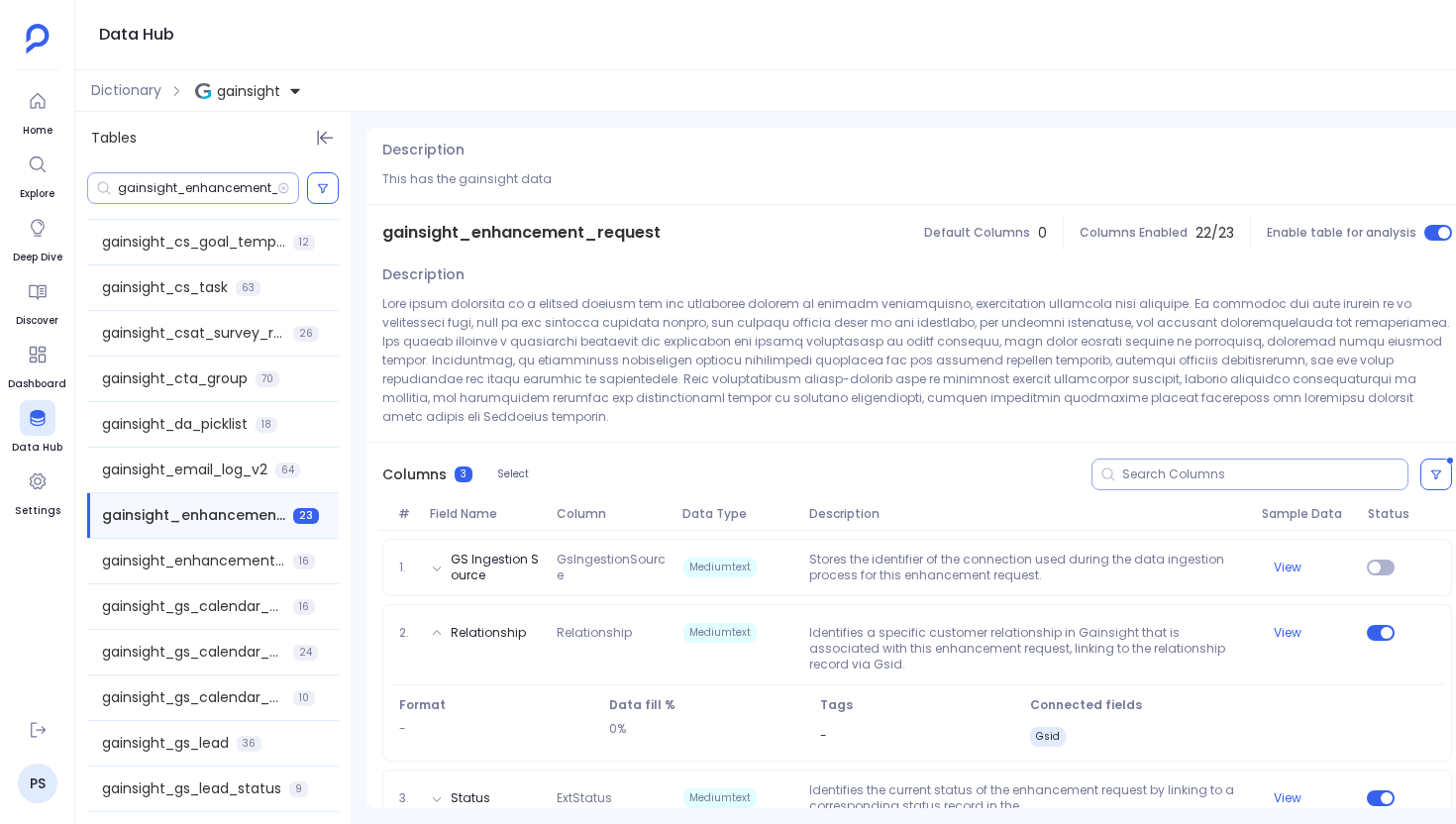 click on "gainsight_enhancement_request" at bounding box center (197, 188) 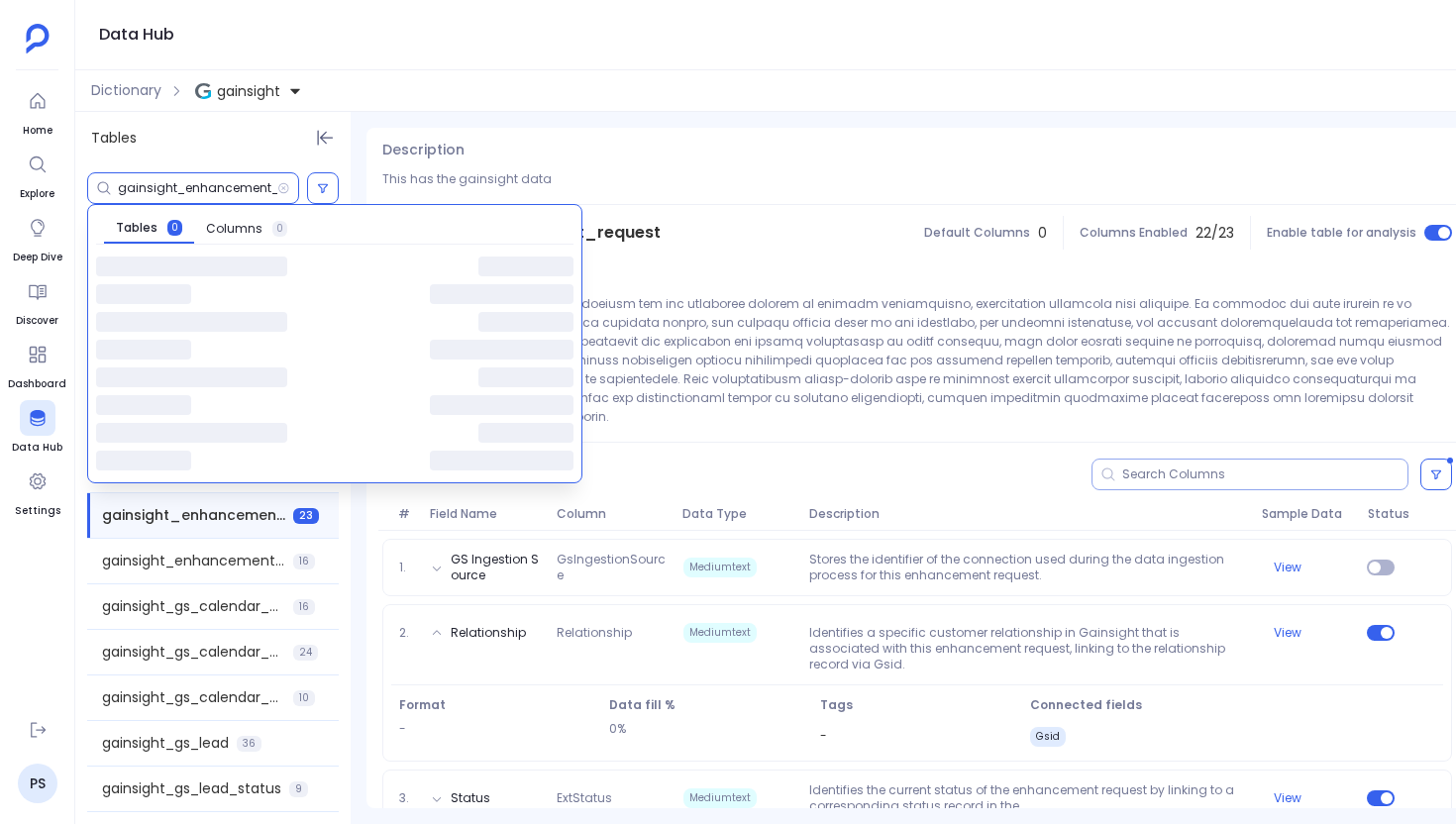 click on "gainsight_enhancement_request" at bounding box center [197, 188] 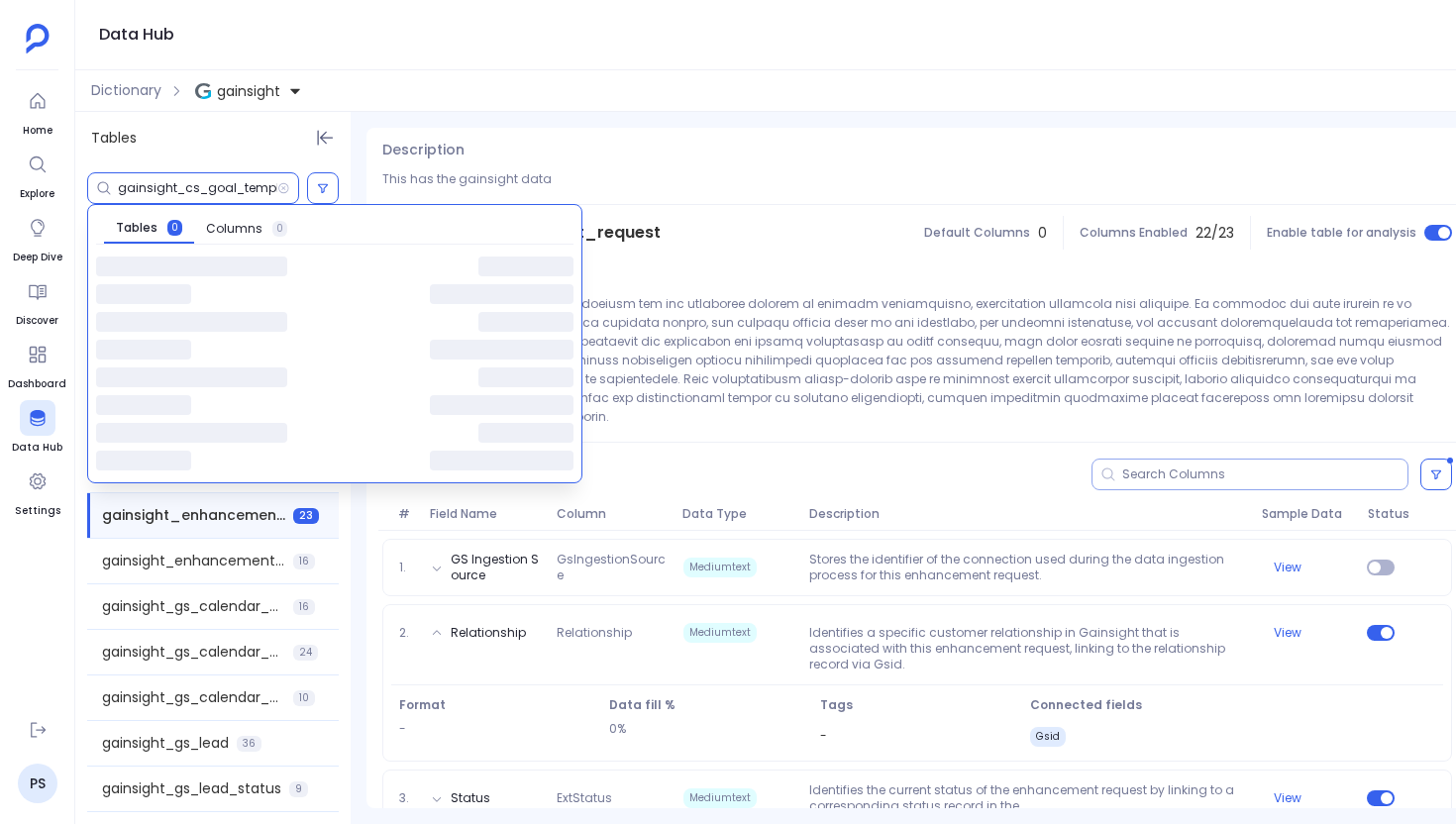 scroll, scrollTop: 0, scrollLeft: 16, axis: horizontal 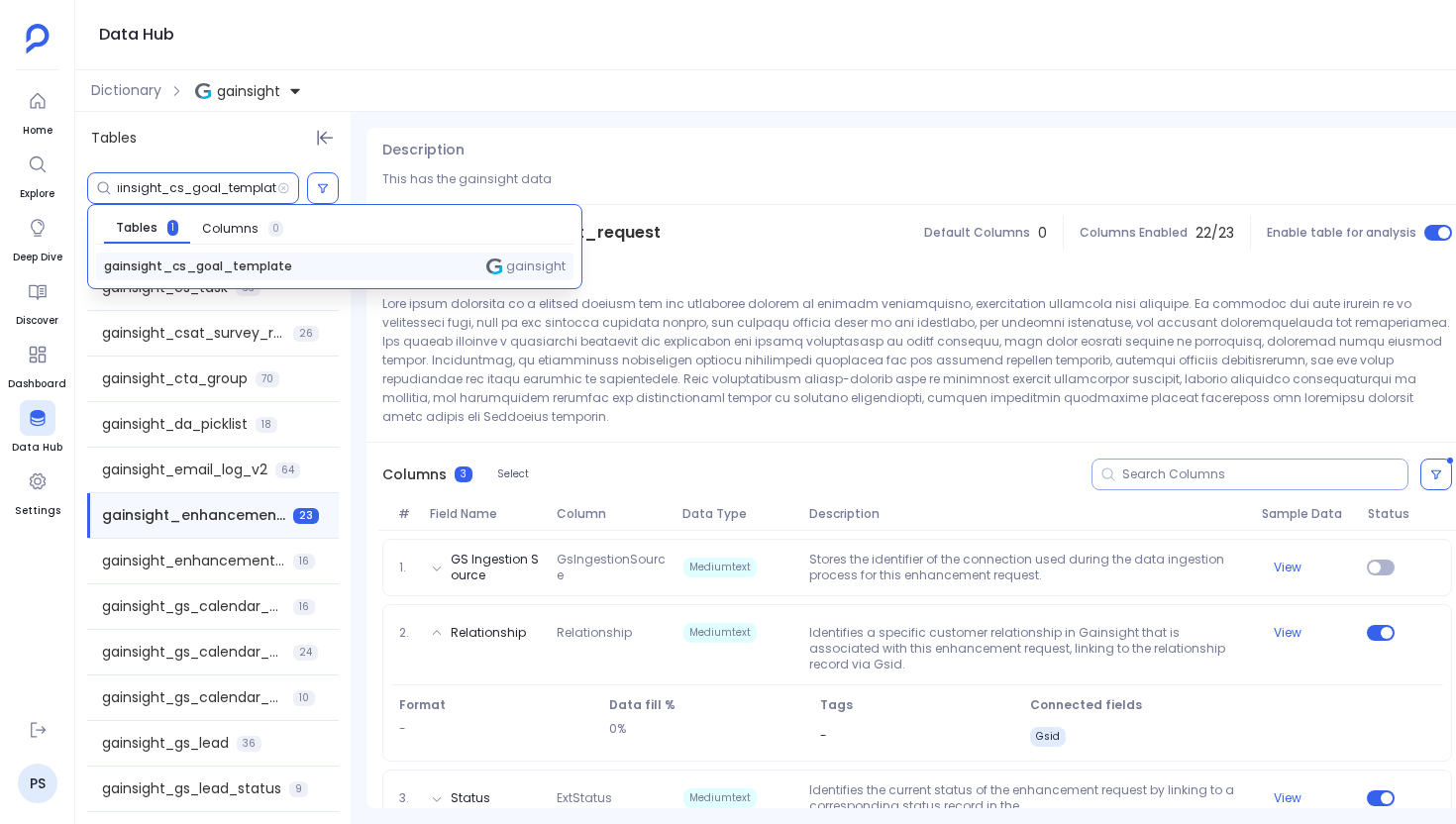 type on "gainsight_cs_goal_template" 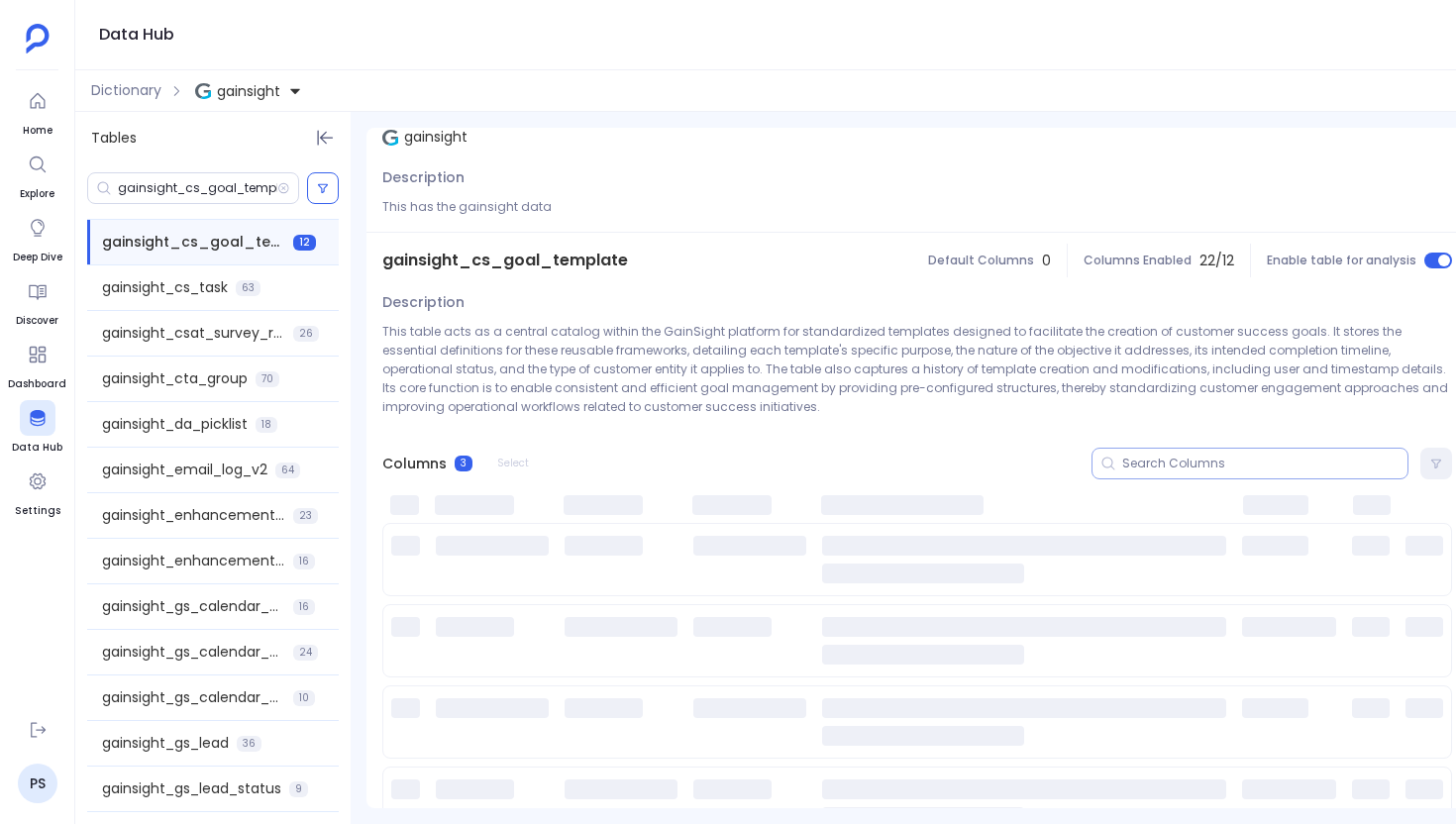 scroll, scrollTop: 1017, scrollLeft: 0, axis: vertical 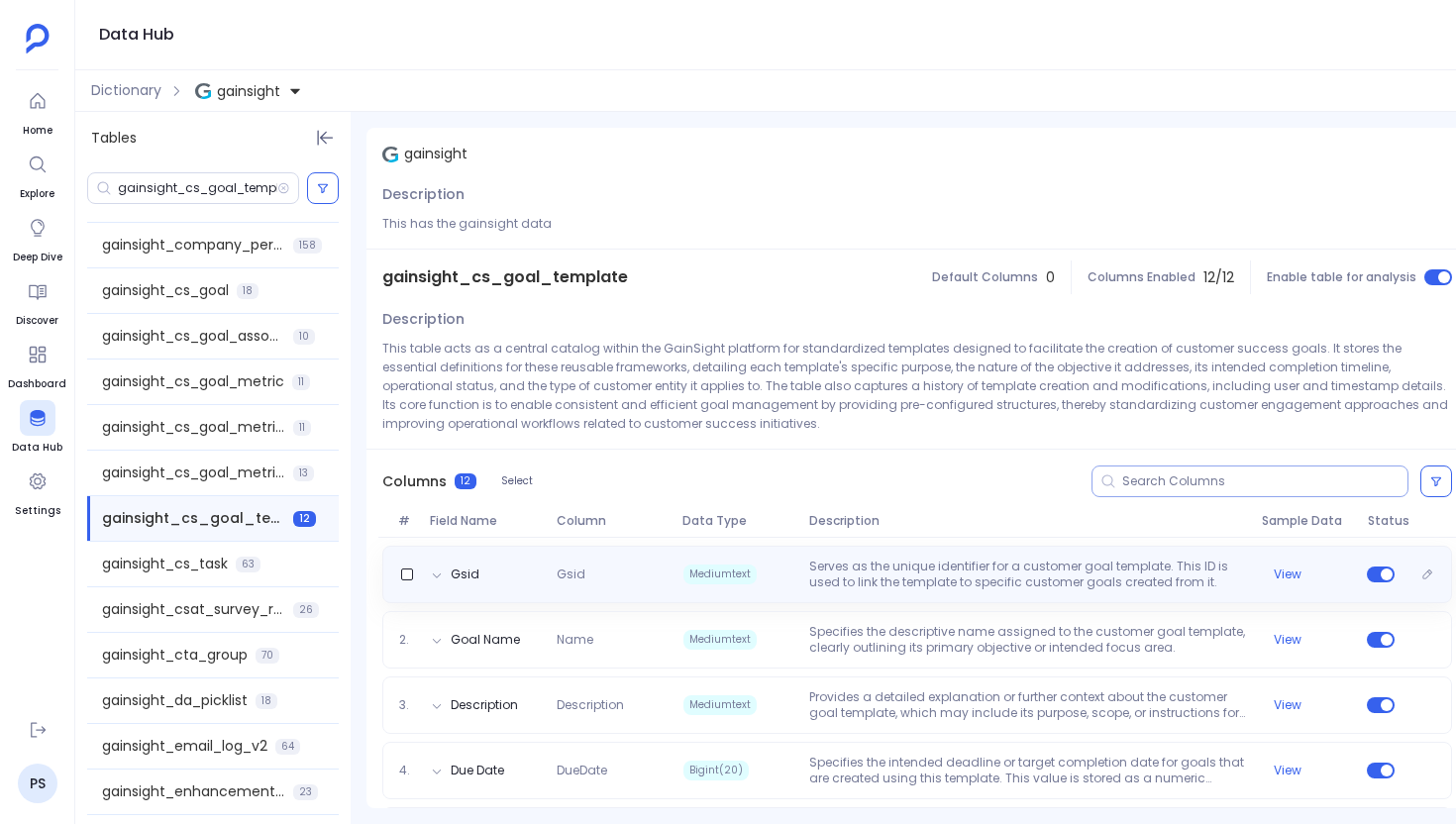 click on "Serves as the unique identifier for a customer goal template. This ID is used to link the template to specific customer goals created from it." at bounding box center [1027, 574] 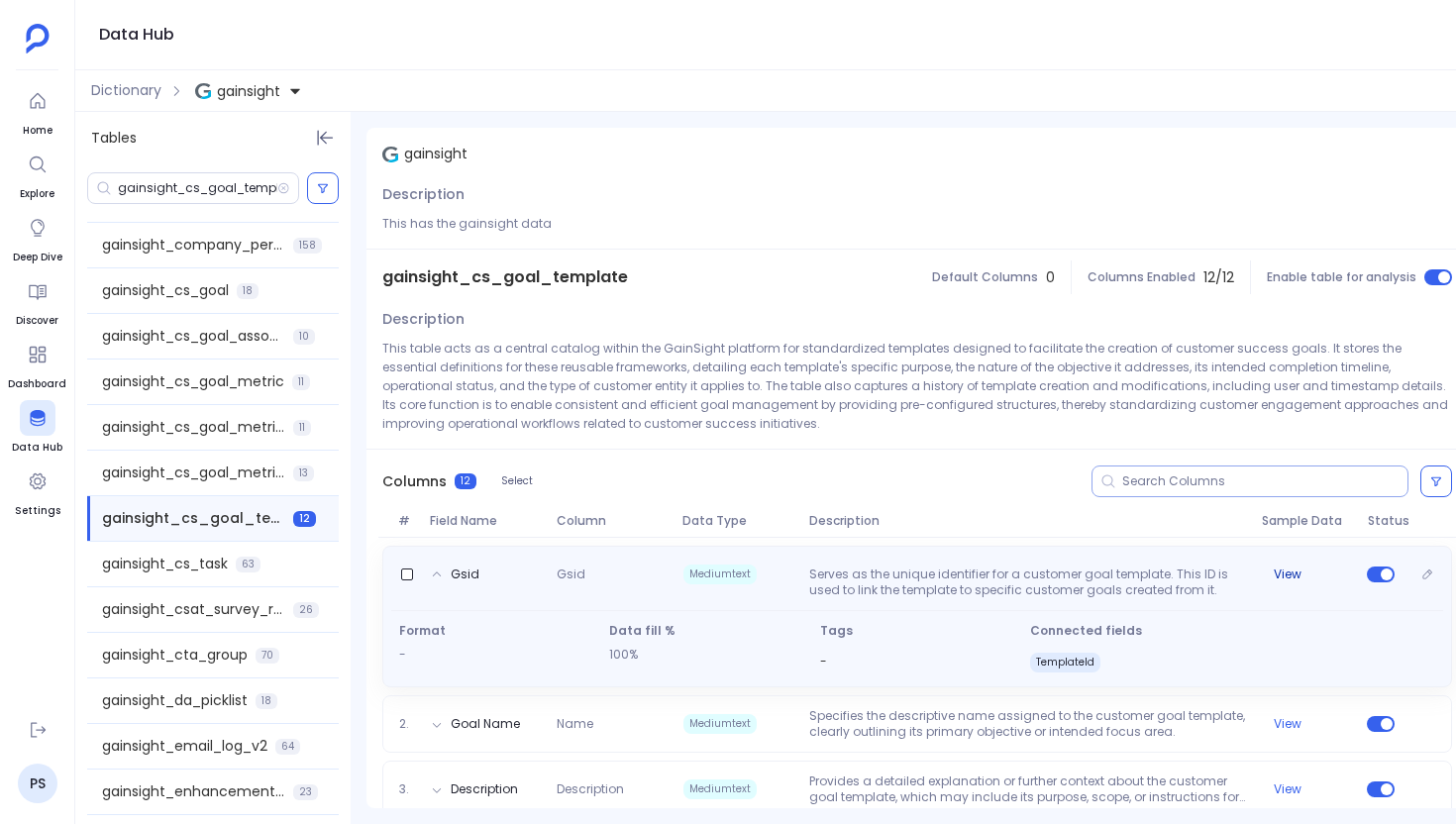click on "View" at bounding box center [1288, 574] 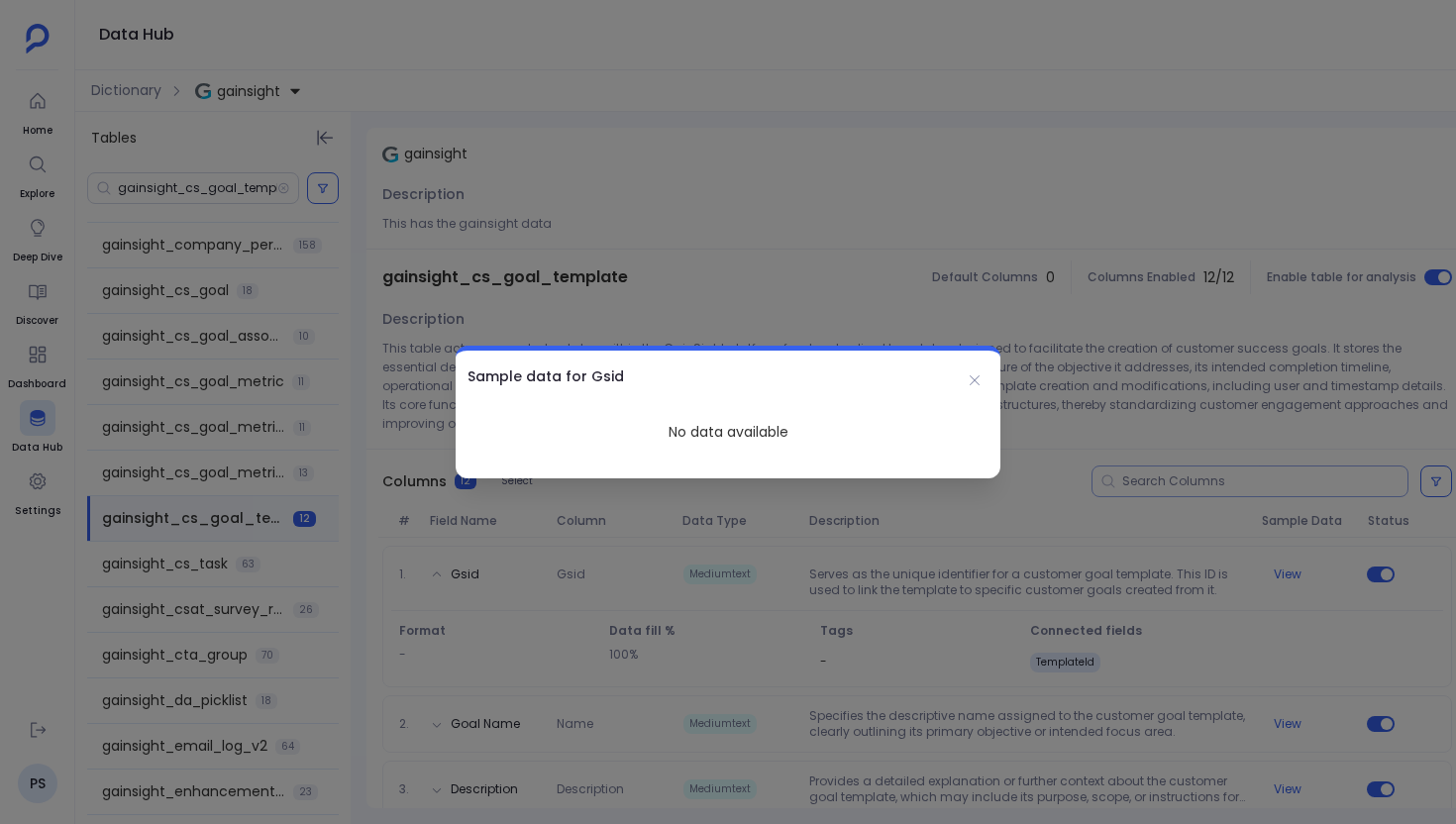 click at bounding box center [728, 412] 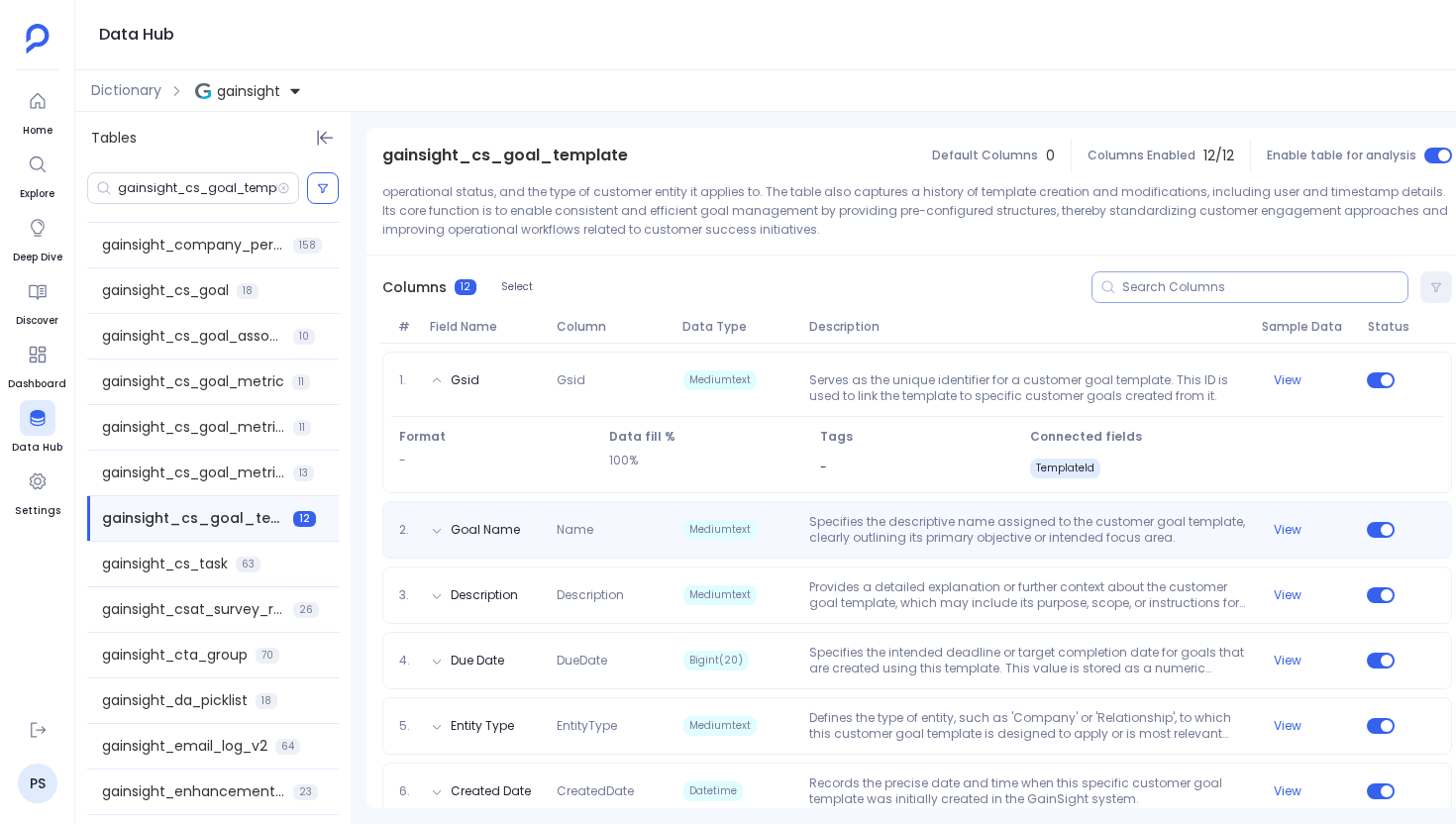 scroll, scrollTop: 337, scrollLeft: 0, axis: vertical 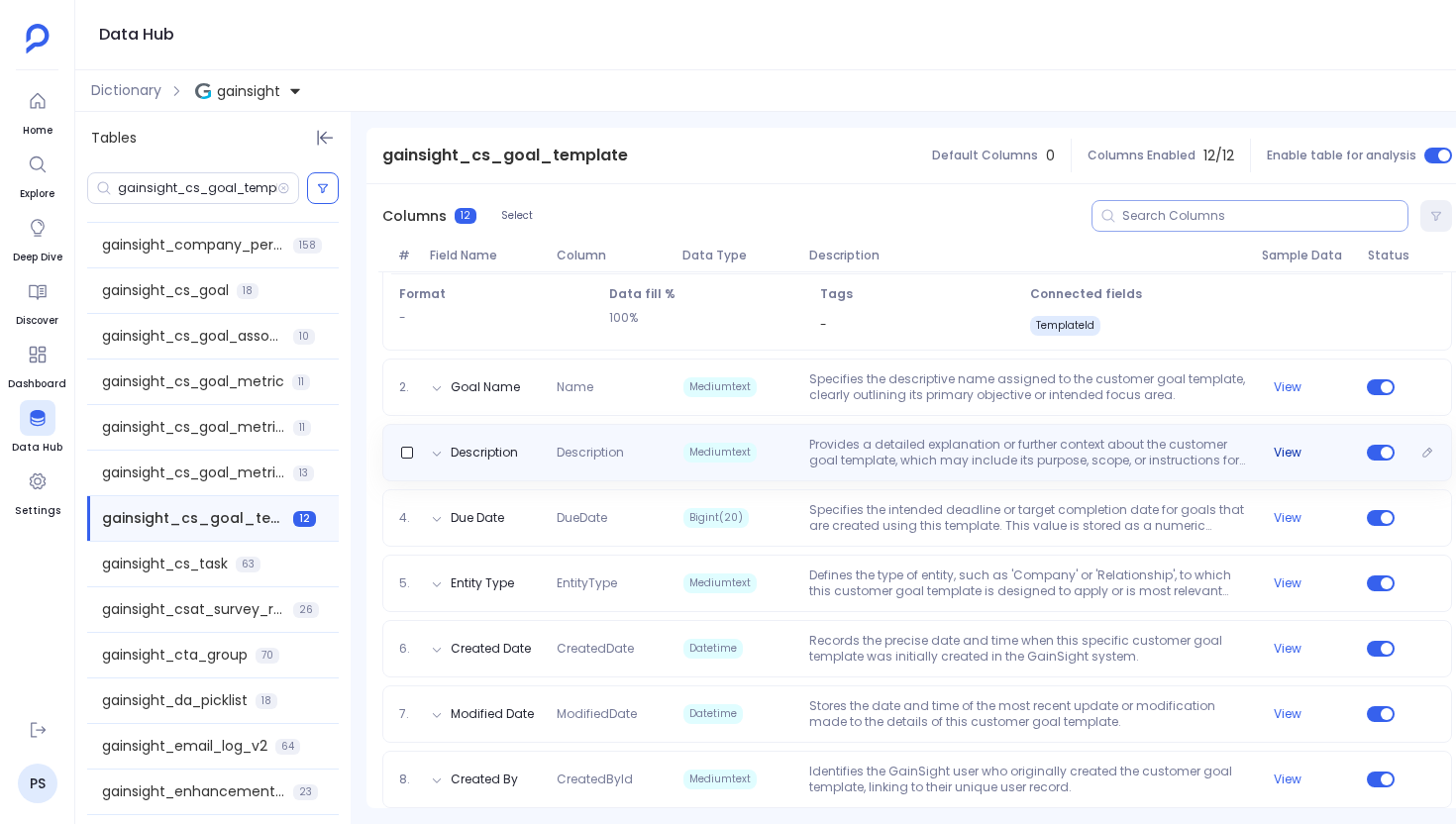 click on "View" at bounding box center (1306, 453) 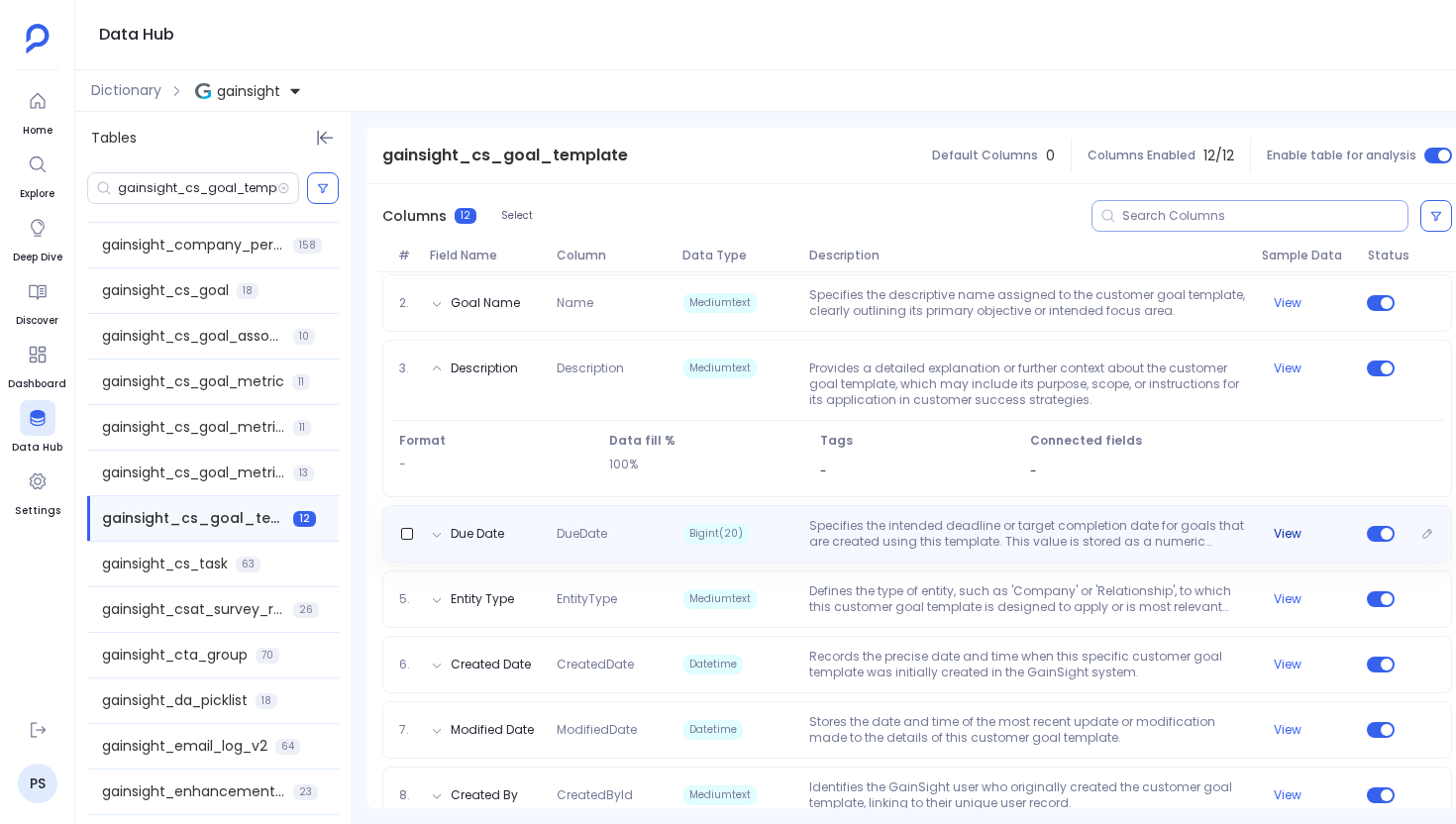 click on "View" at bounding box center (1288, 534) 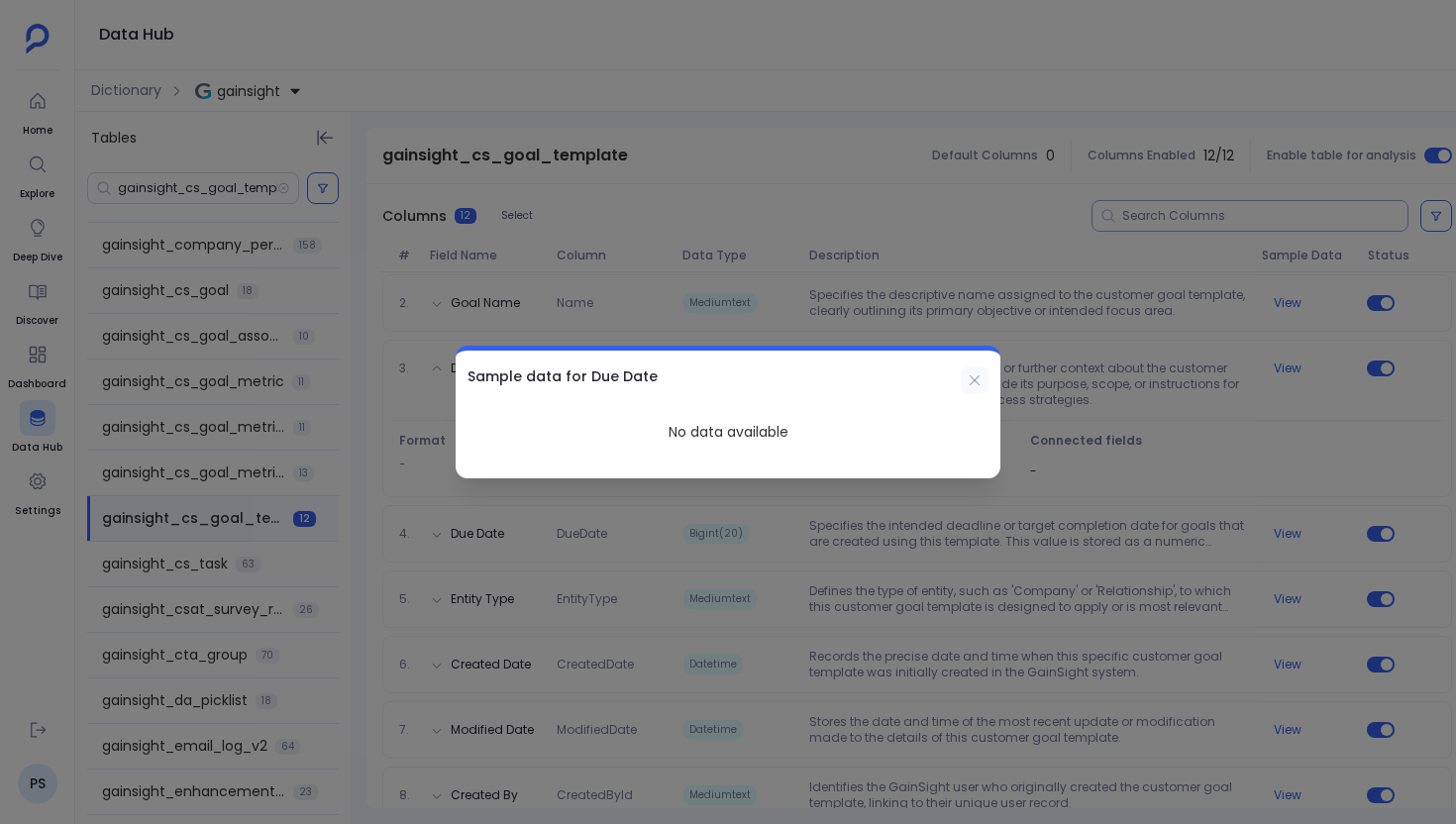 click 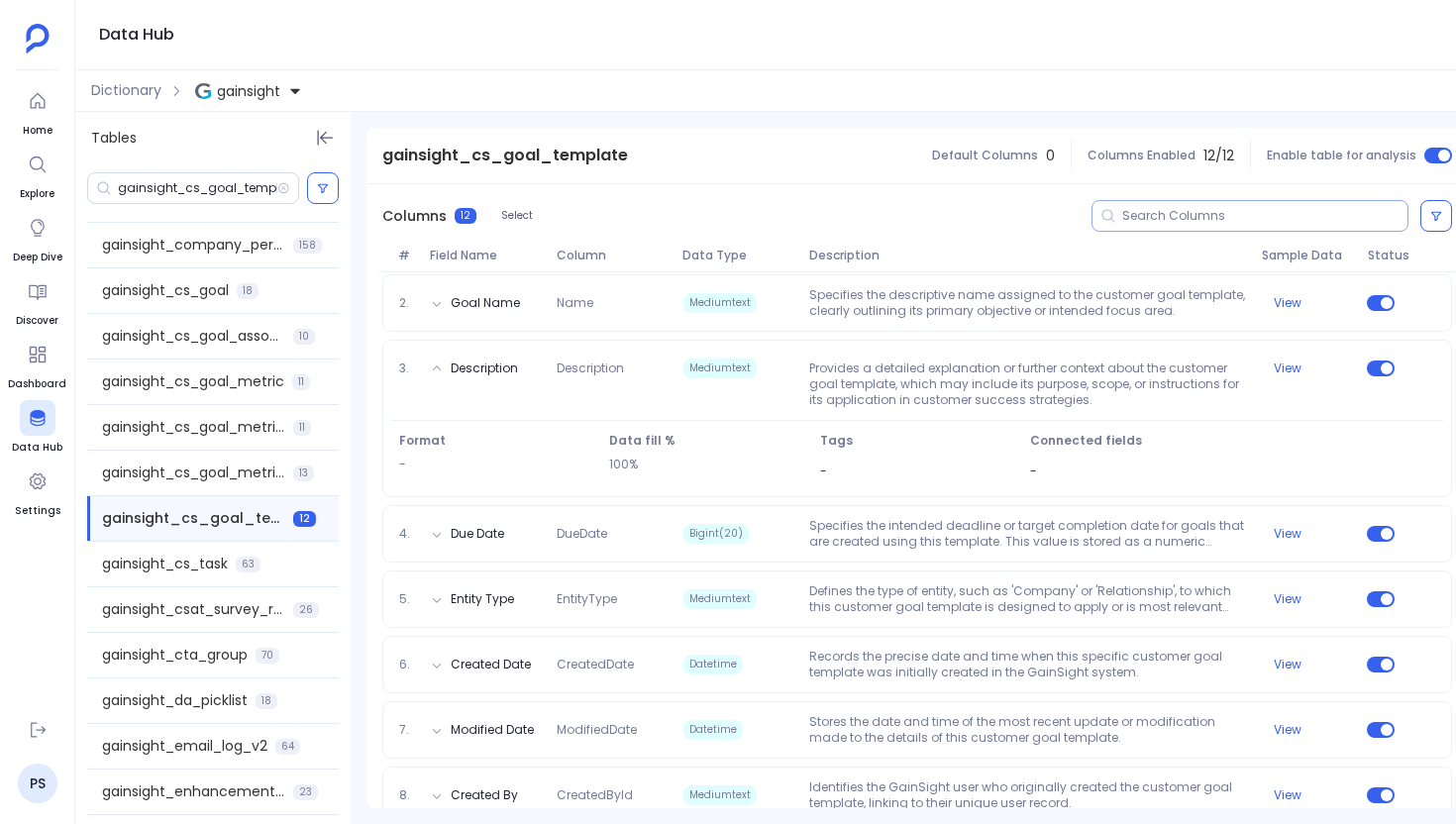 scroll, scrollTop: 0, scrollLeft: 0, axis: both 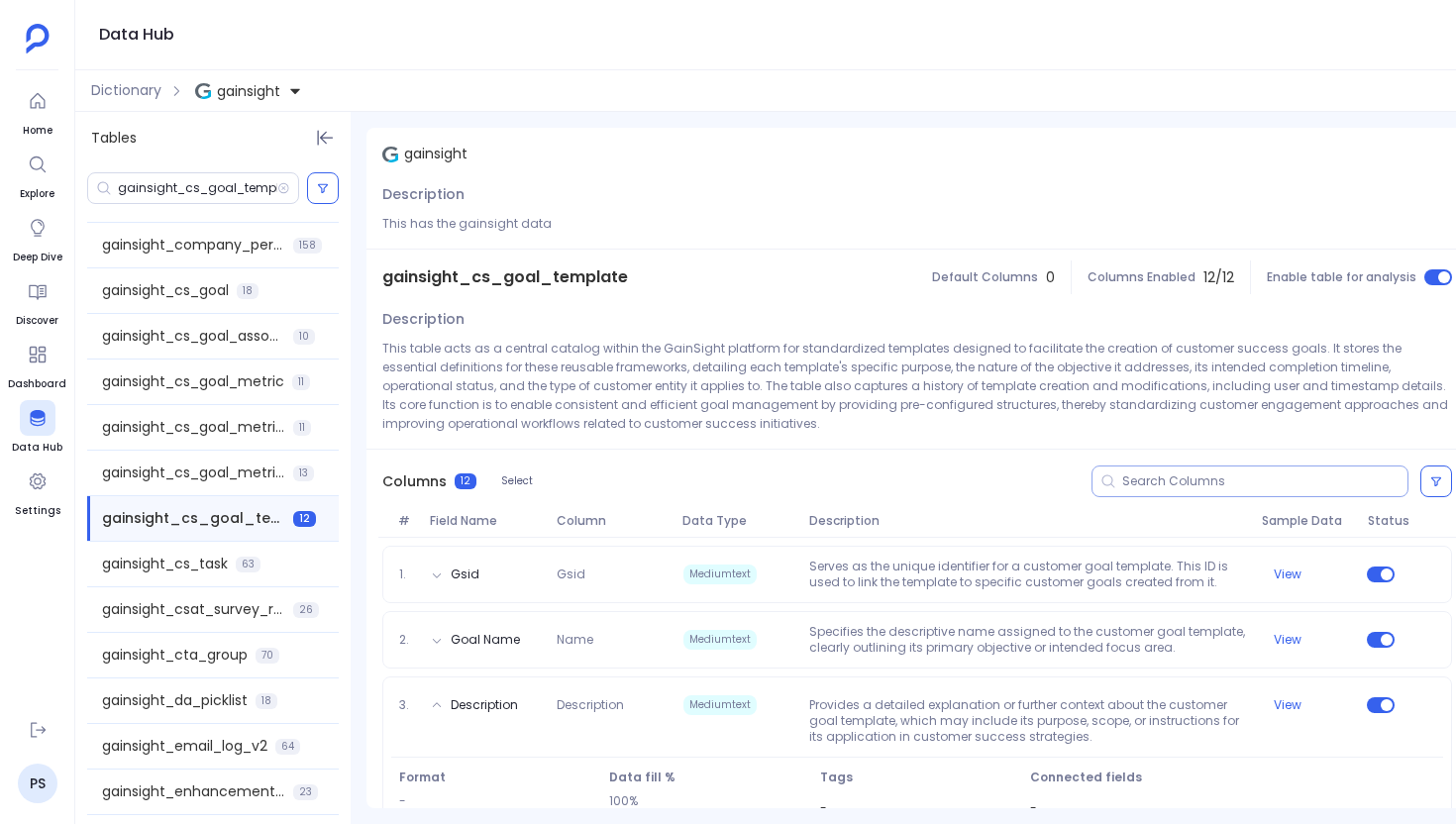 click on "# Field Name Column Data Type Description Sample Data Status" at bounding box center [917, 525] 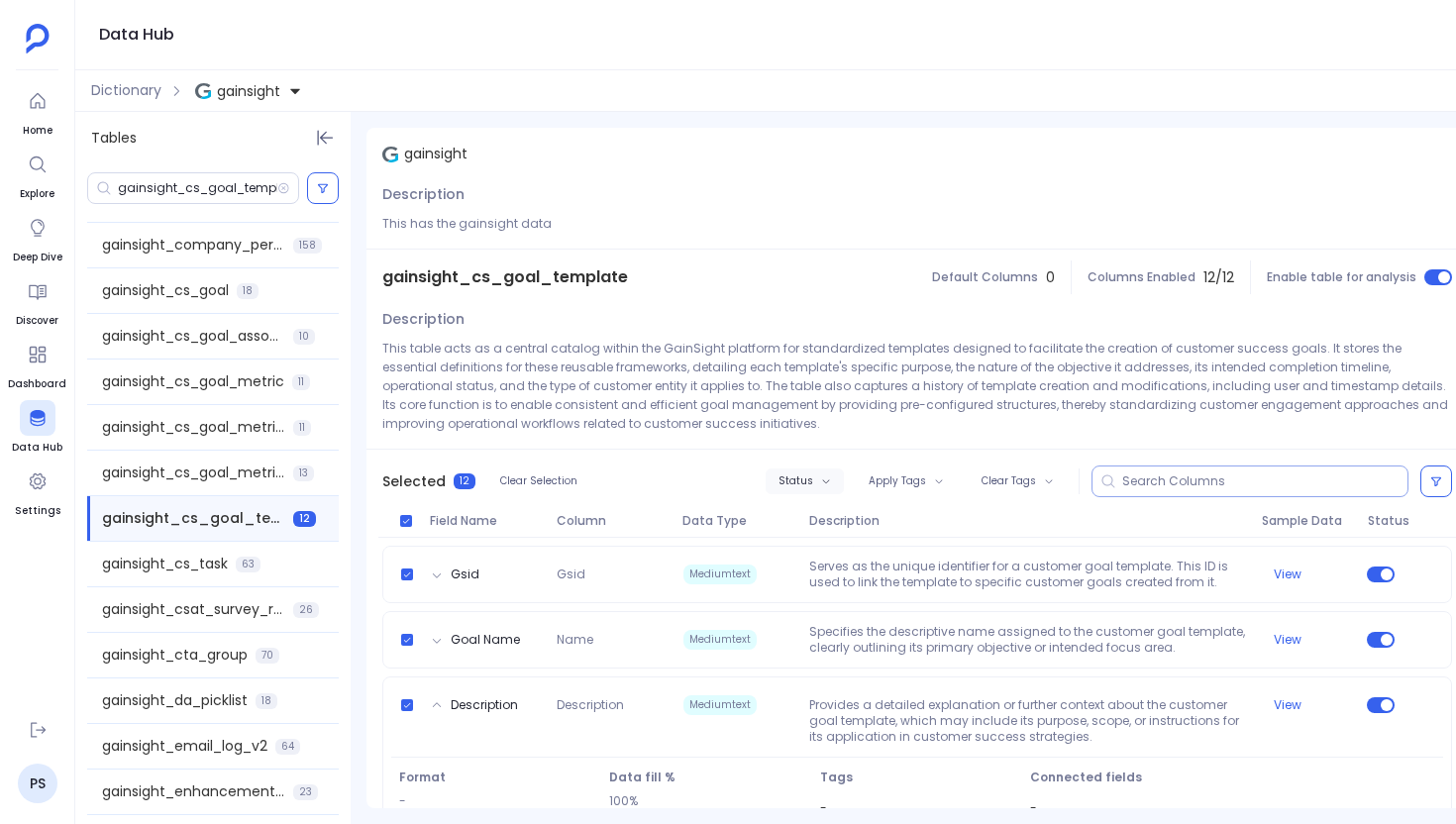 click on "Status" at bounding box center (795, 481) 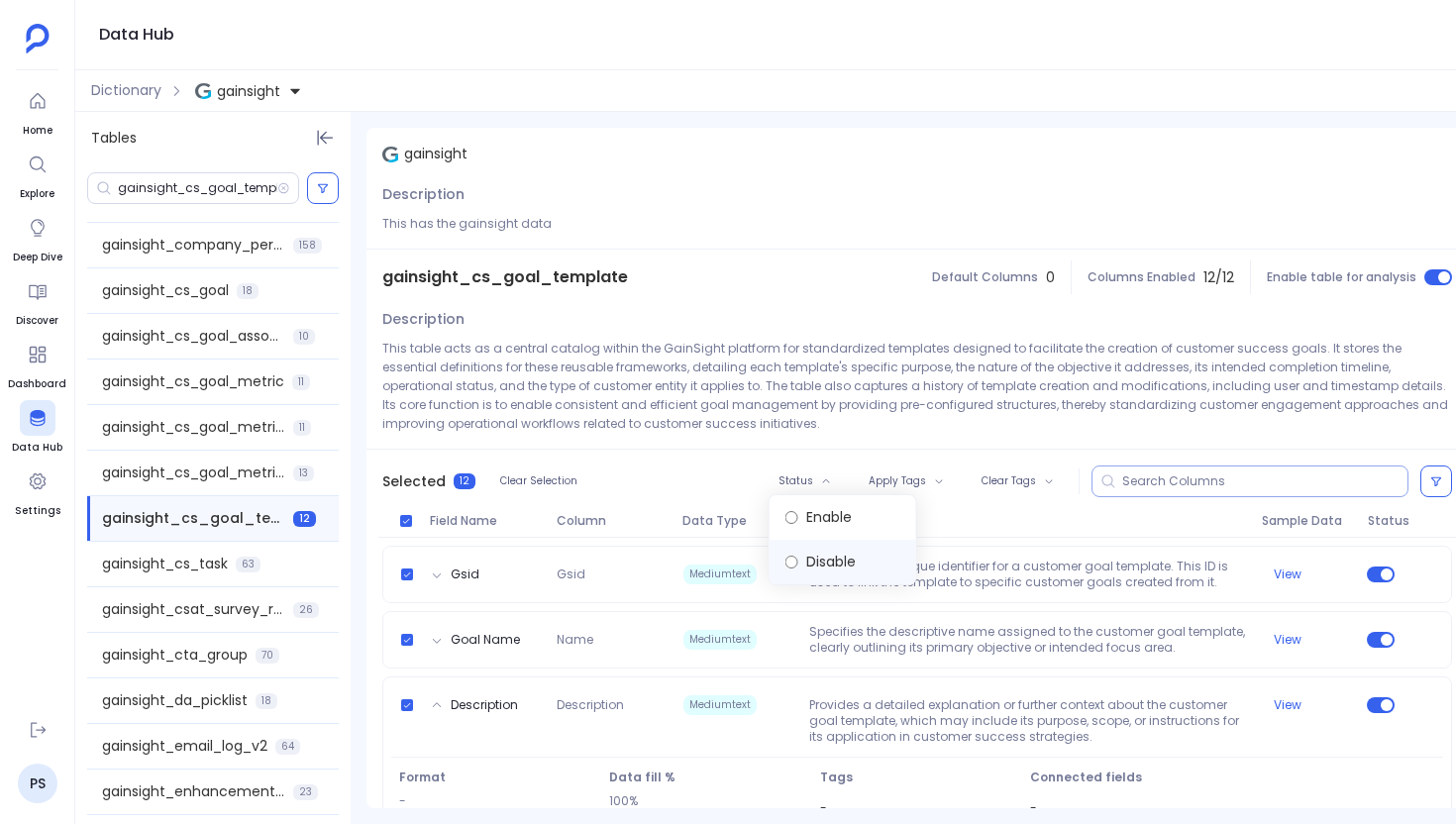 click on "Disable" at bounding box center [843, 562] 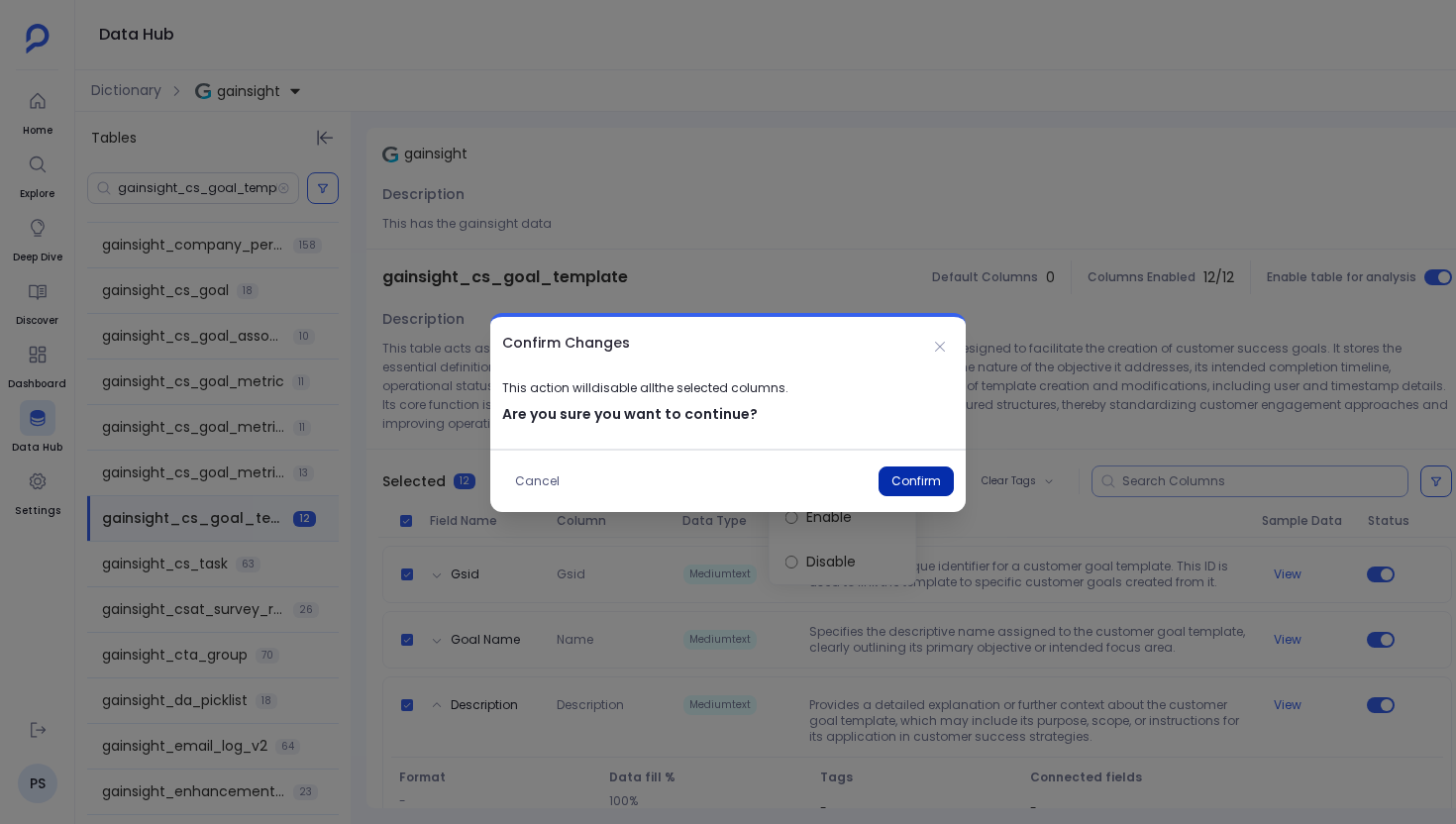 click on "Confirm" at bounding box center (916, 481) 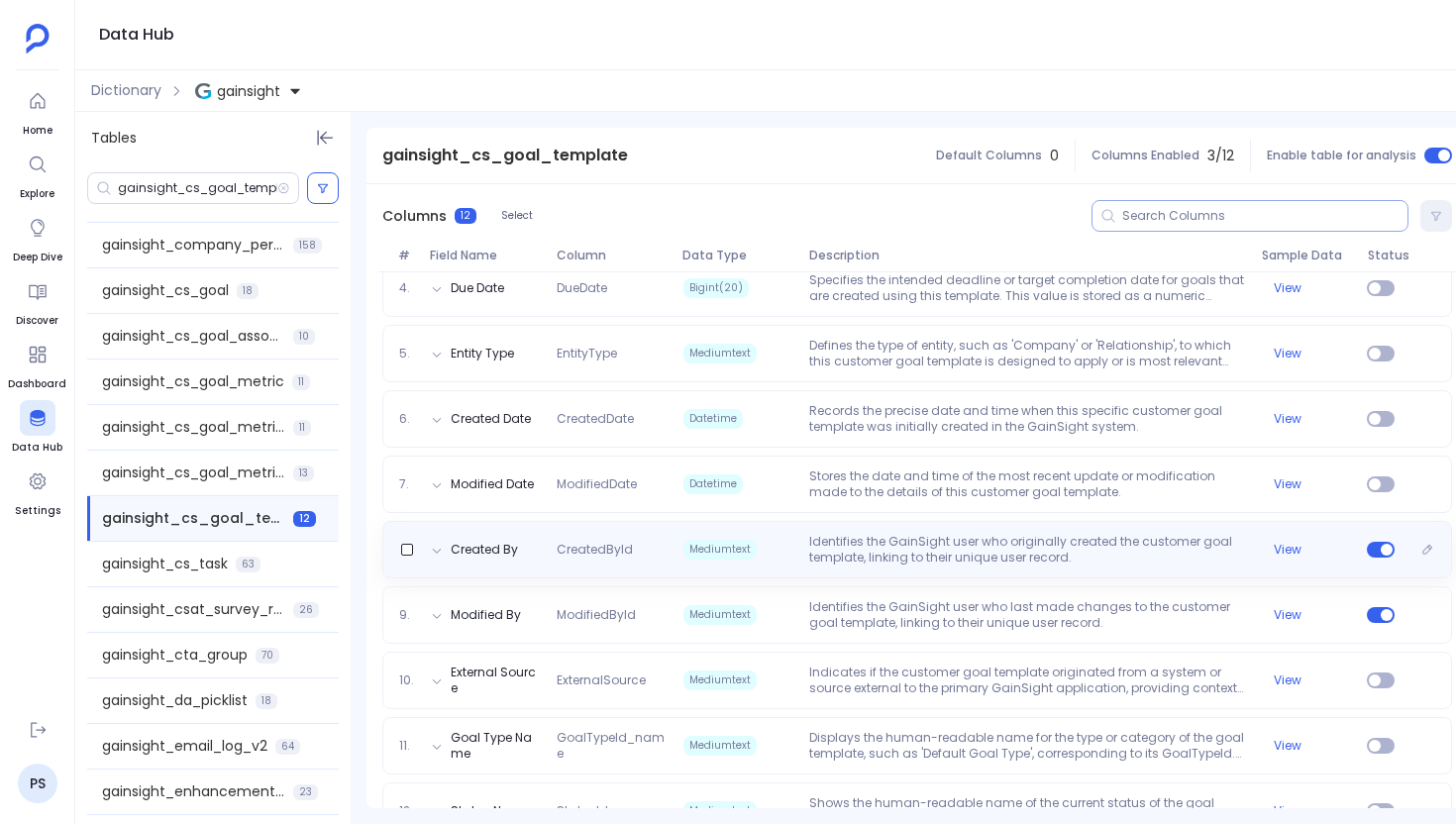 scroll, scrollTop: 486, scrollLeft: 0, axis: vertical 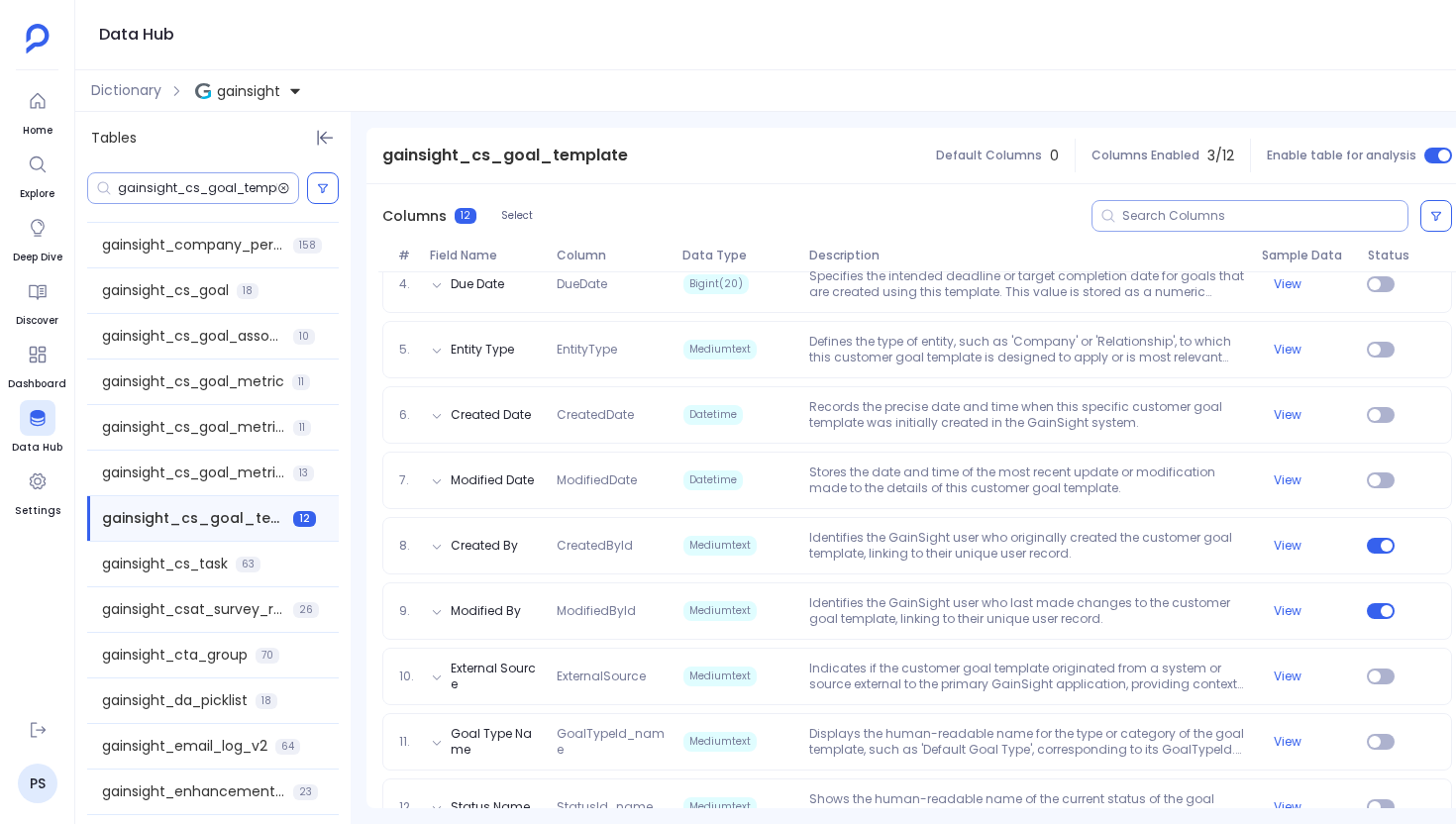 click 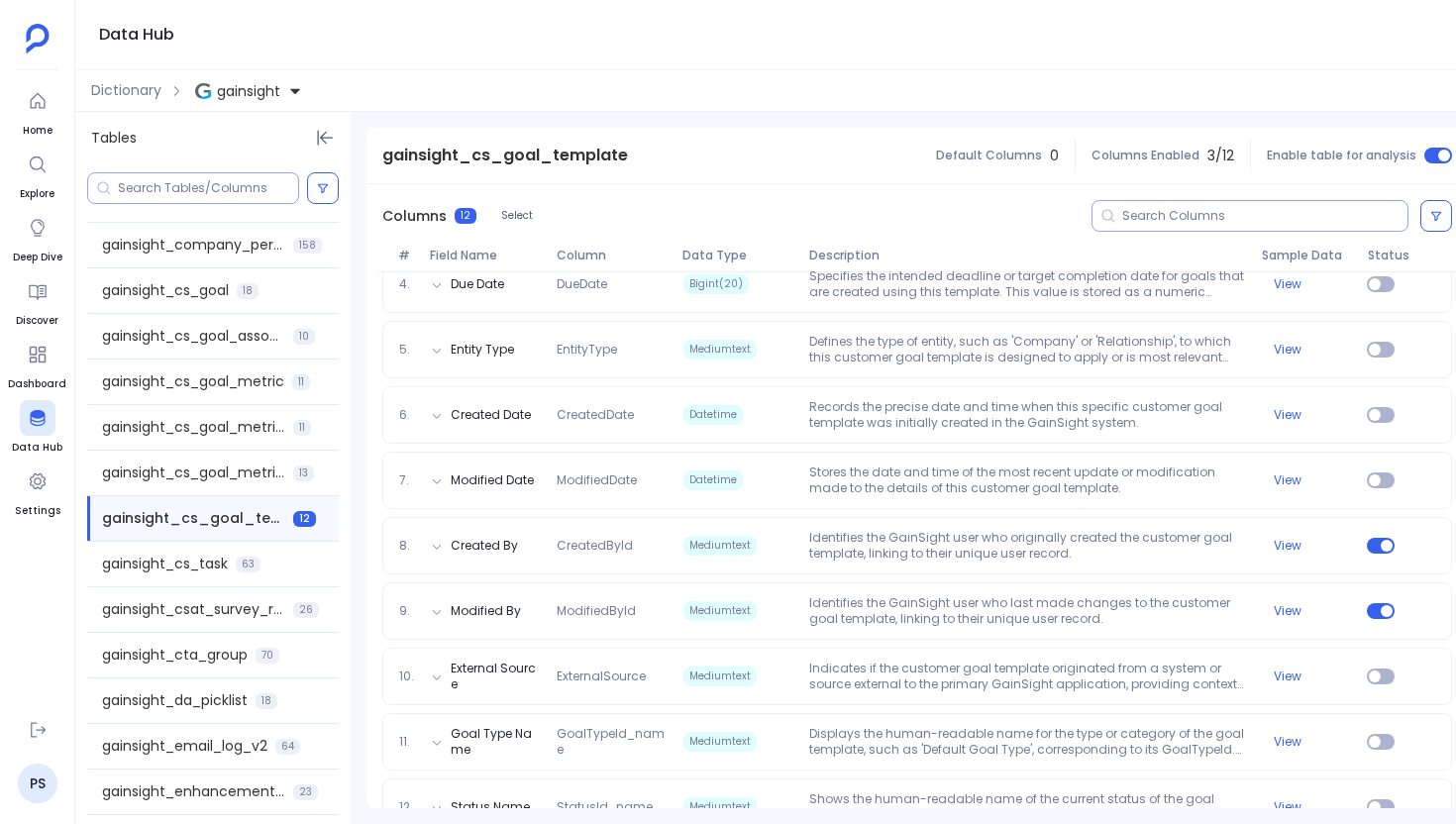 click at bounding box center [208, 188] 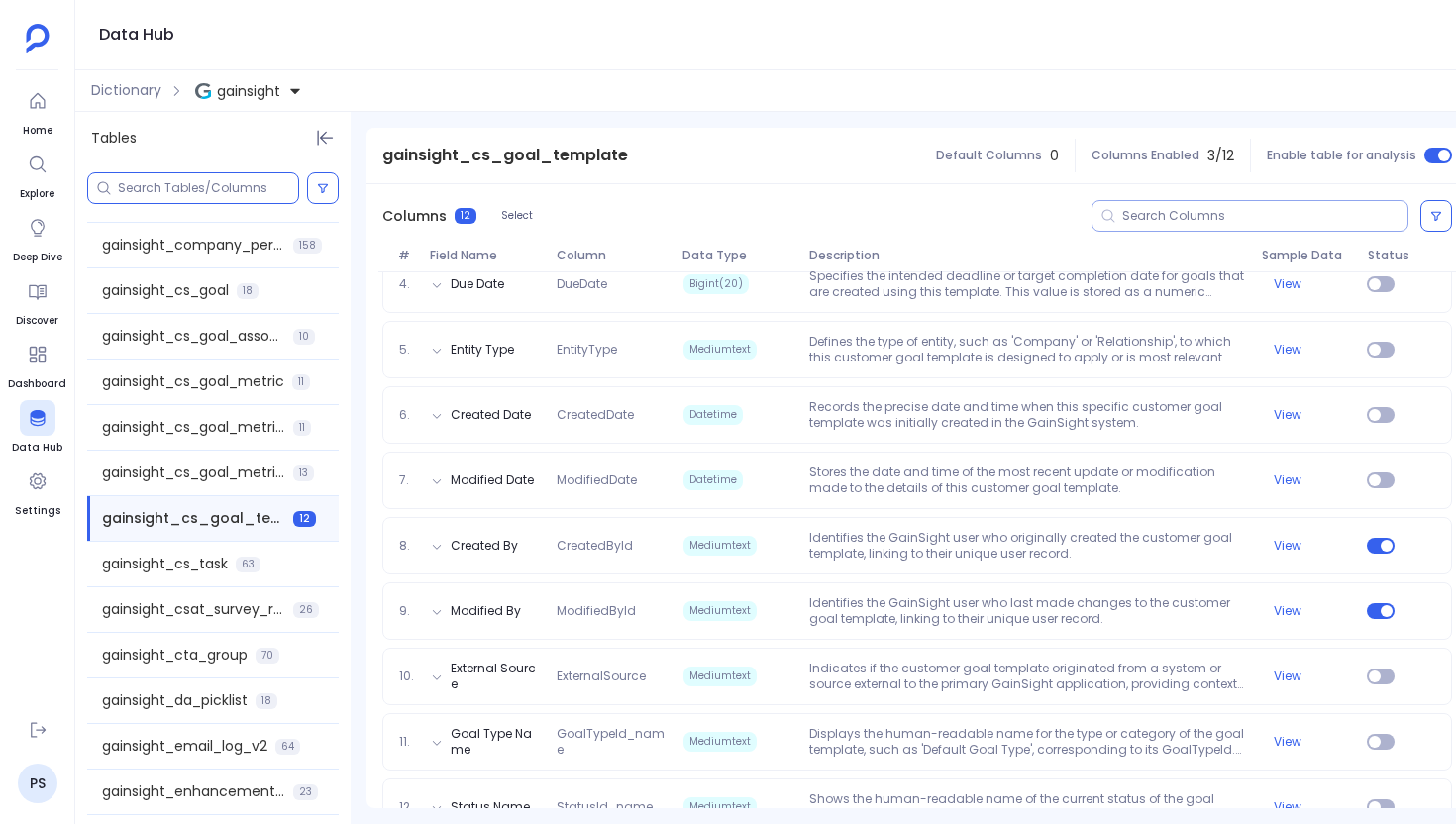 paste on "gainsight_gs_opportunity_stage" 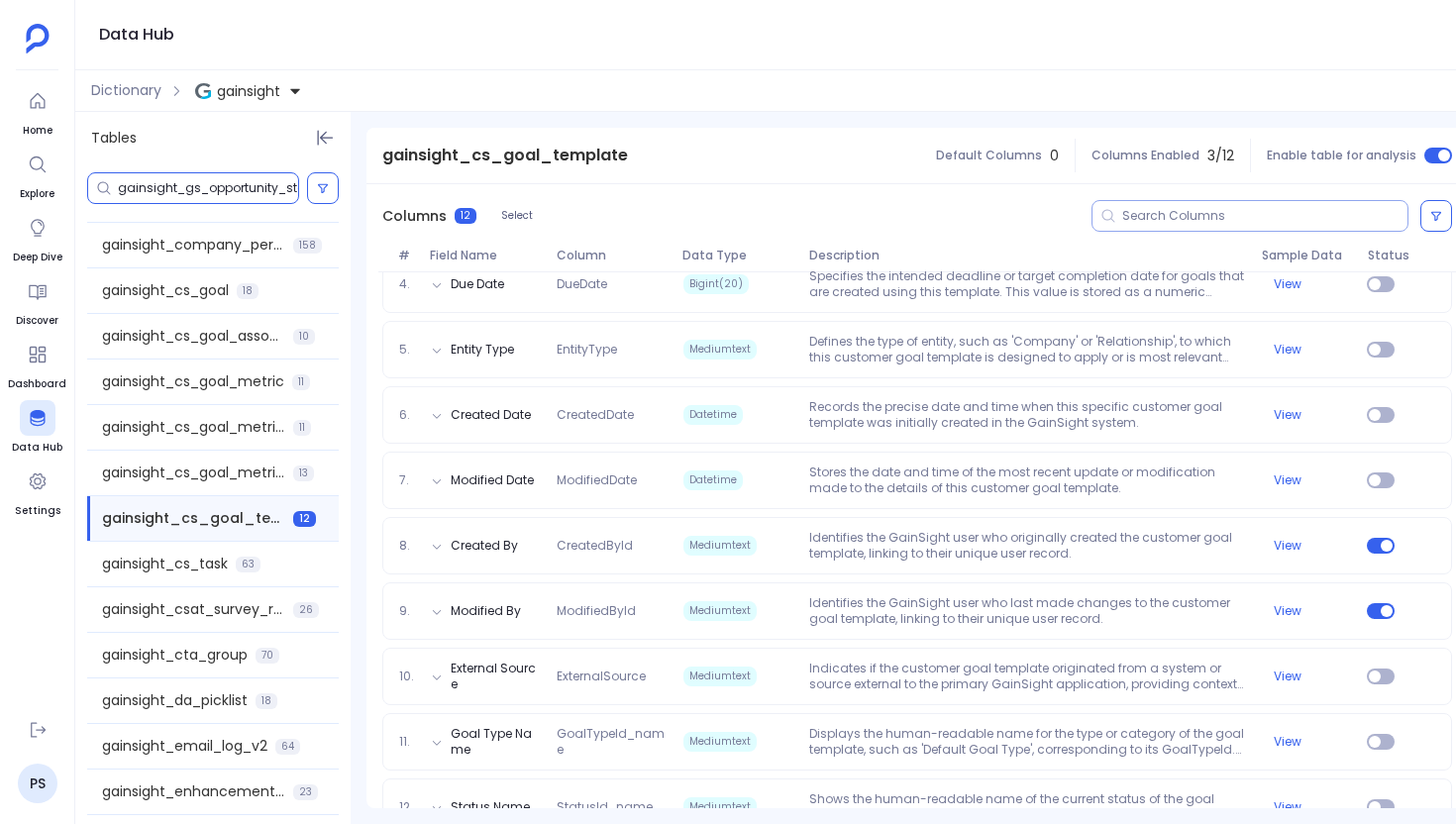scroll, scrollTop: 0, scrollLeft: 39, axis: horizontal 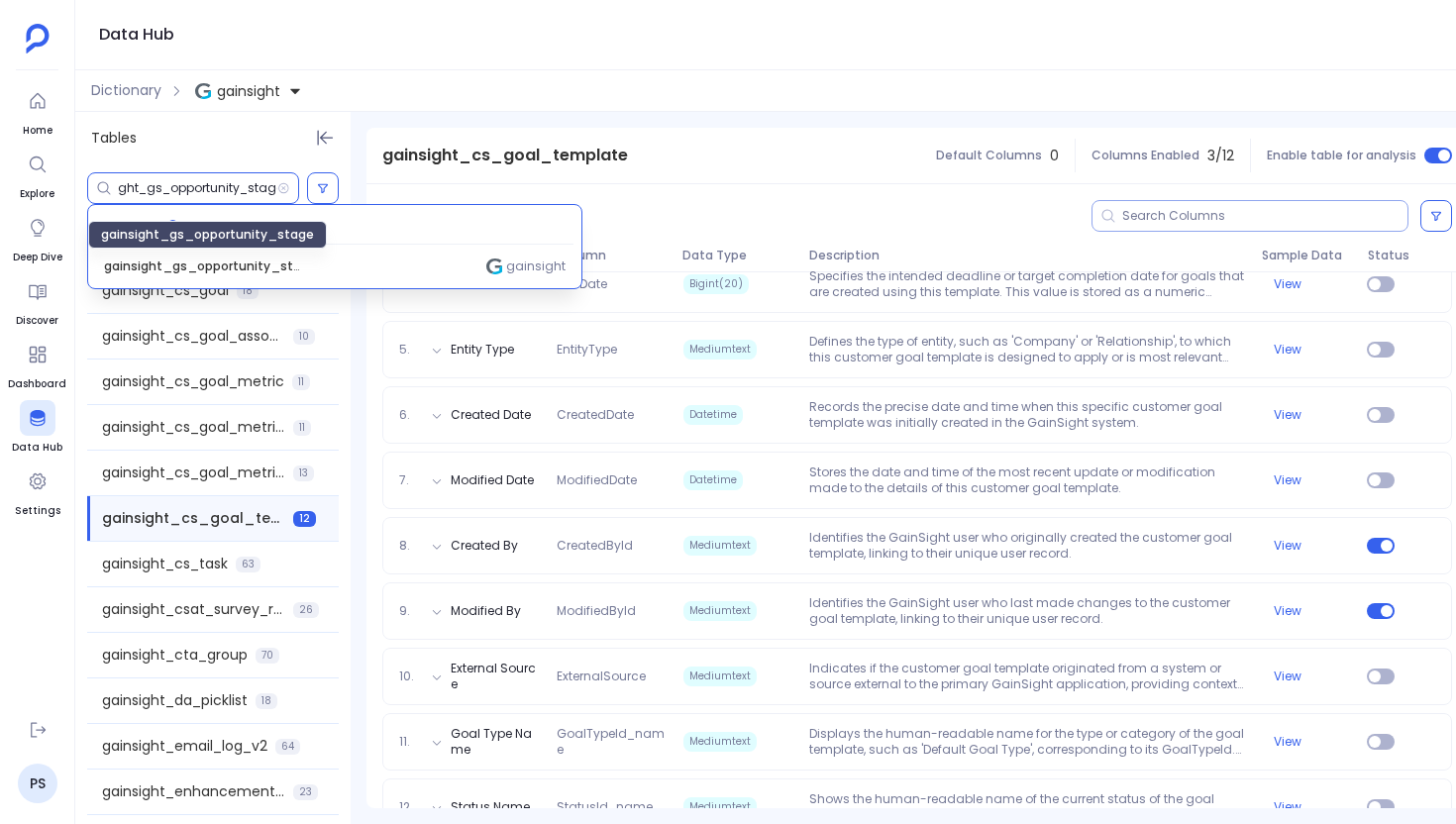 type on "gainsight_gs_opportunity_stage" 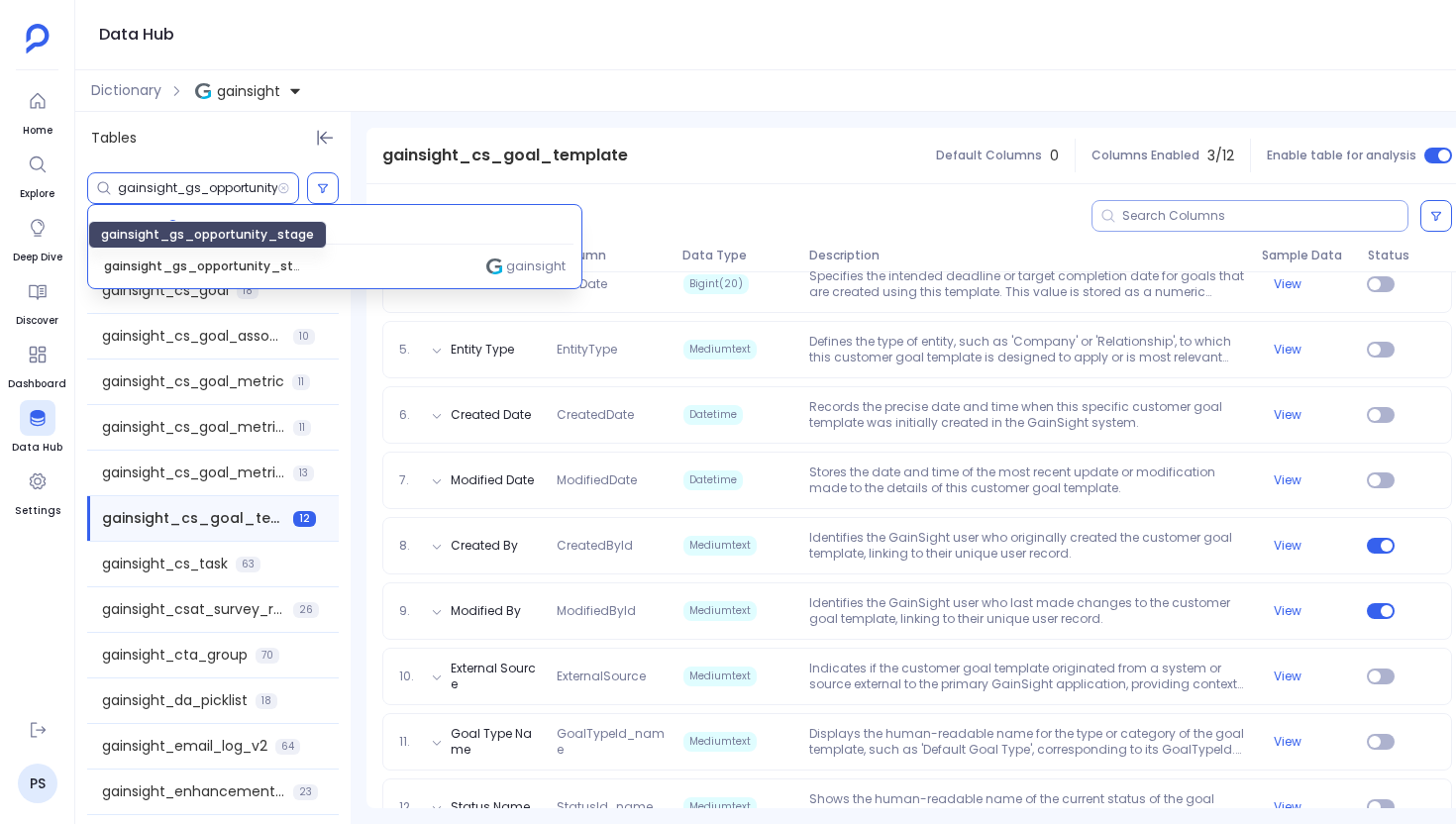 scroll, scrollTop: 132, scrollLeft: 0, axis: vertical 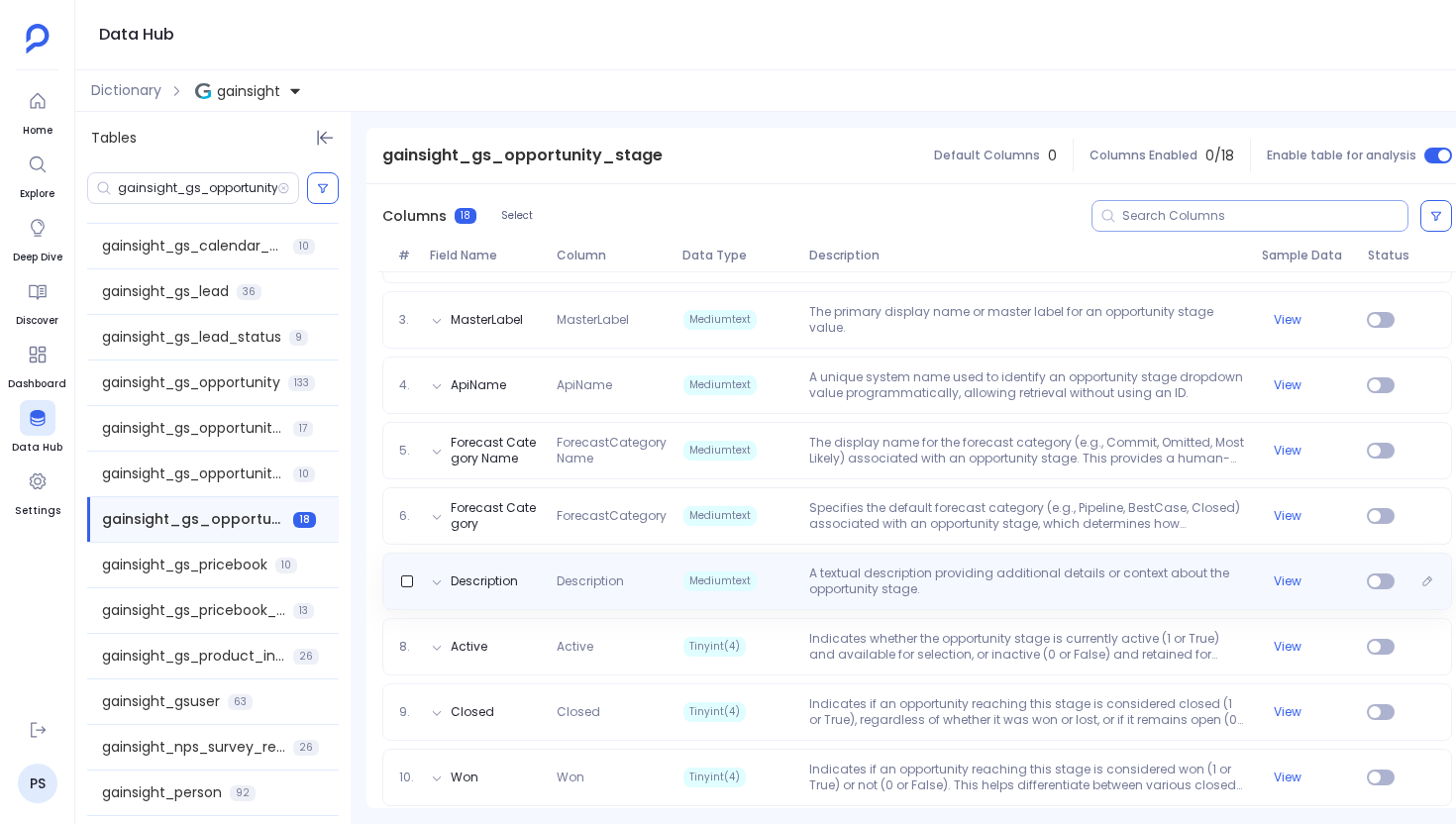 click on "Mediumtext" at bounding box center (738, 581) 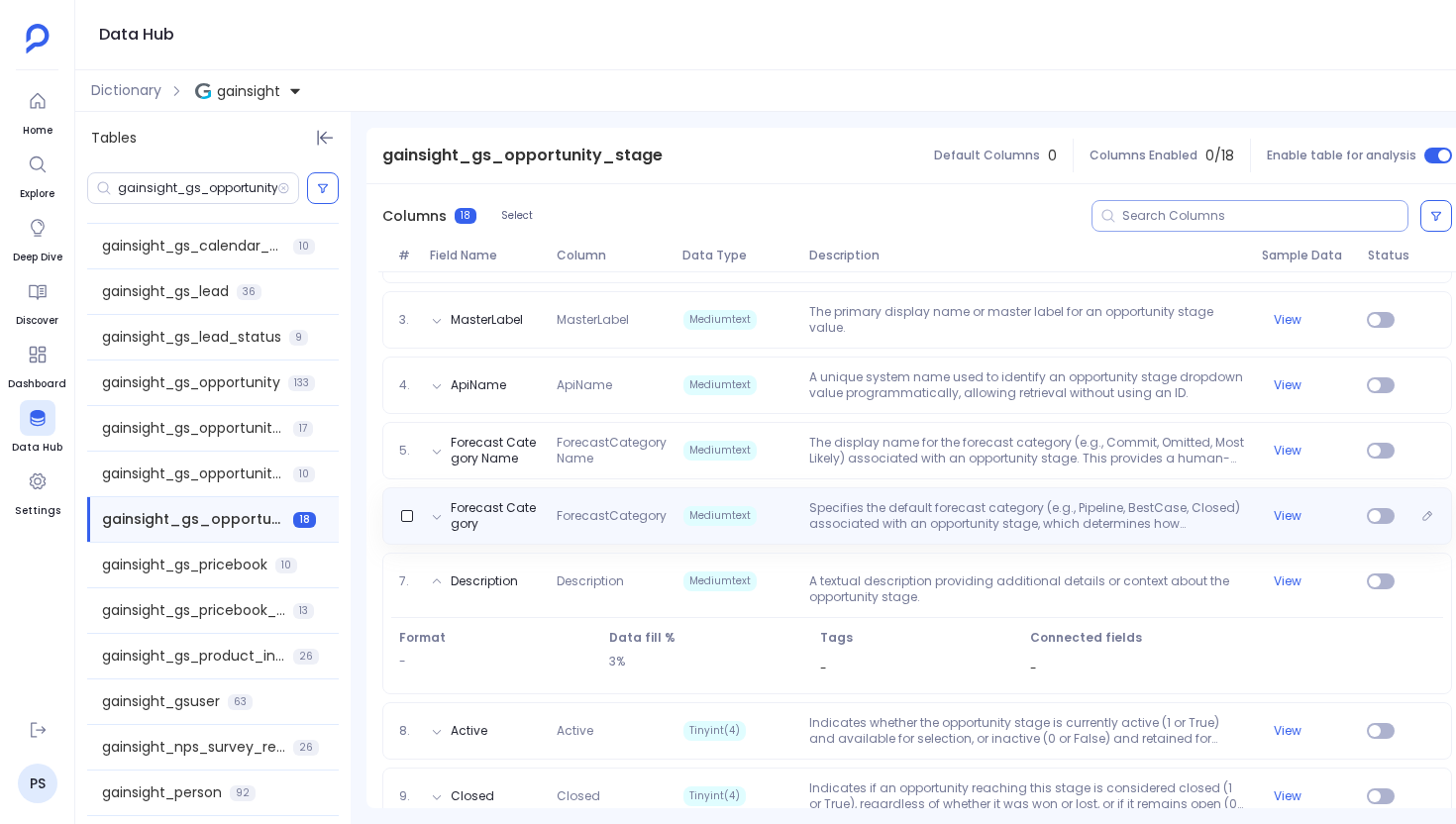 click on "Specifies the default forecast category (e.g., Pipeline, BestCase, Closed) associated with an opportunity stage, which determines how opportunities at this stage are tracked and aggregated in sales forecasts." at bounding box center (1027, 516) 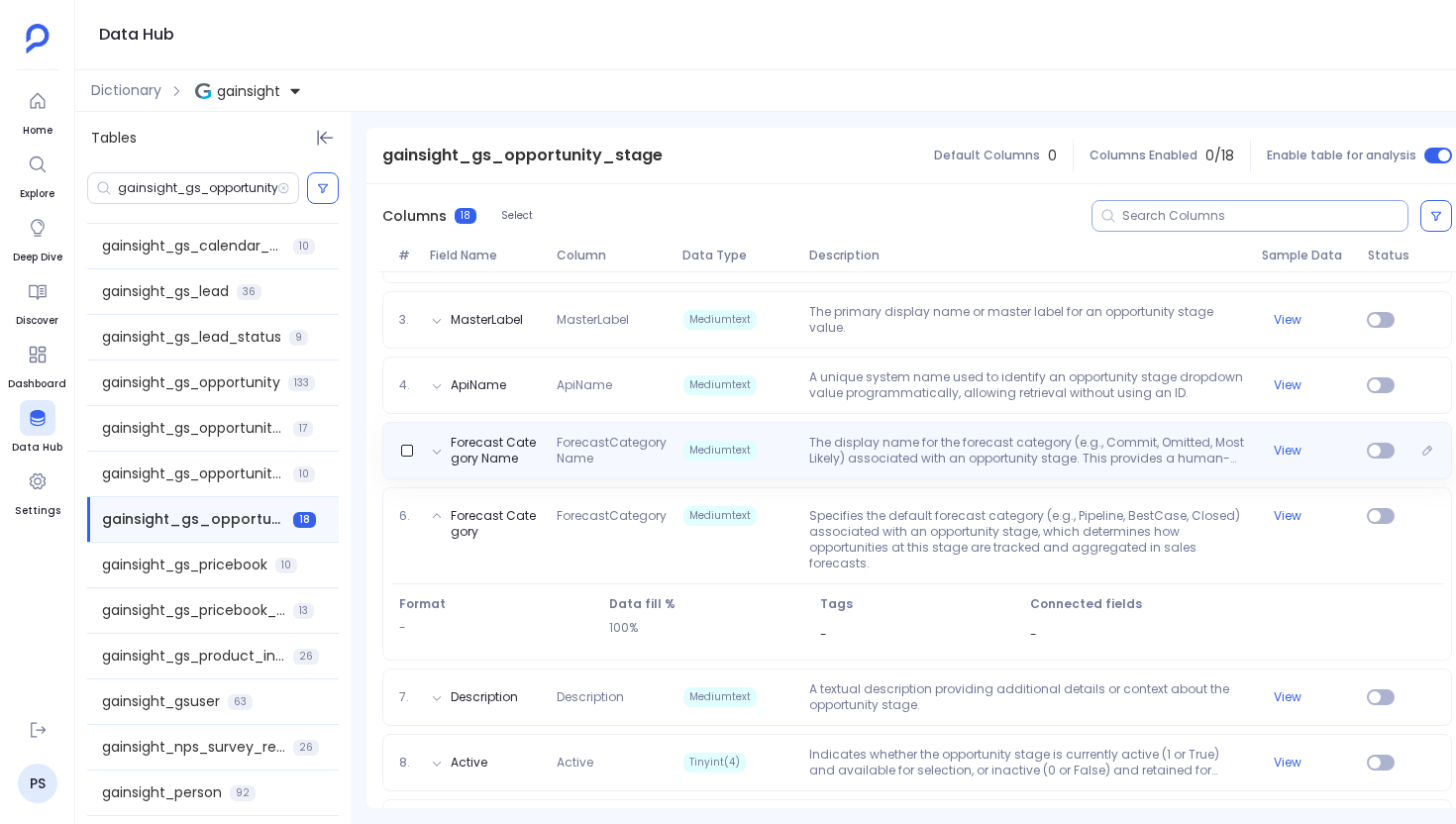 click on "The display name for the forecast category (e.g., Commit, Omitted, Most Likely) associated with an opportunity stage. This provides a human-readable classification used in sales forecasting and reporting." at bounding box center (1027, 451) 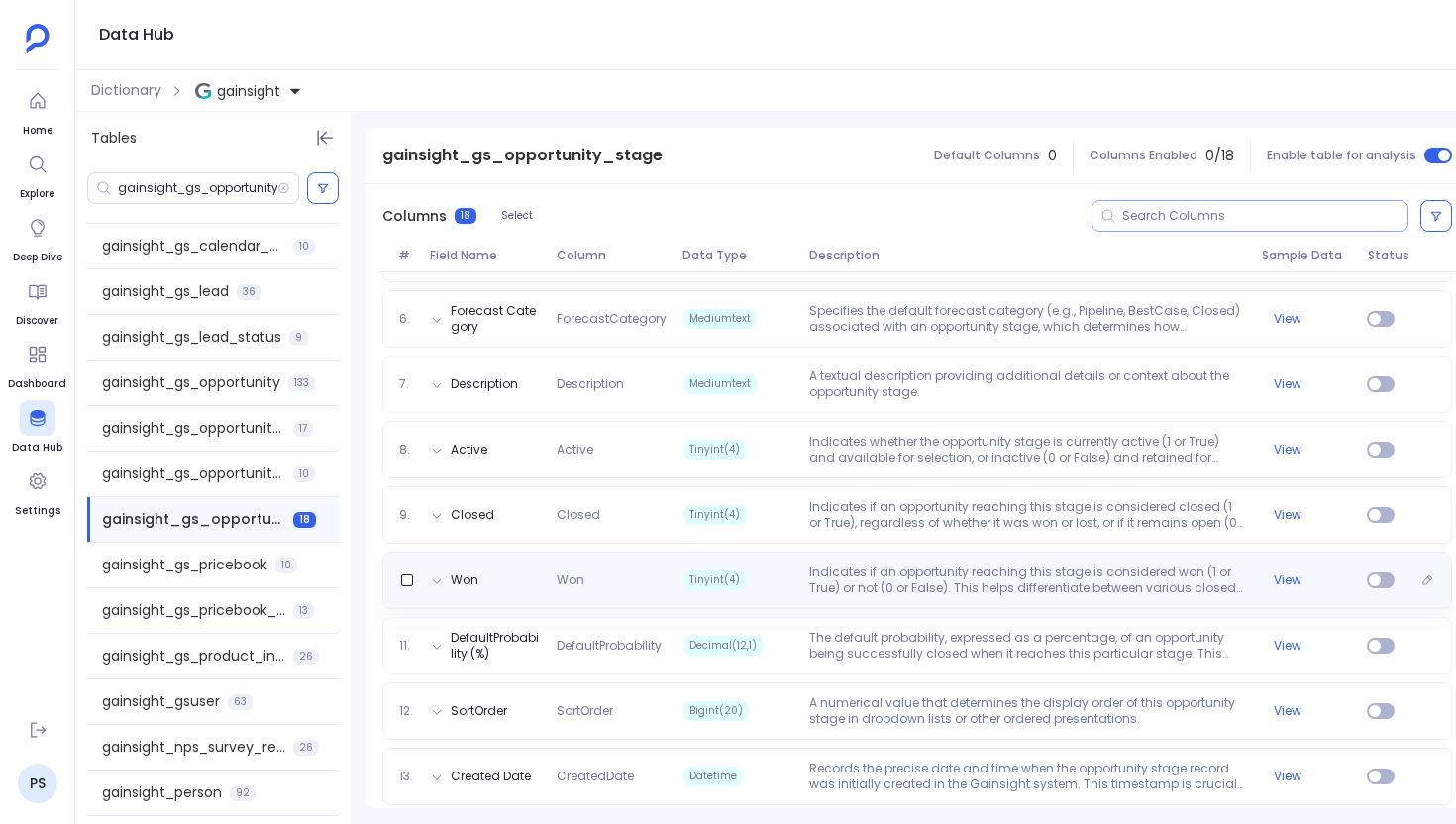 scroll, scrollTop: 837, scrollLeft: 0, axis: vertical 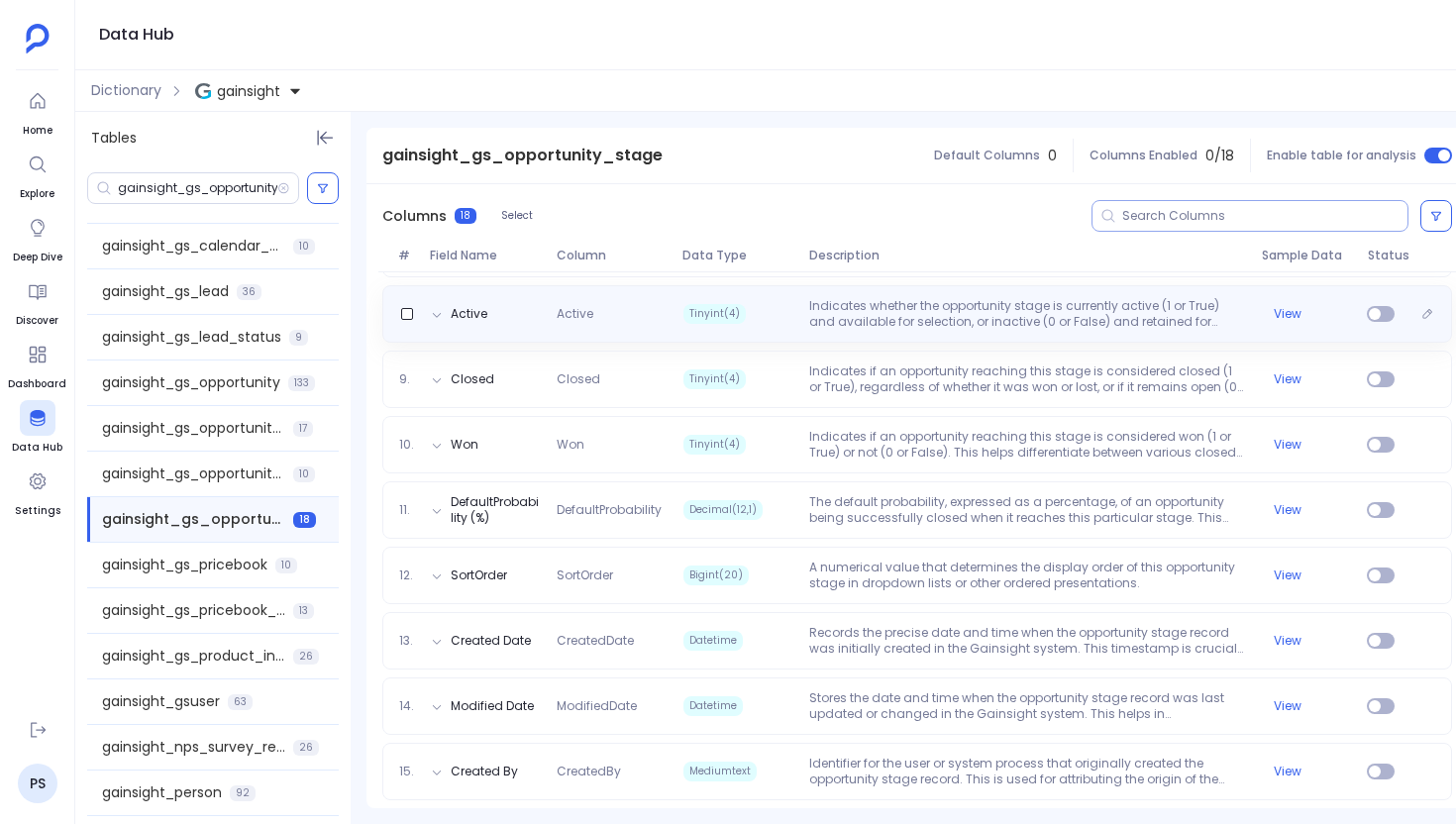 click on "Active Active Tinyint(4) Indicates whether the opportunity stage is currently active (1 or True) and available for selection, or inactive (0 or False) and retained for historical data. View" at bounding box center (917, 314) 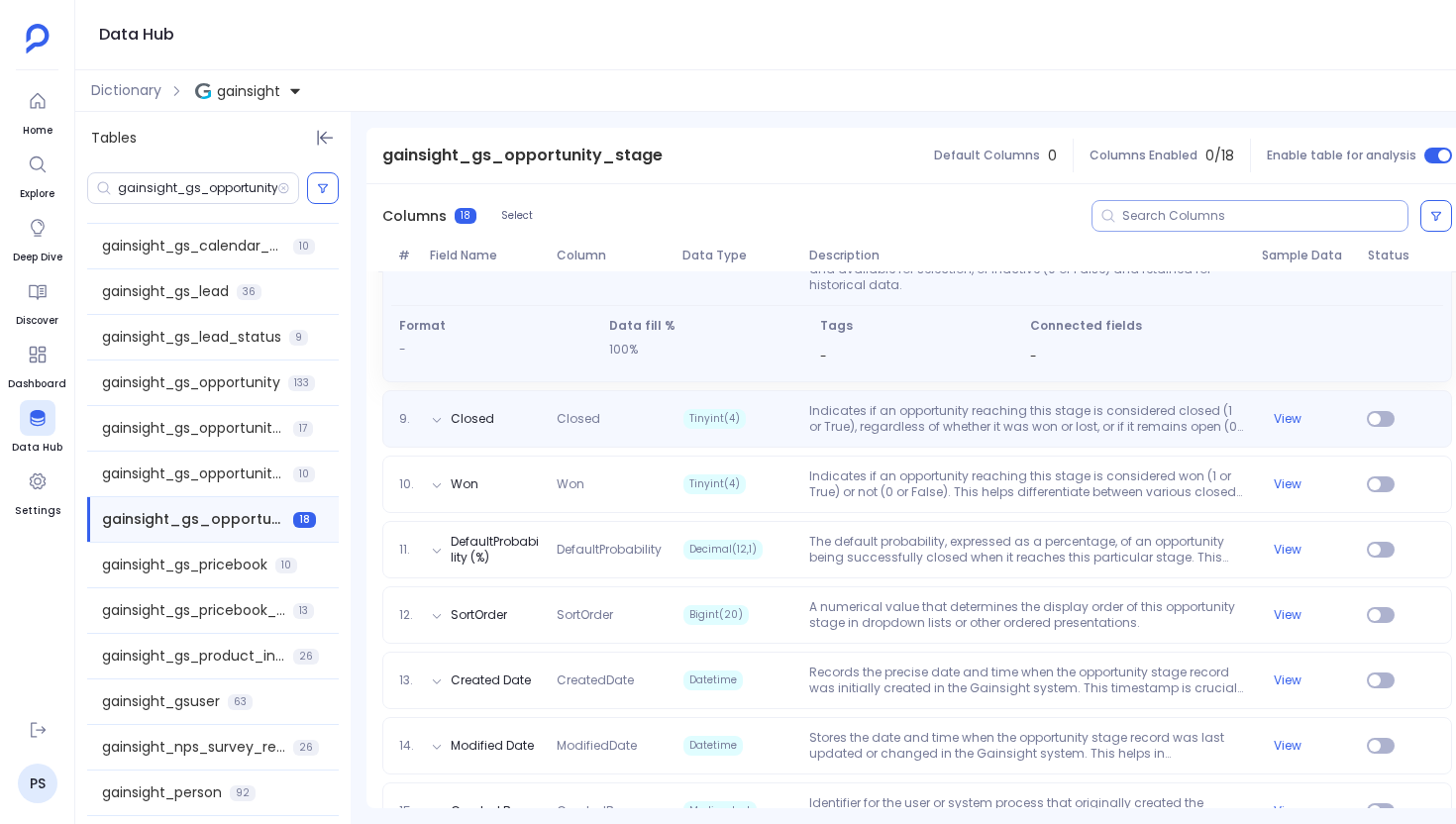 scroll, scrollTop: 739, scrollLeft: 0, axis: vertical 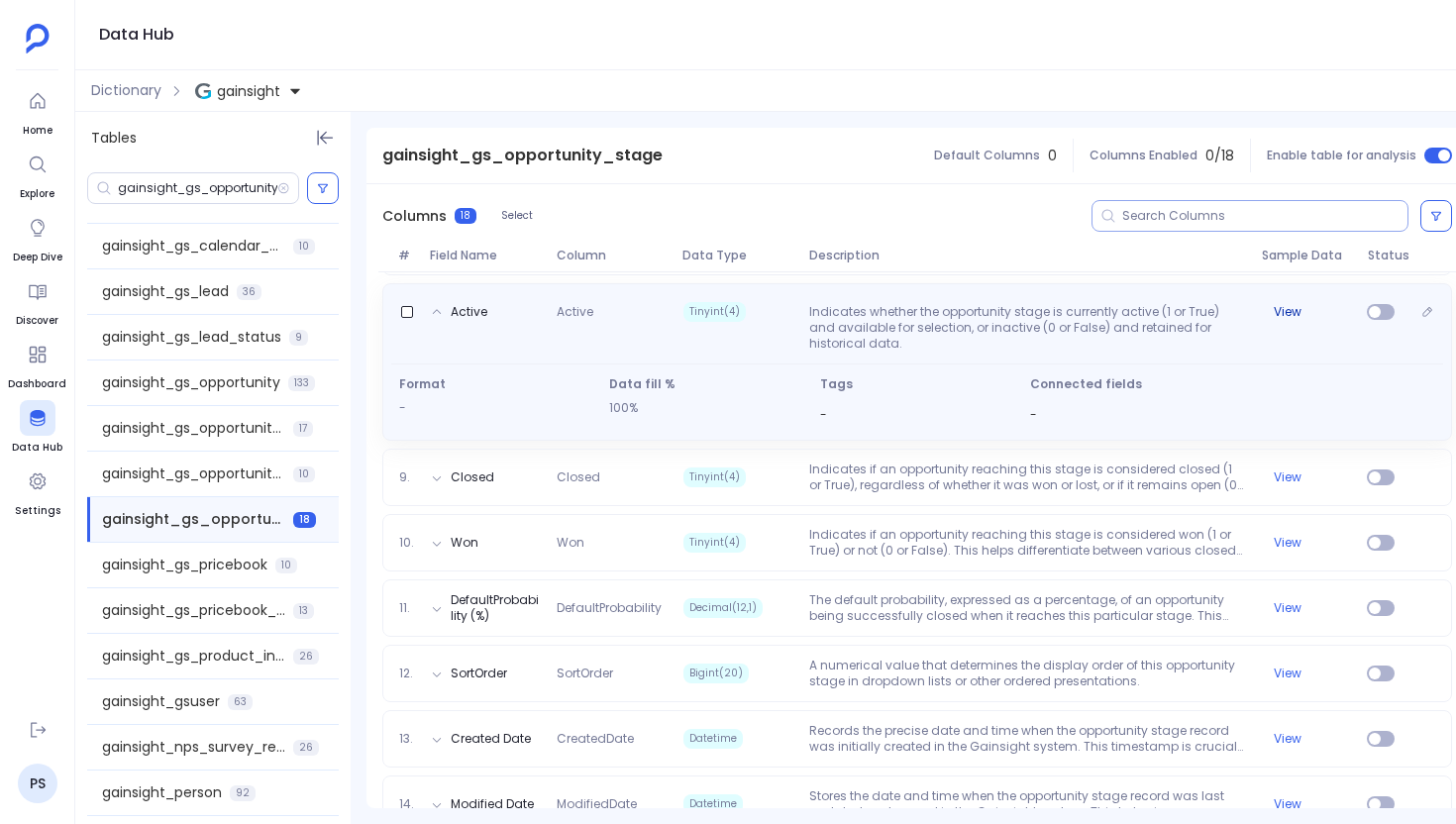 click on "View" at bounding box center [1288, 312] 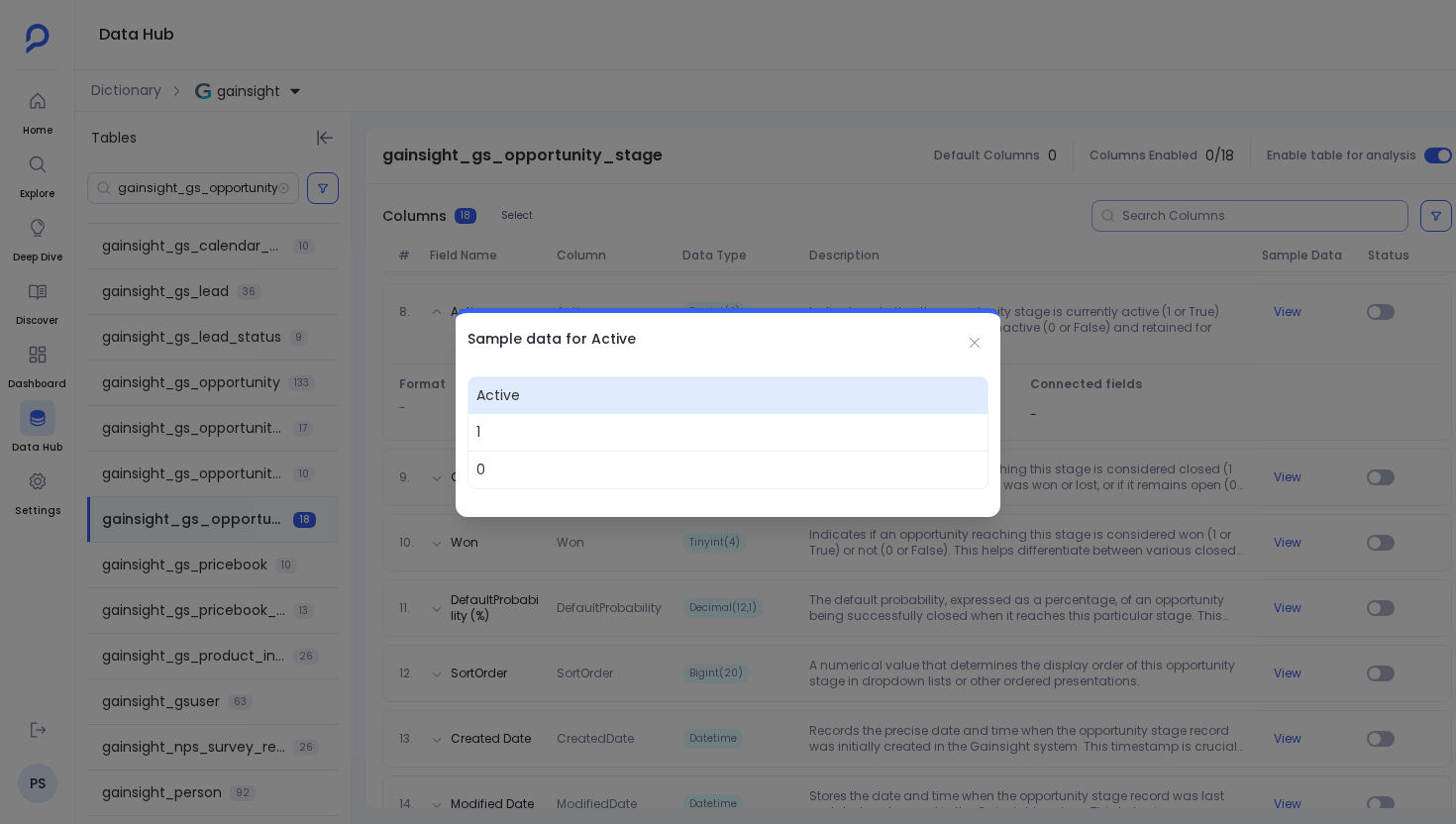 click on "Sample data for Active" at bounding box center [728, 339] 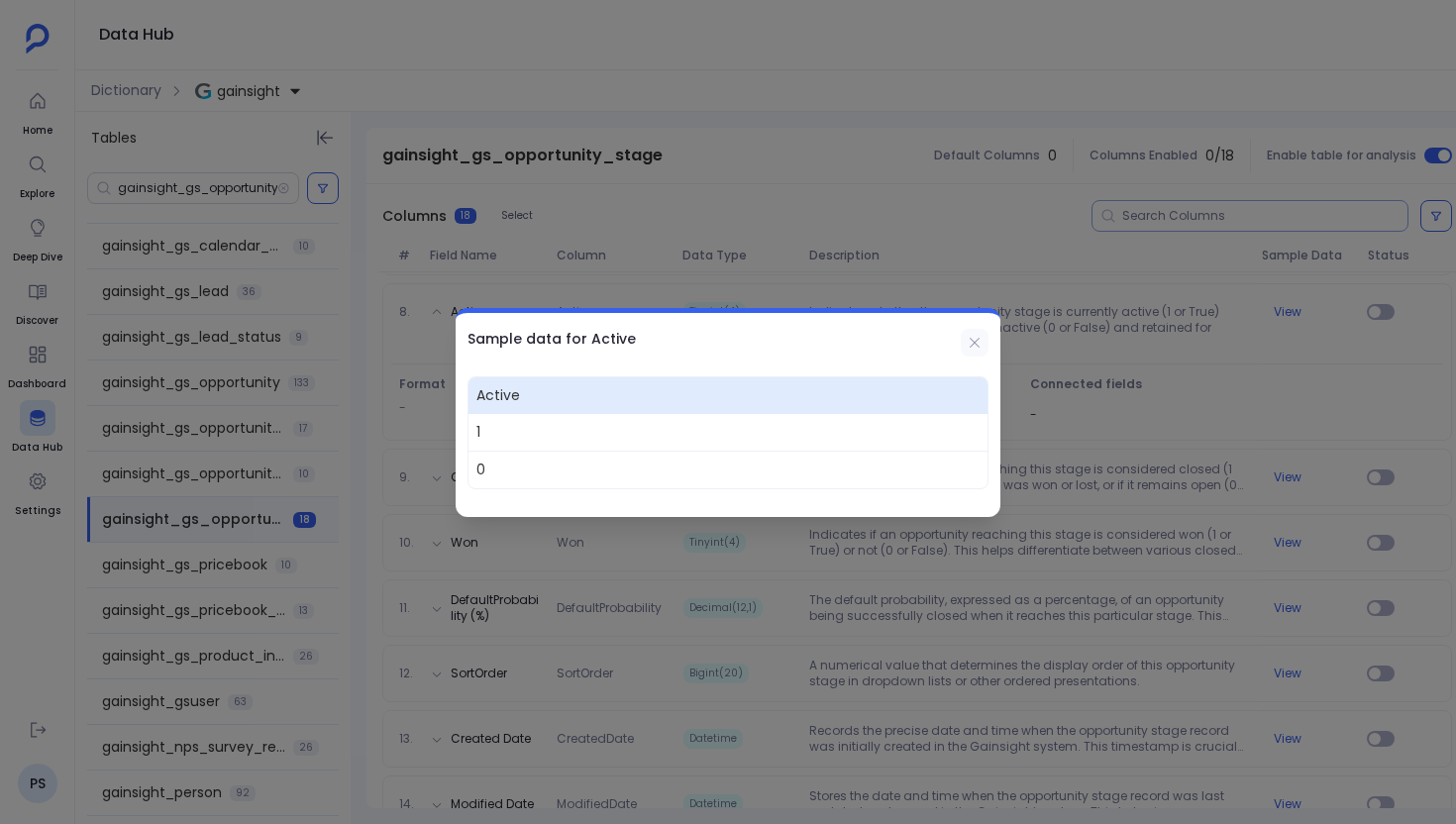 click 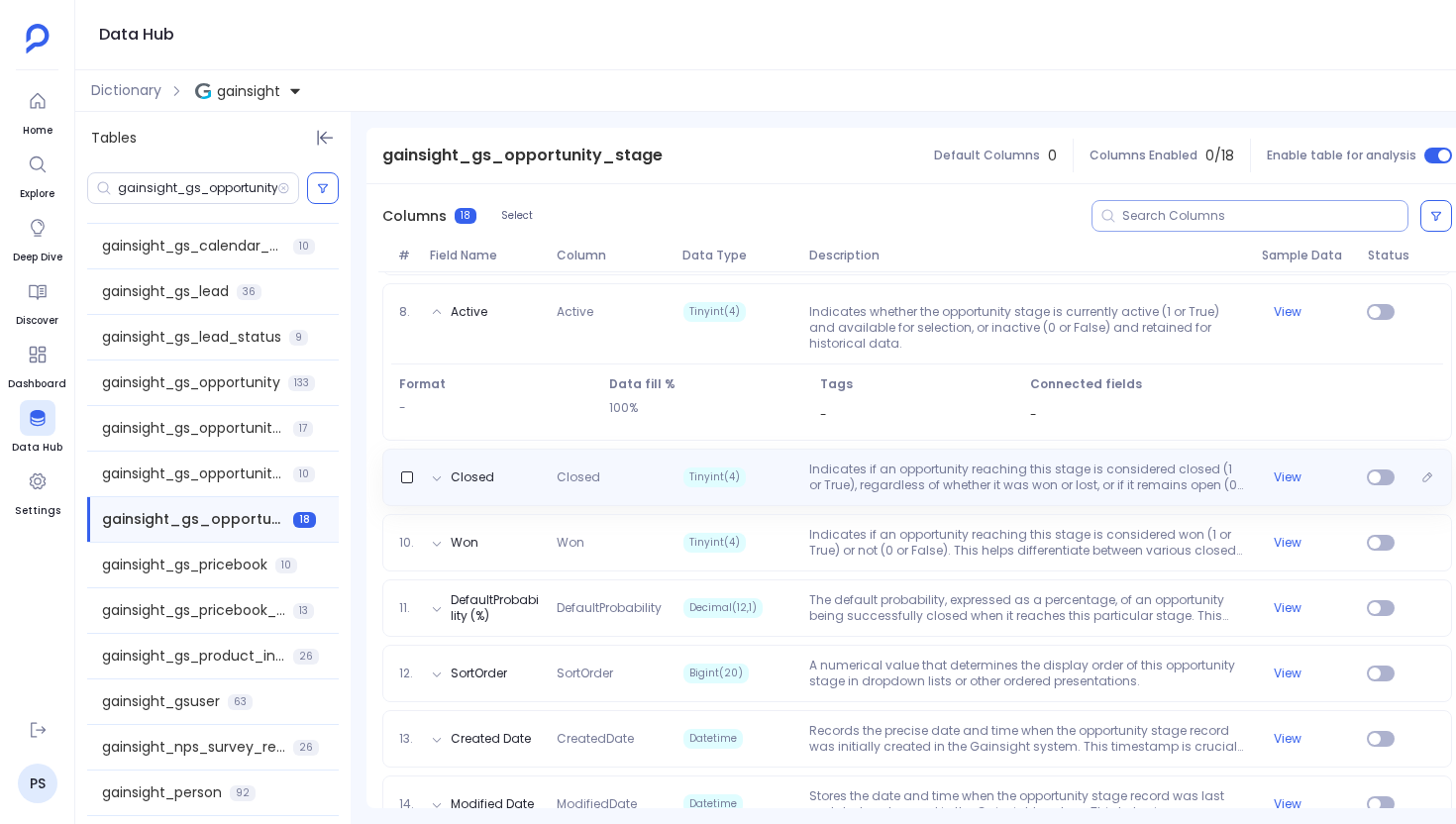click on "Closed Closed Tinyint(4) Indicates if an opportunity reaching this stage is considered closed (1 or True), regardless of whether it was won or lost, or if it remains open (0 or False). View" at bounding box center [917, 477] 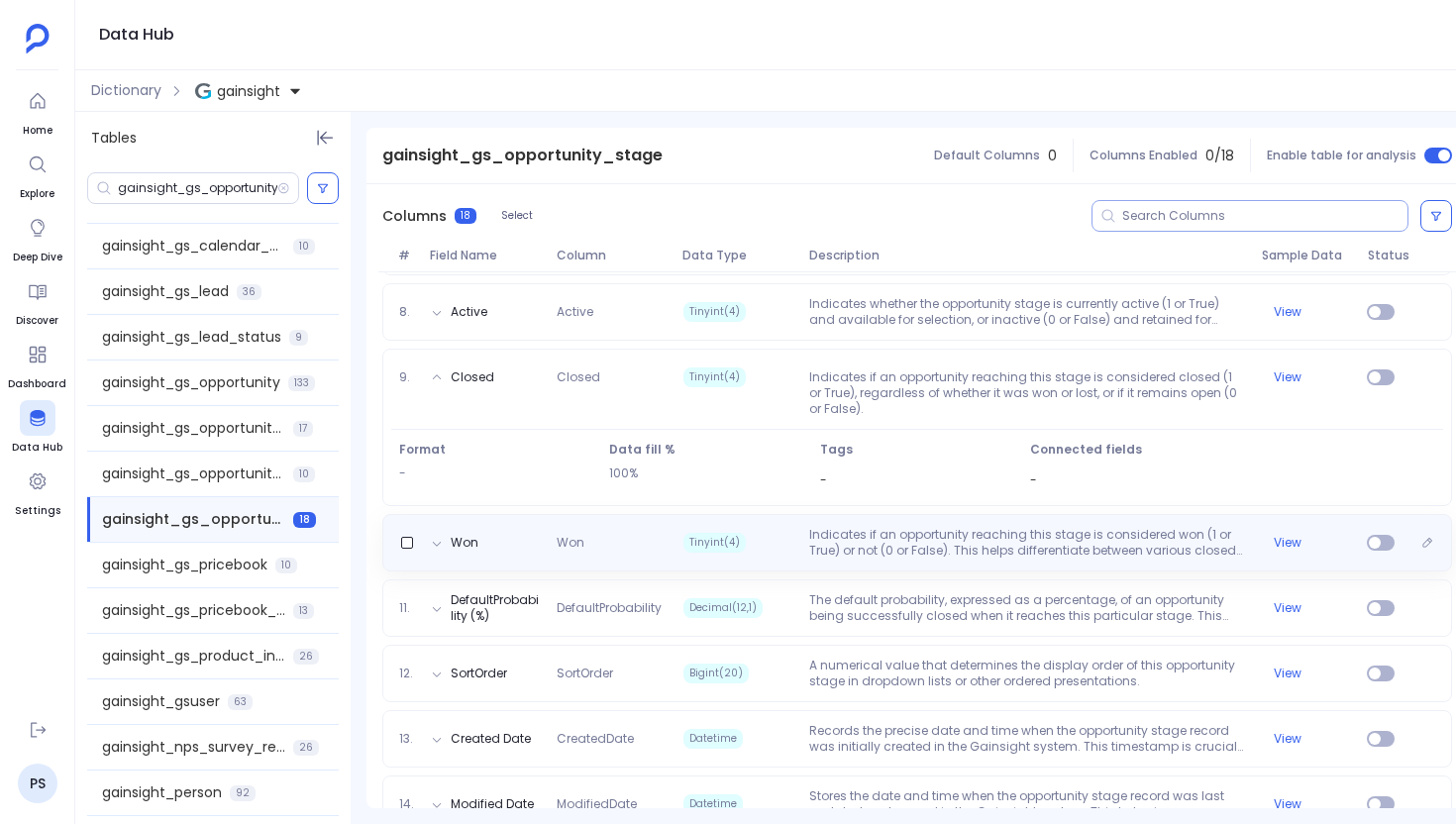 click on "Won Won Tinyint(4) Indicates if an opportunity reaching this stage is considered won (1 or True) or not (0 or False). This helps differentiate between various closed stages. View" at bounding box center [917, 543] 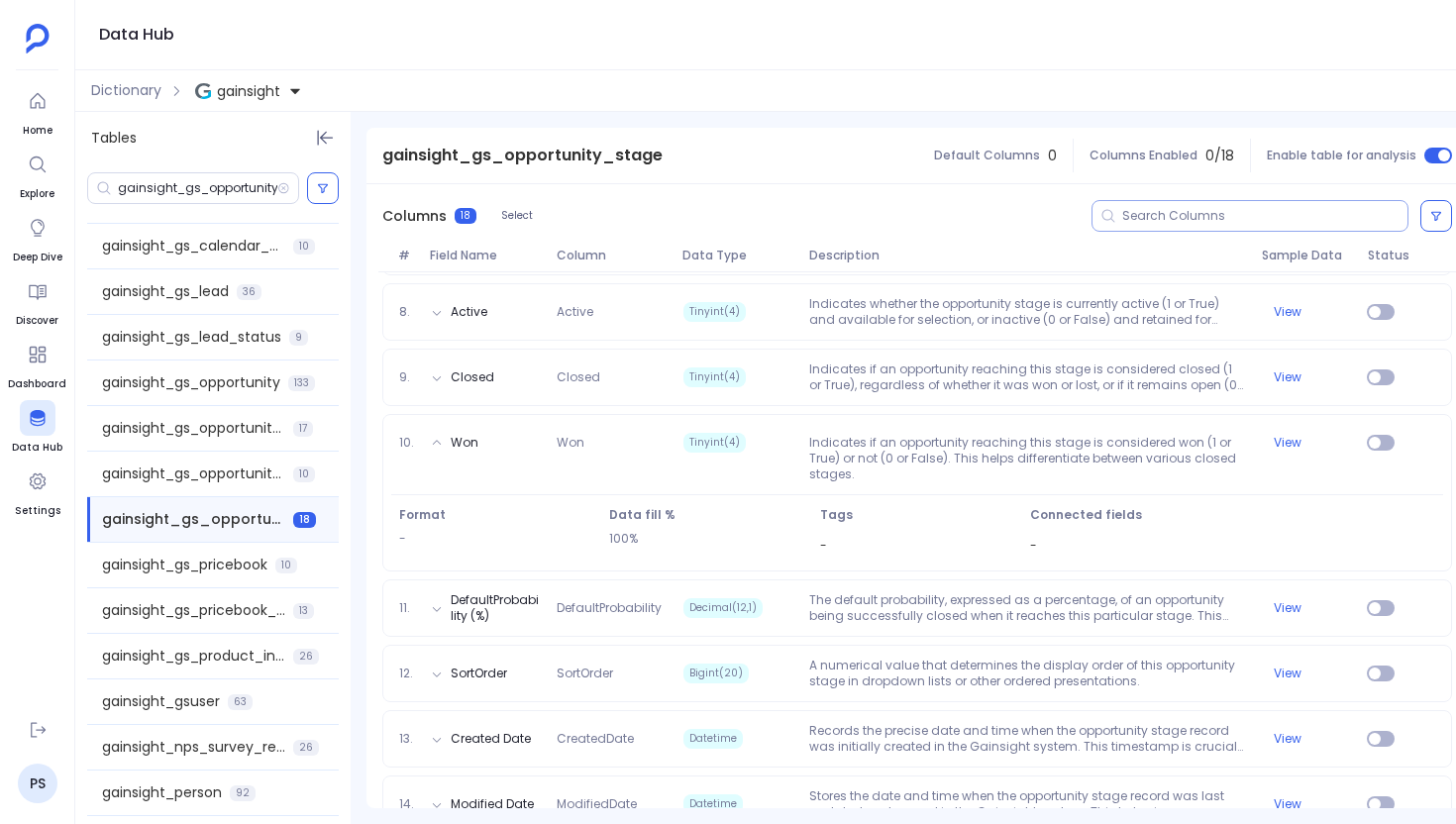 click on "1. GSID Gsid Mediumtext A unique system-generated identifier for each opportunity stage record within Gainsight, distinct from external system IDs like SFDC Id. This ID is primarily used for internal tracking and referencing within the Gainsight platform. View 2. External Id ExternalId Mediumtext Unique identifier for the opportunity stage, synced from Salesforce (SFDC Id). View 3. MasterLabel MasterLabel Mediumtext The primary display name or master label for an opportunity stage value. View 4. ApiName ApiName Mediumtext A unique system name used to identify an opportunity stage dropdown value programmatically, allowing retrieval without using an ID. View 5. Forecast Category Name ForecastCategoryName Mediumtext The display name for the forecast category (e.g., Commit, Omitted, Most Likely) associated with an opportunity stage. This provides a human-readable classification used in sales forecasting and reporting. View 6. Forecast Category ForecastCategory Mediumtext View 7. Description Description Mediumtext" at bounding box center (917, 464) 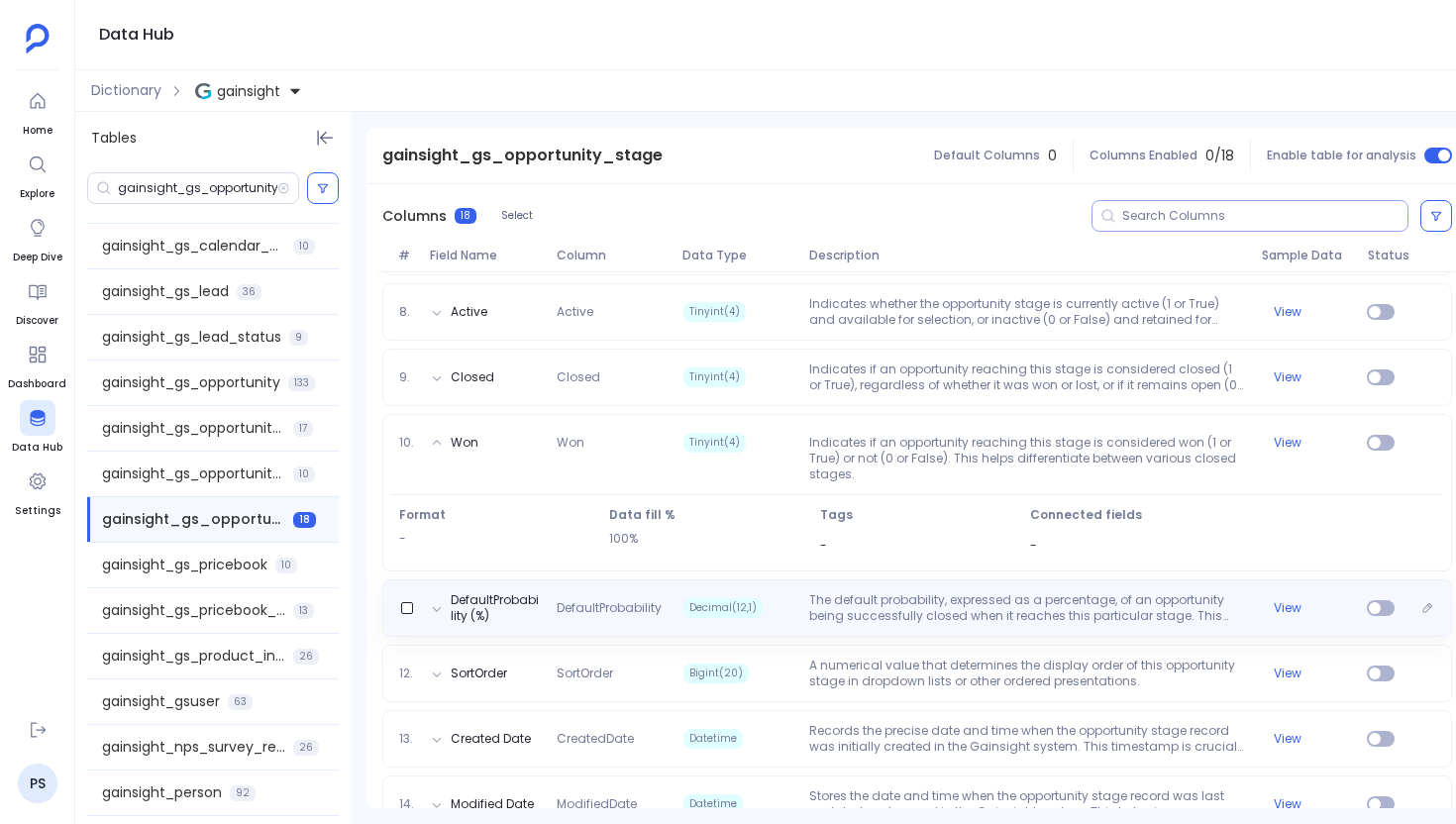 click on "The default probability, expressed as a percentage, of an opportunity being successfully closed when it reaches this particular stage. This value represents the estimated confidence level." at bounding box center (1027, 608) 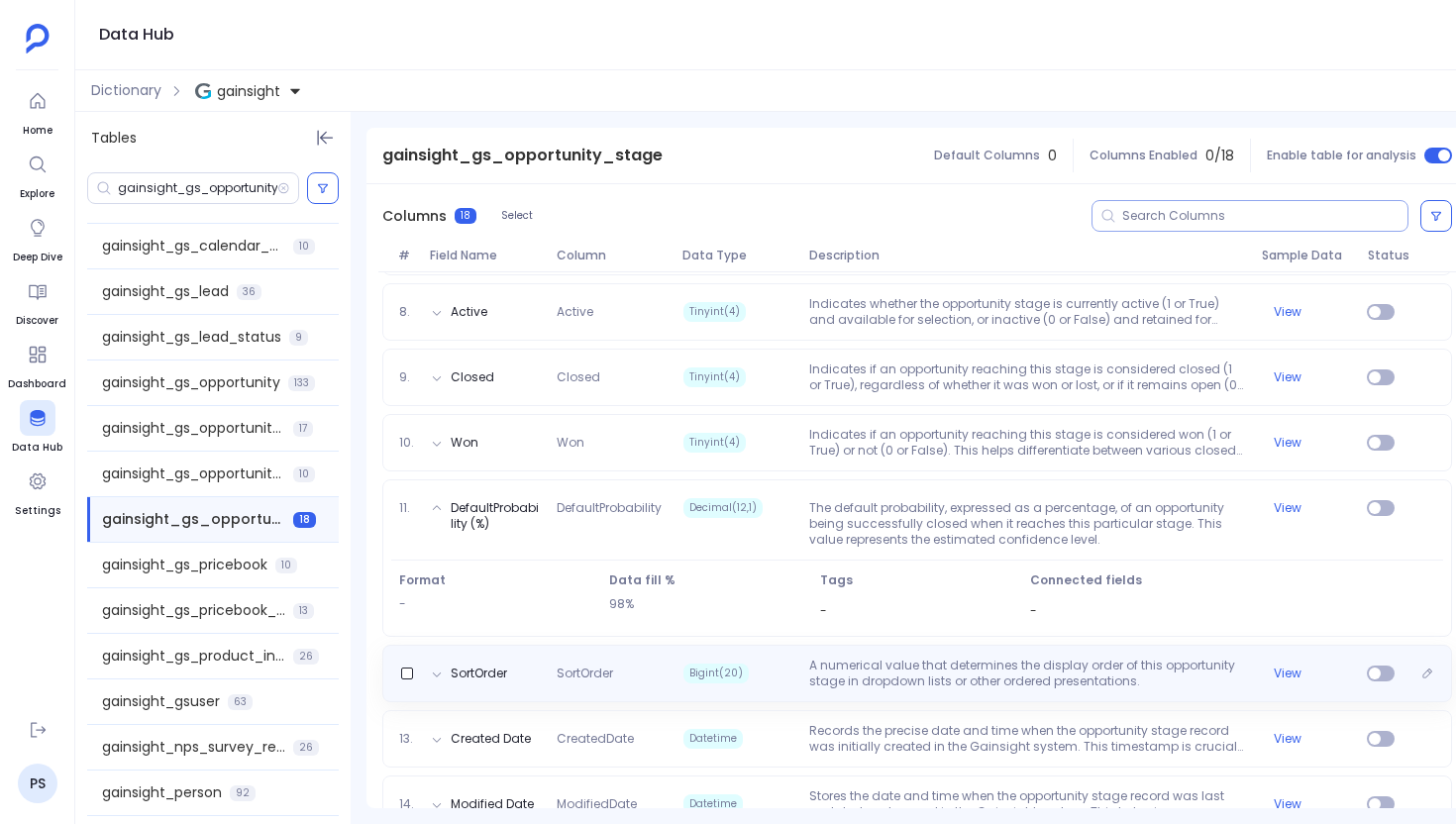 click on "SortOrder SortOrder Bigint(20) A numerical value that determines the display order of this opportunity stage in dropdown lists or other ordered presentations. View" at bounding box center [917, 673] 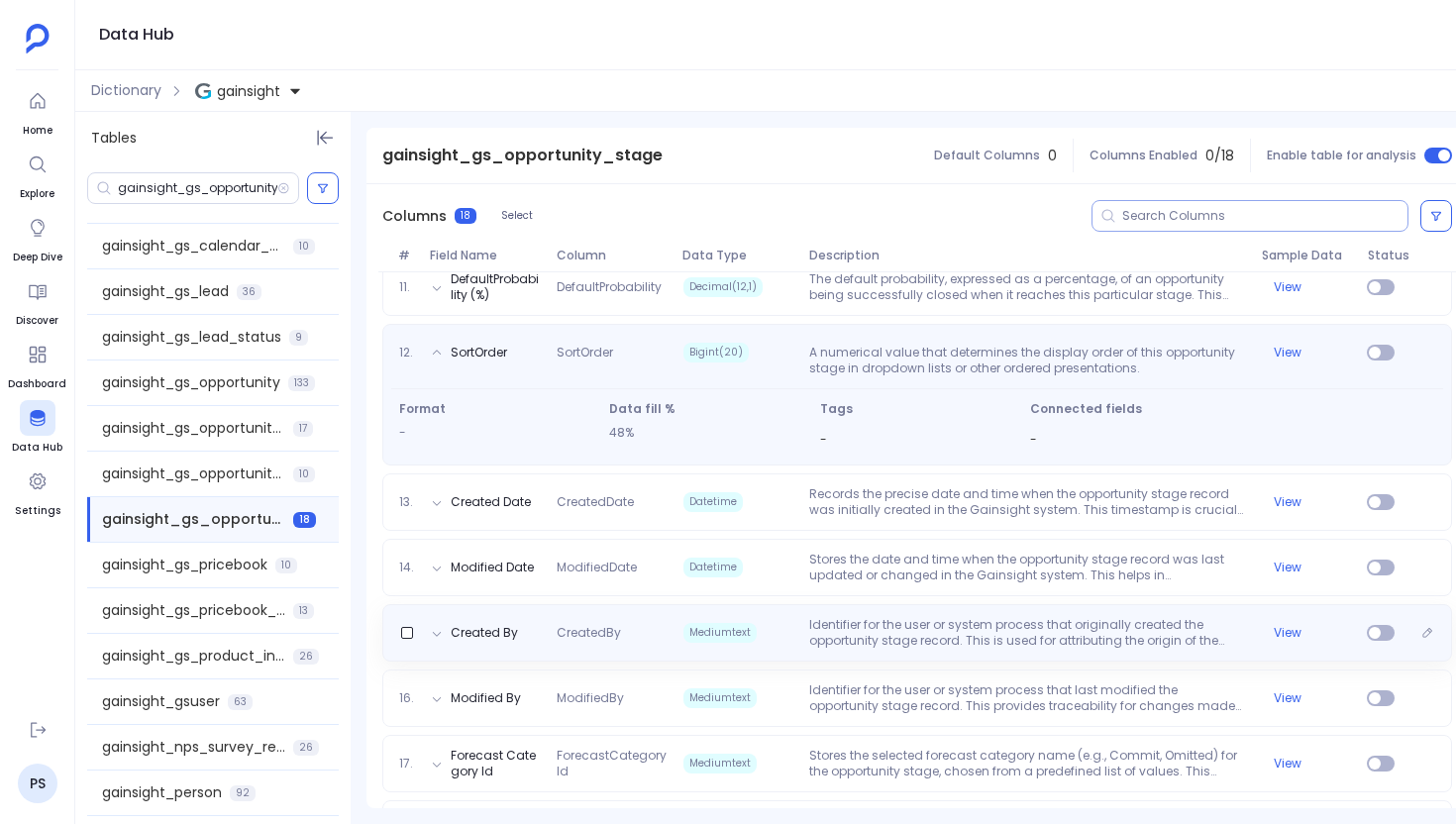 scroll, scrollTop: 1025, scrollLeft: 0, axis: vertical 